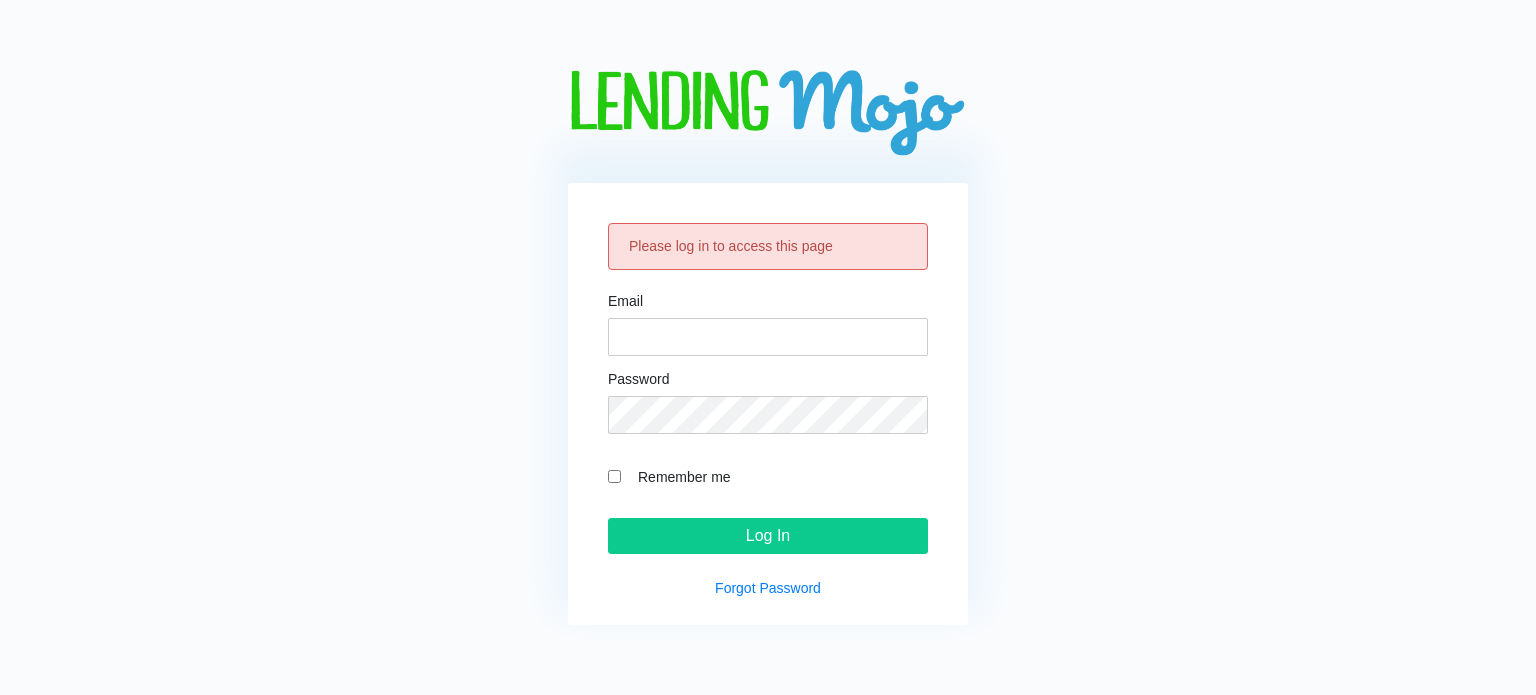 scroll, scrollTop: 0, scrollLeft: 0, axis: both 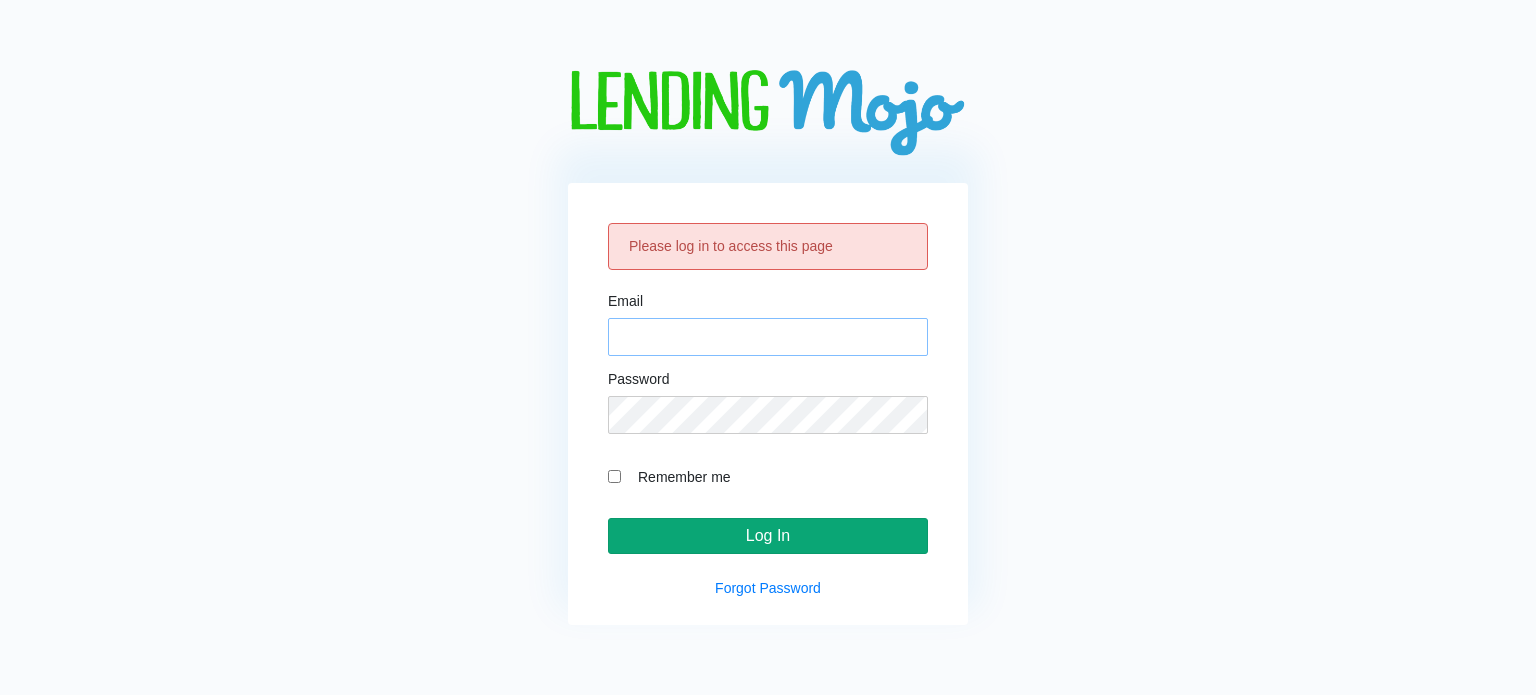 type on "[USERNAME]@example.com" 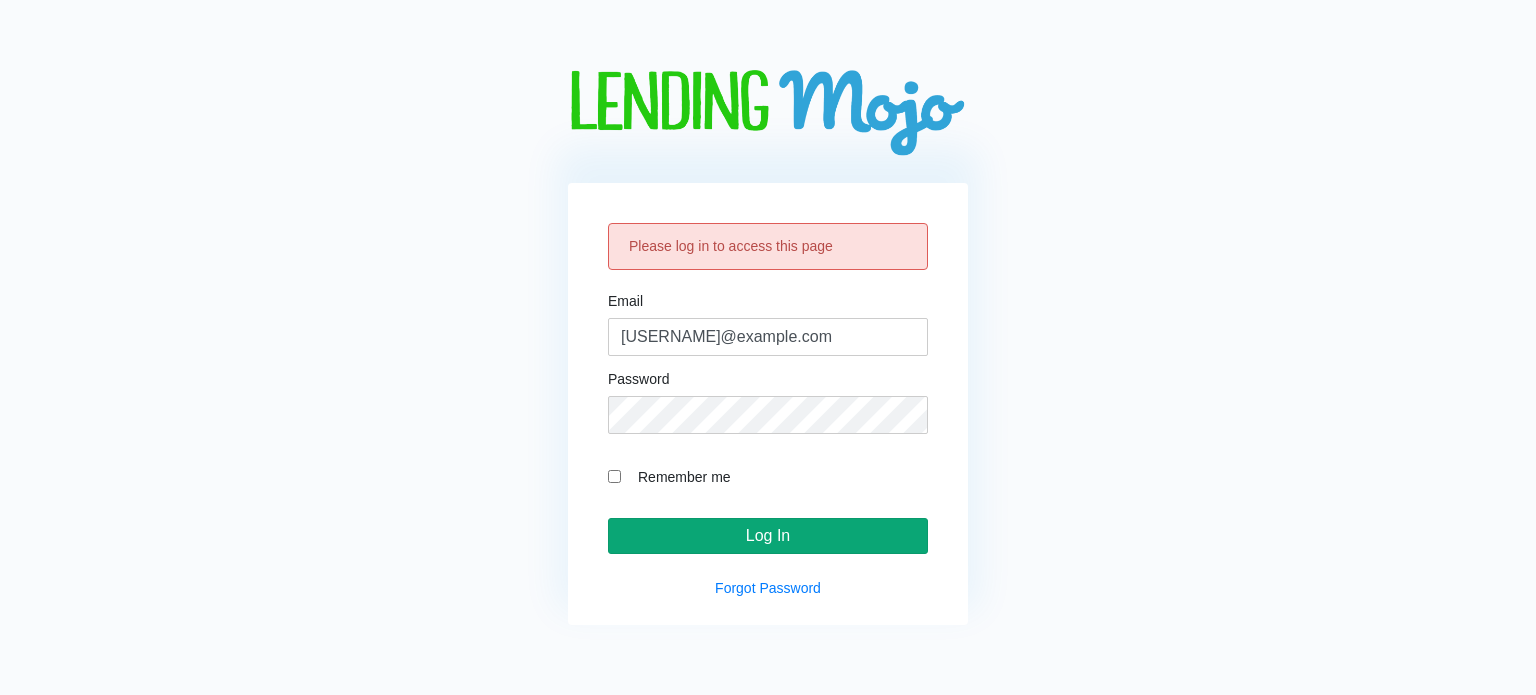 click on "Log In" at bounding box center (768, 536) 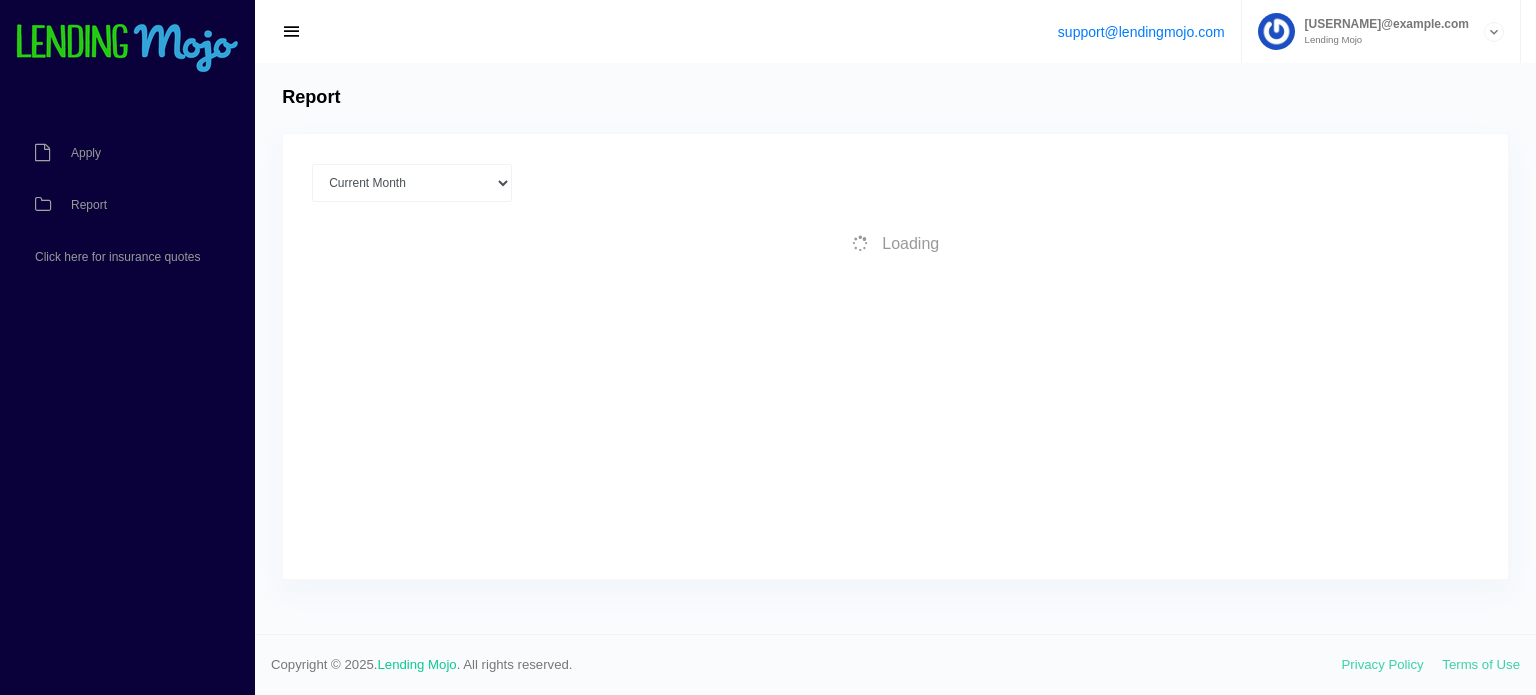 scroll, scrollTop: 0, scrollLeft: 0, axis: both 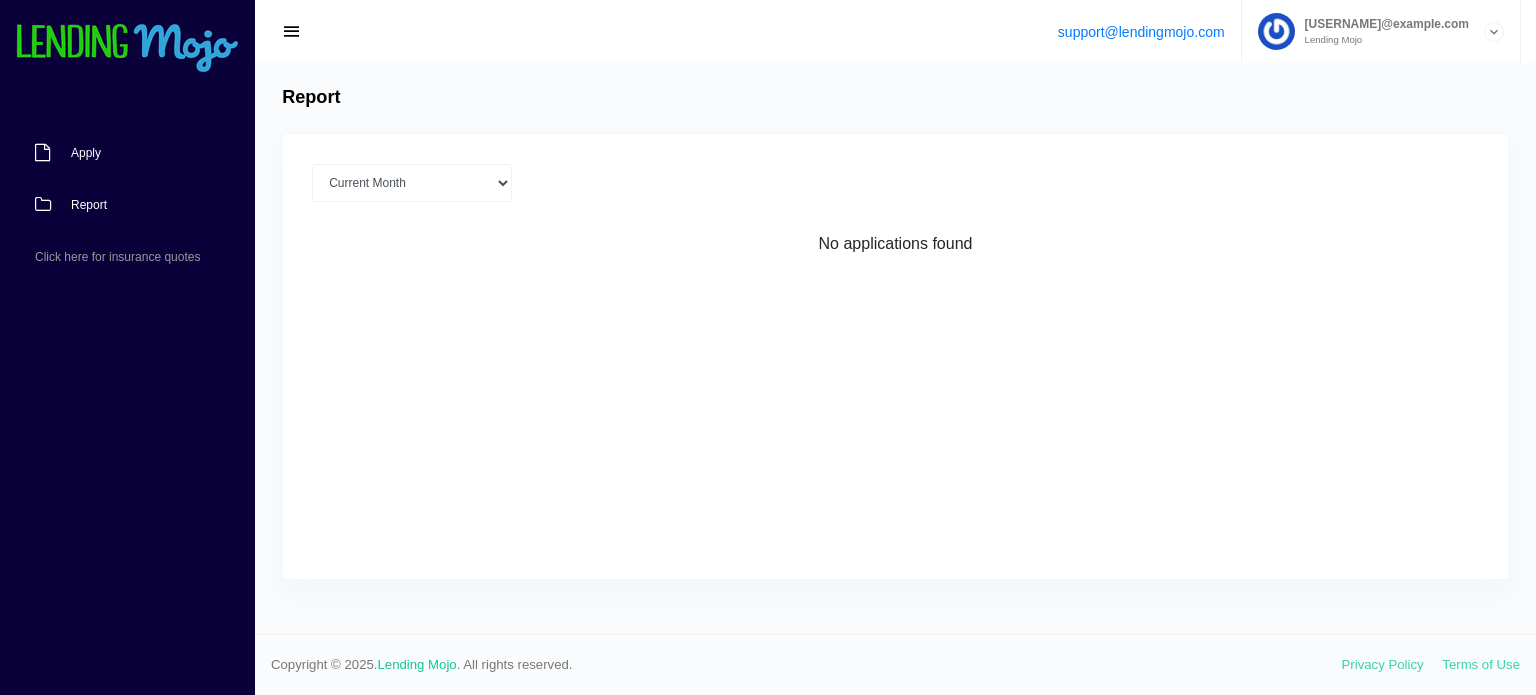 click on "Apply" at bounding box center [86, 153] 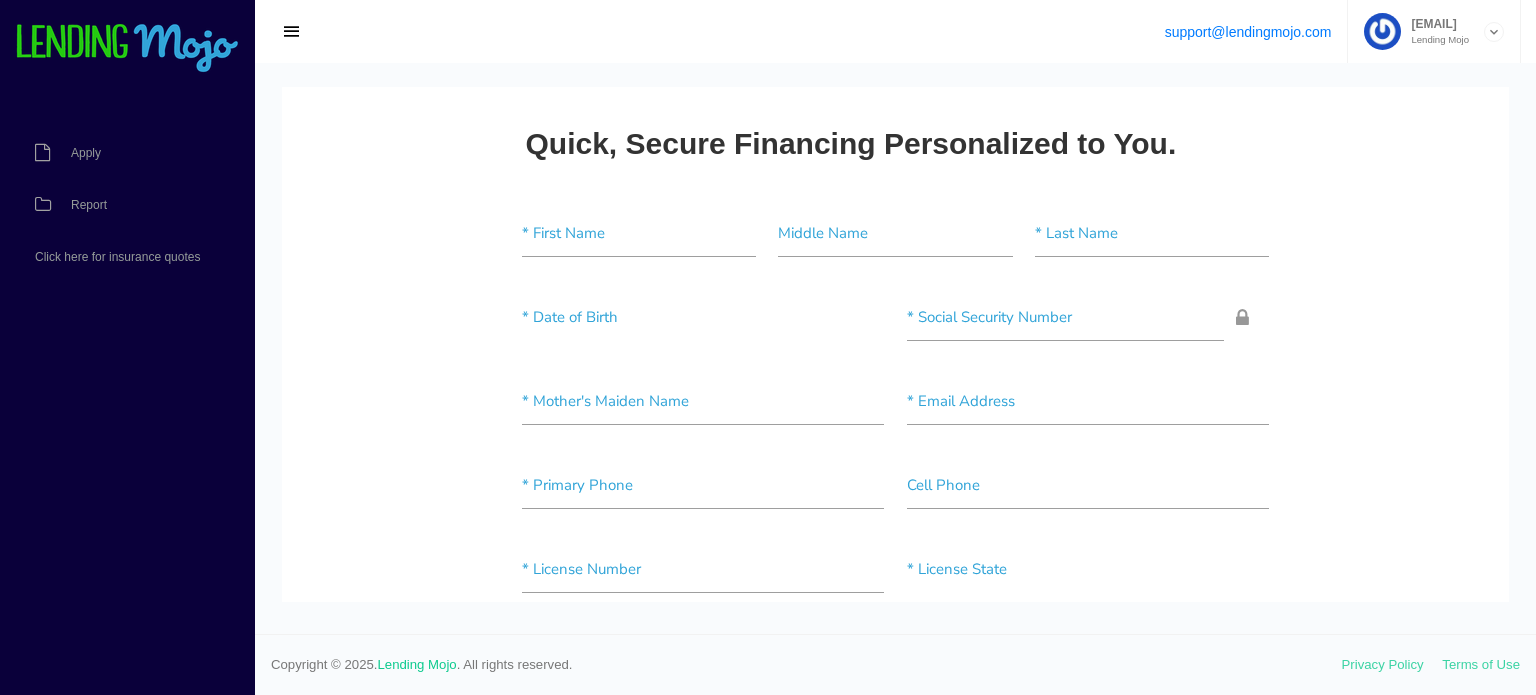 scroll, scrollTop: 0, scrollLeft: 0, axis: both 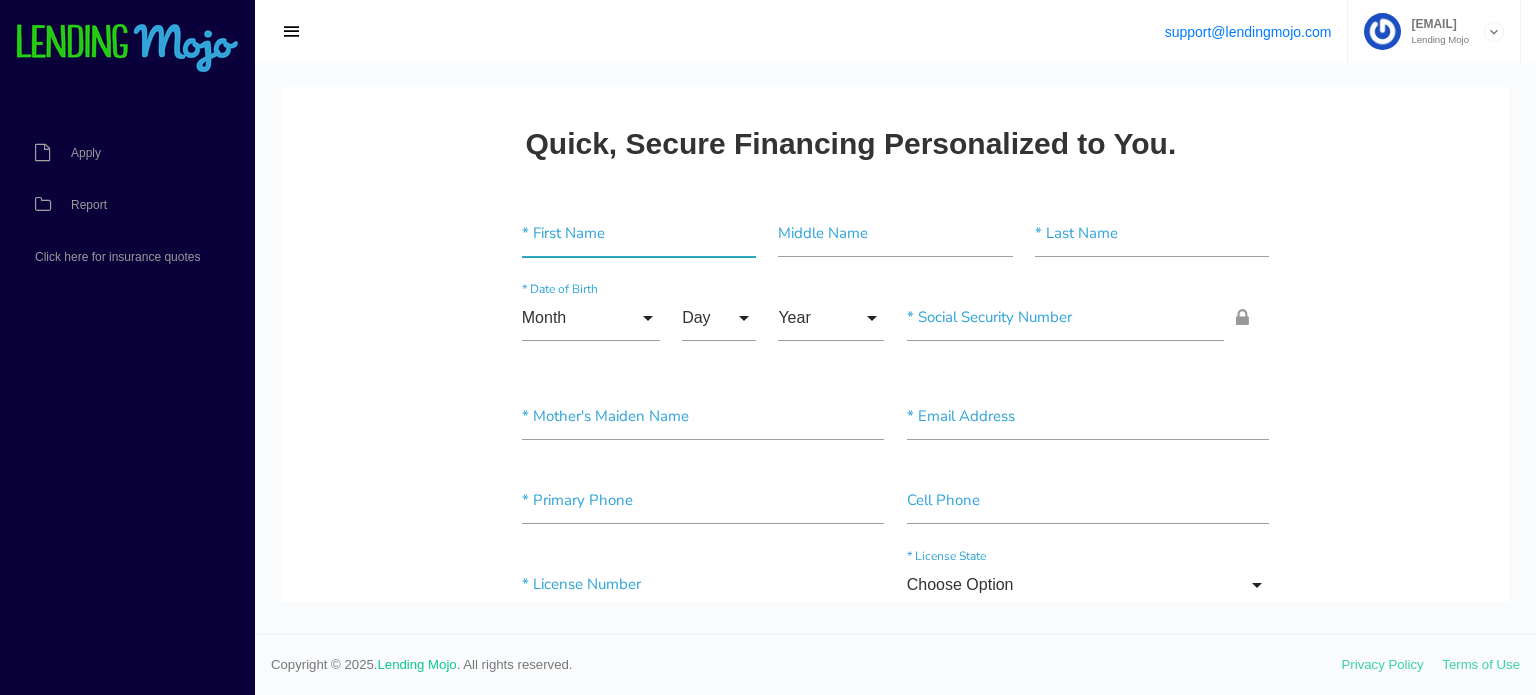 click at bounding box center (639, 234) 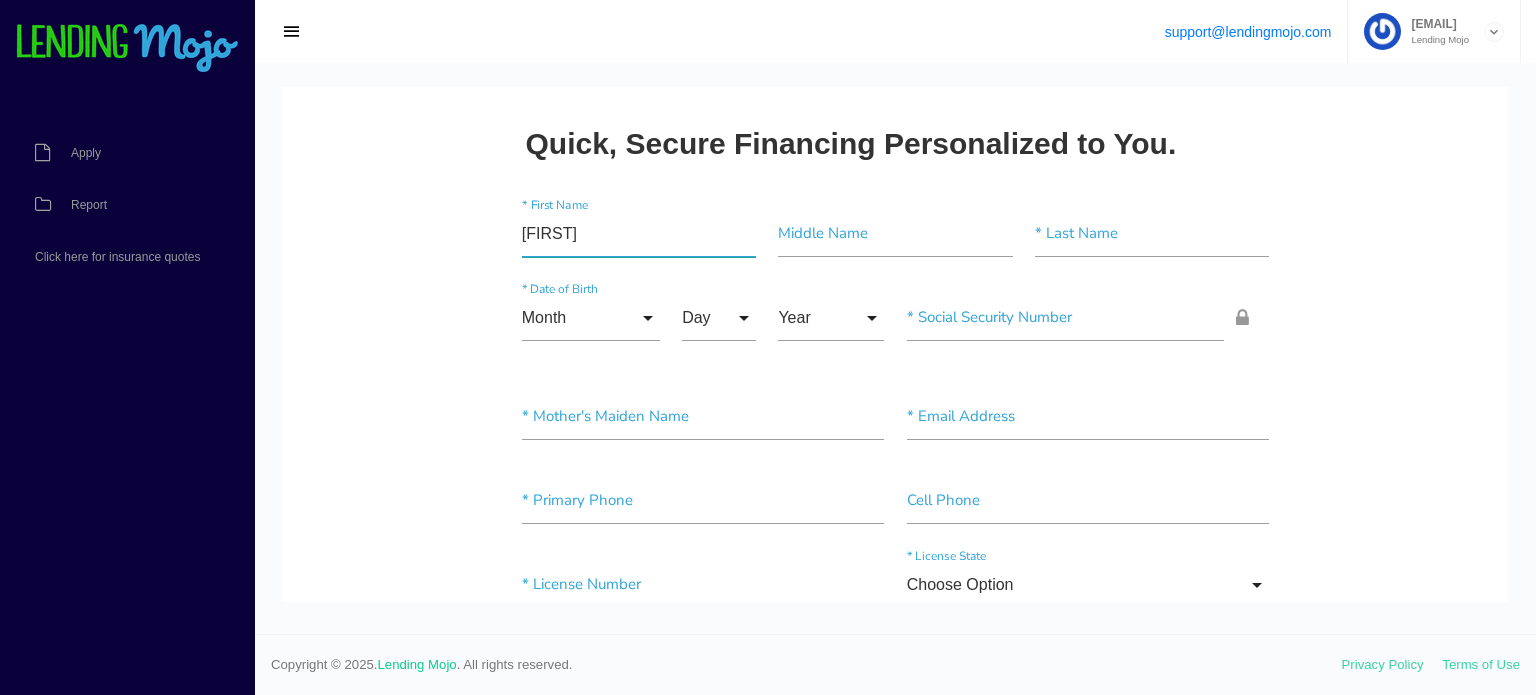 type on "[FIRST]" 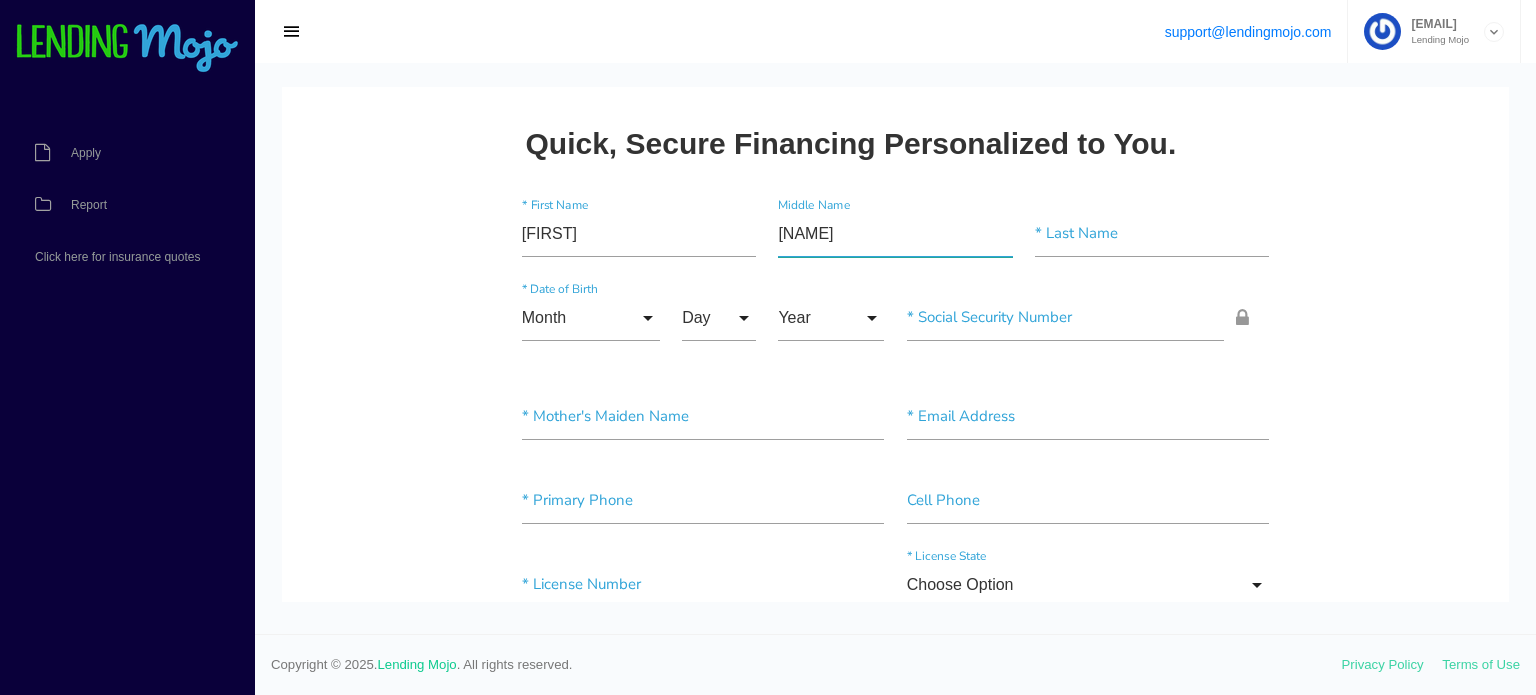 type on "[NAME]" 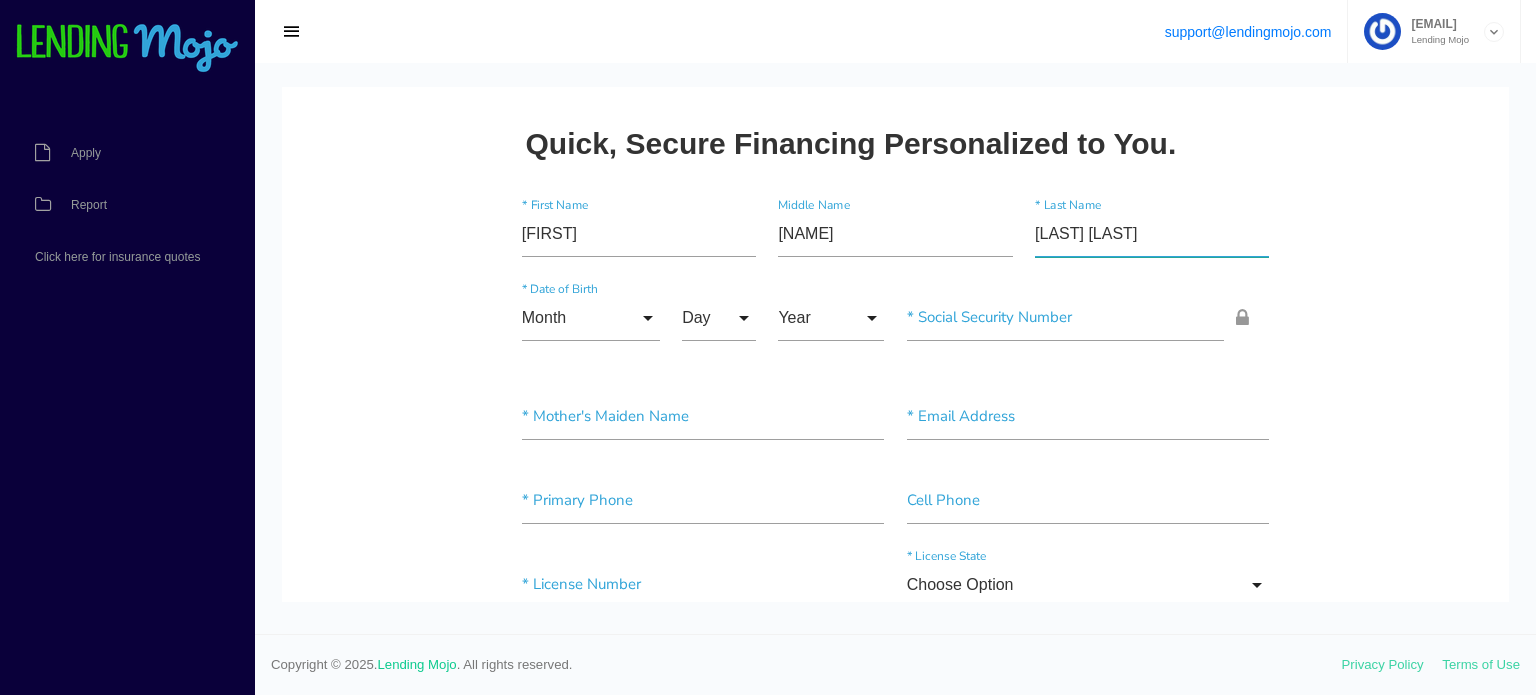 type on "[LAST] [LAST]" 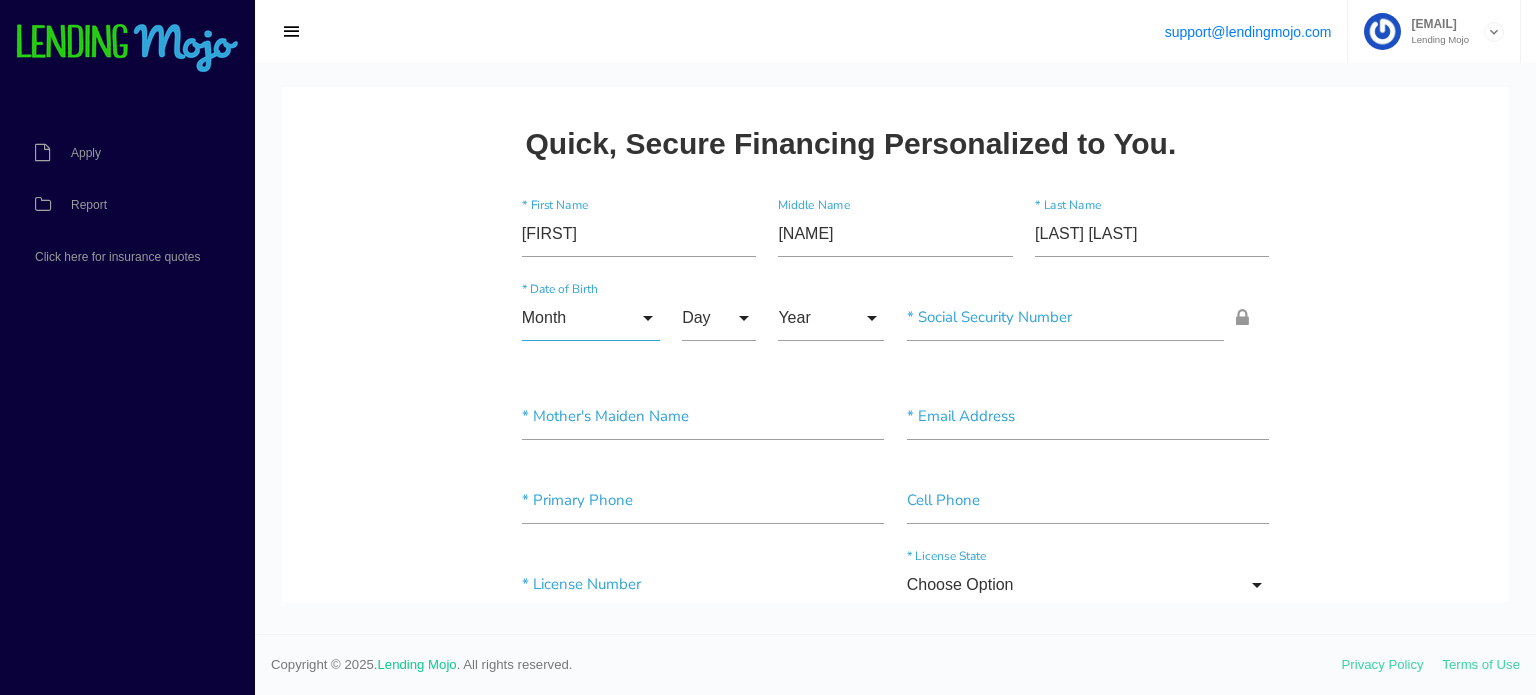 click on "Month" at bounding box center [591, 318] 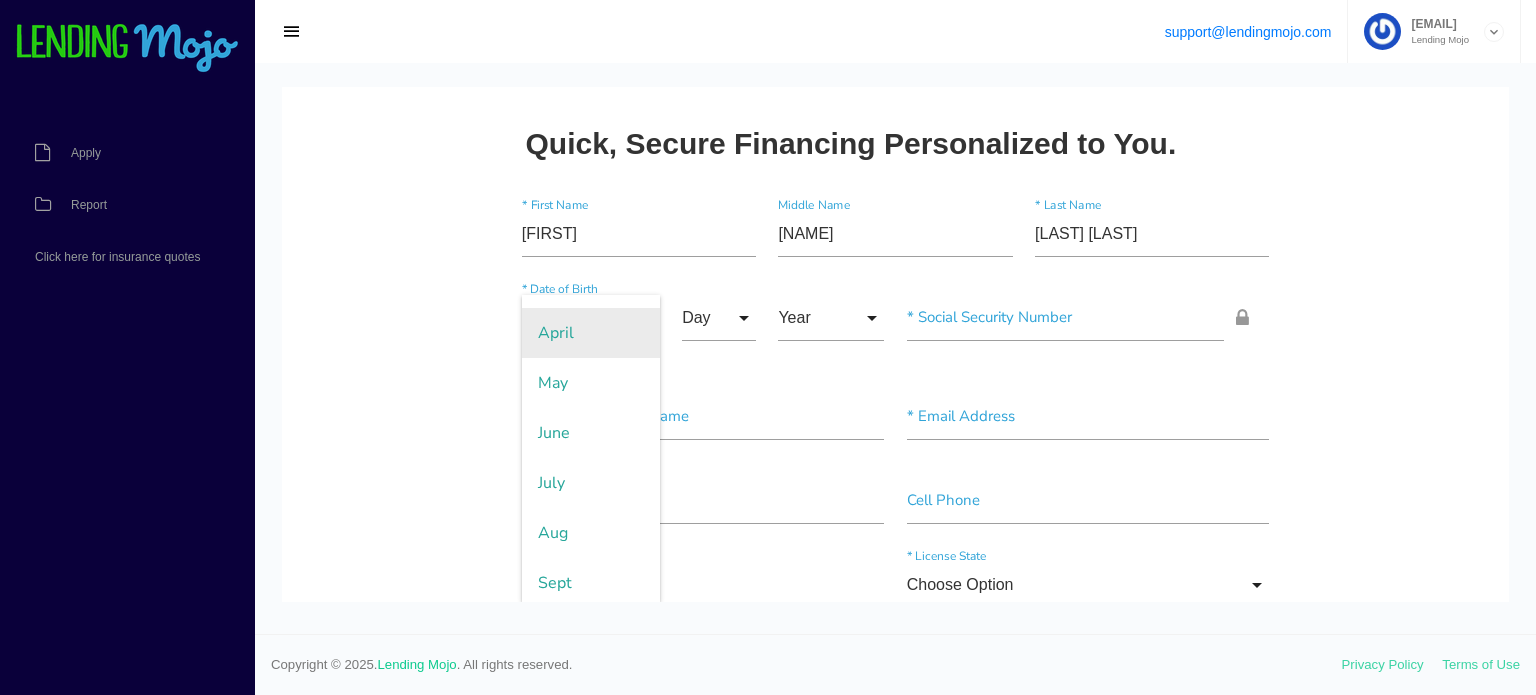scroll, scrollTop: 188, scrollLeft: 0, axis: vertical 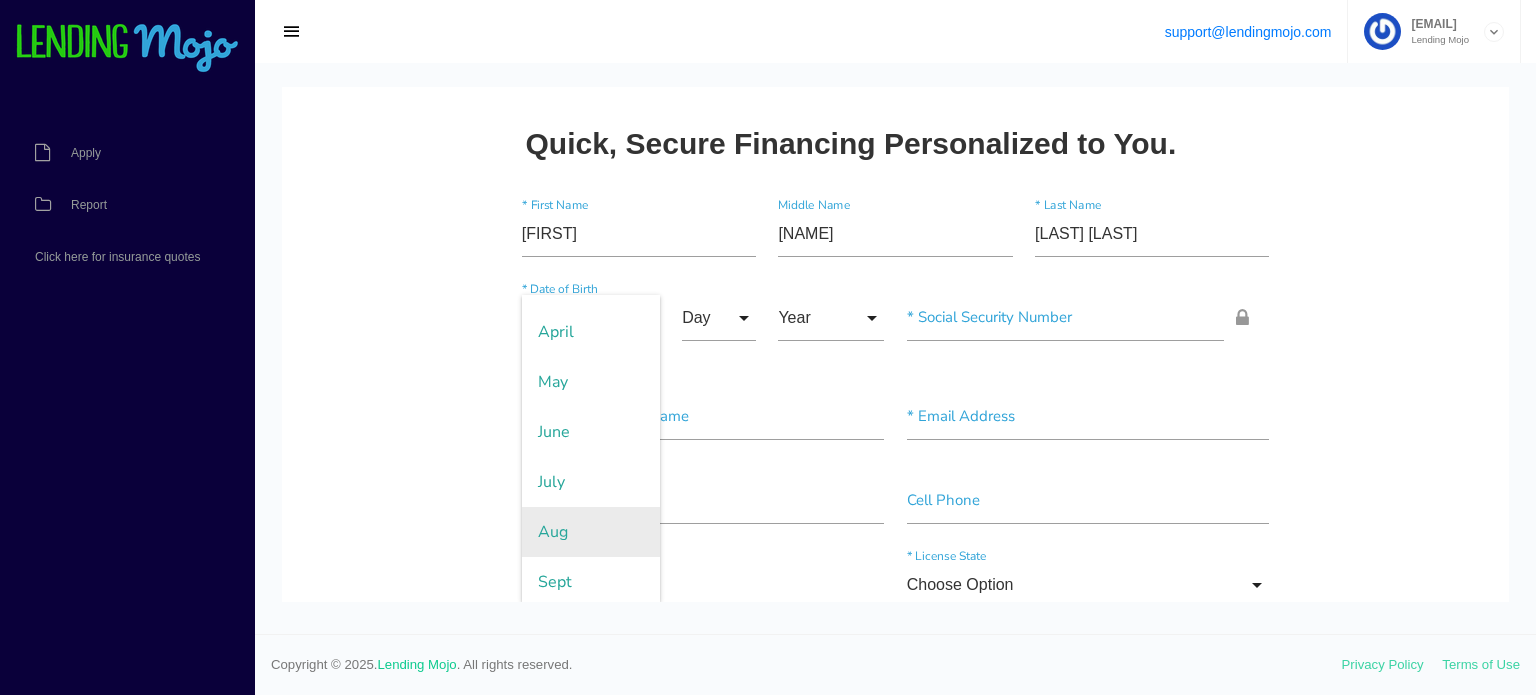 click on "Aug" at bounding box center (591, 532) 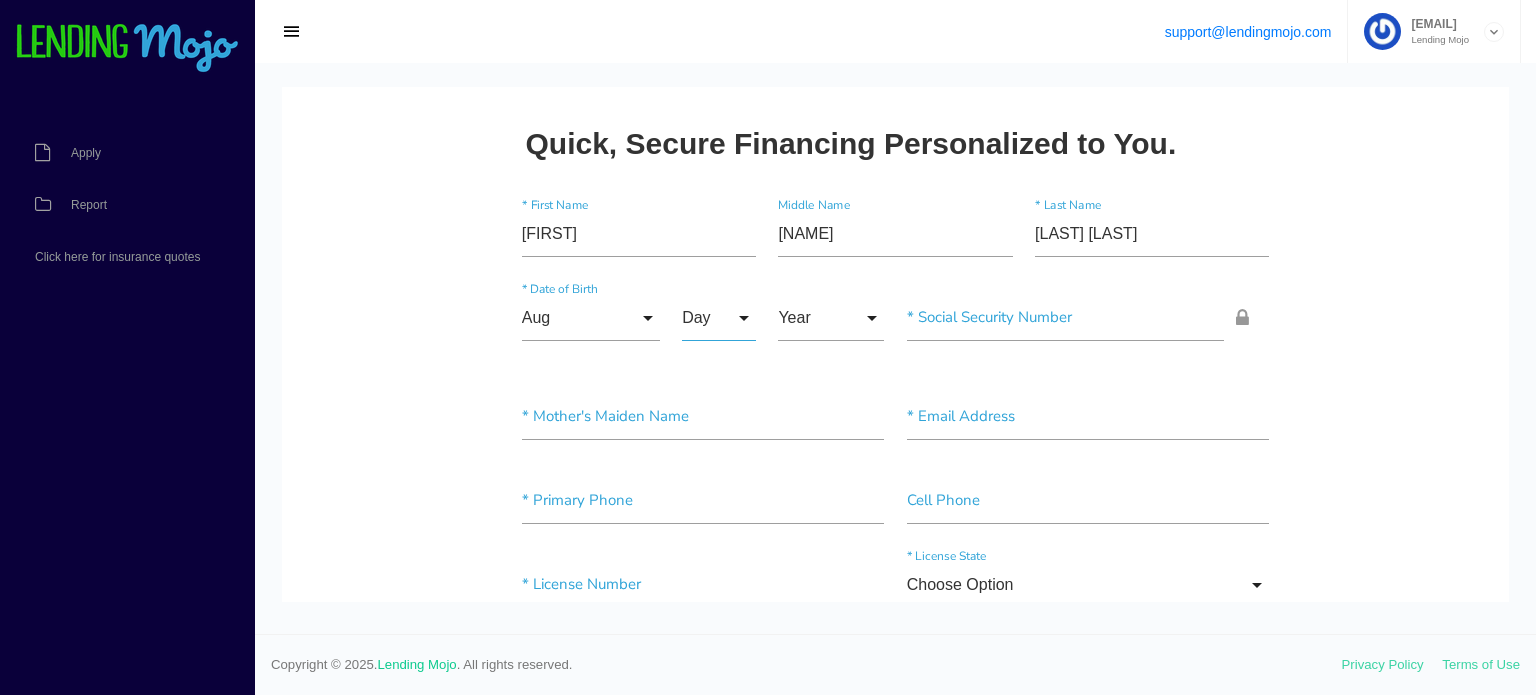 click on "Day" at bounding box center (719, 318) 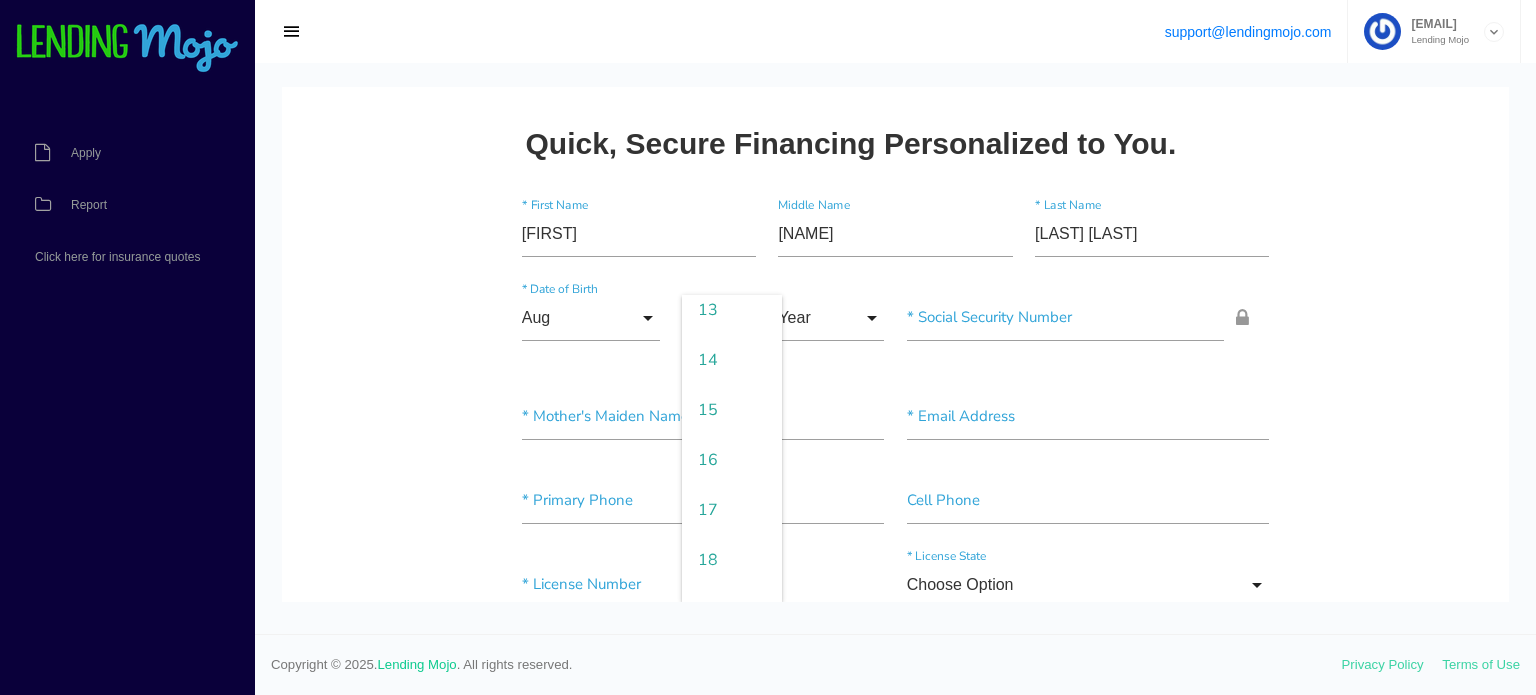 scroll, scrollTop: 661, scrollLeft: 0, axis: vertical 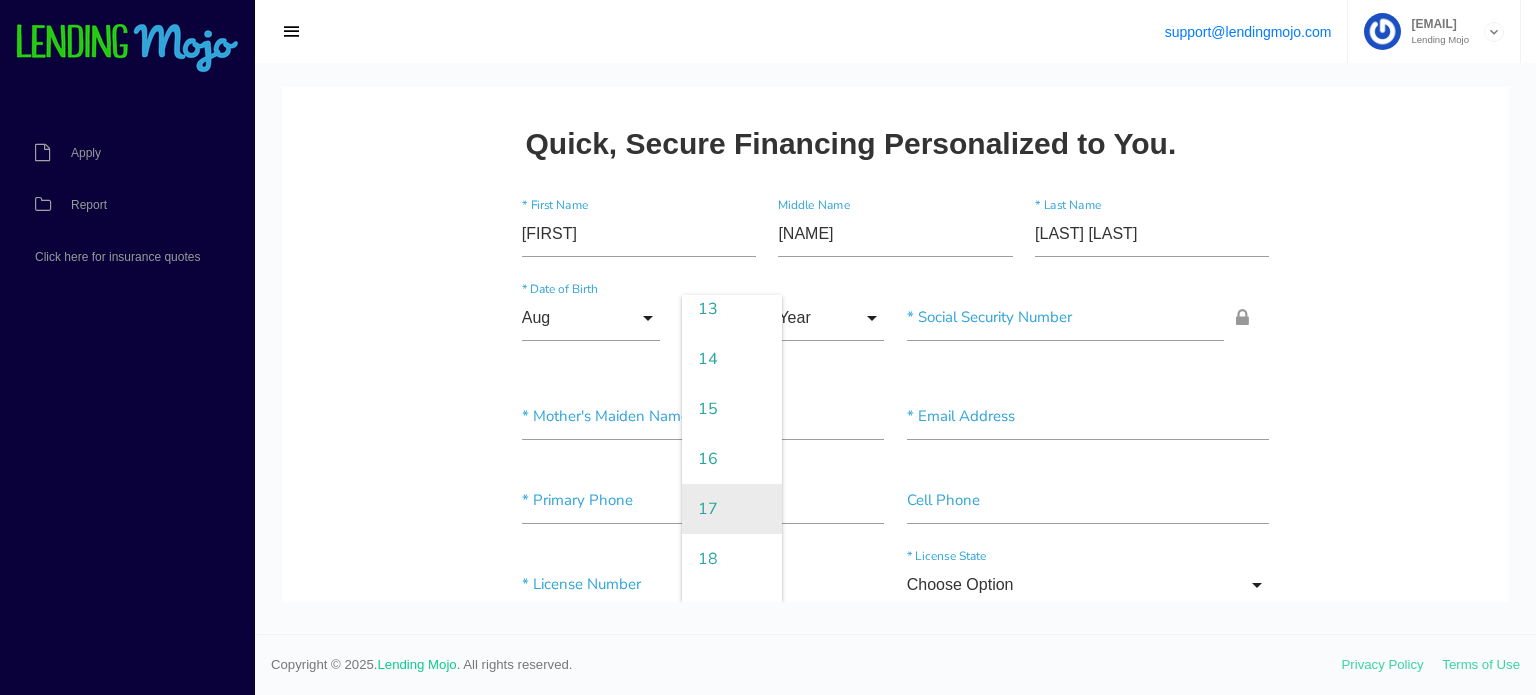 click on "17" at bounding box center (732, 509) 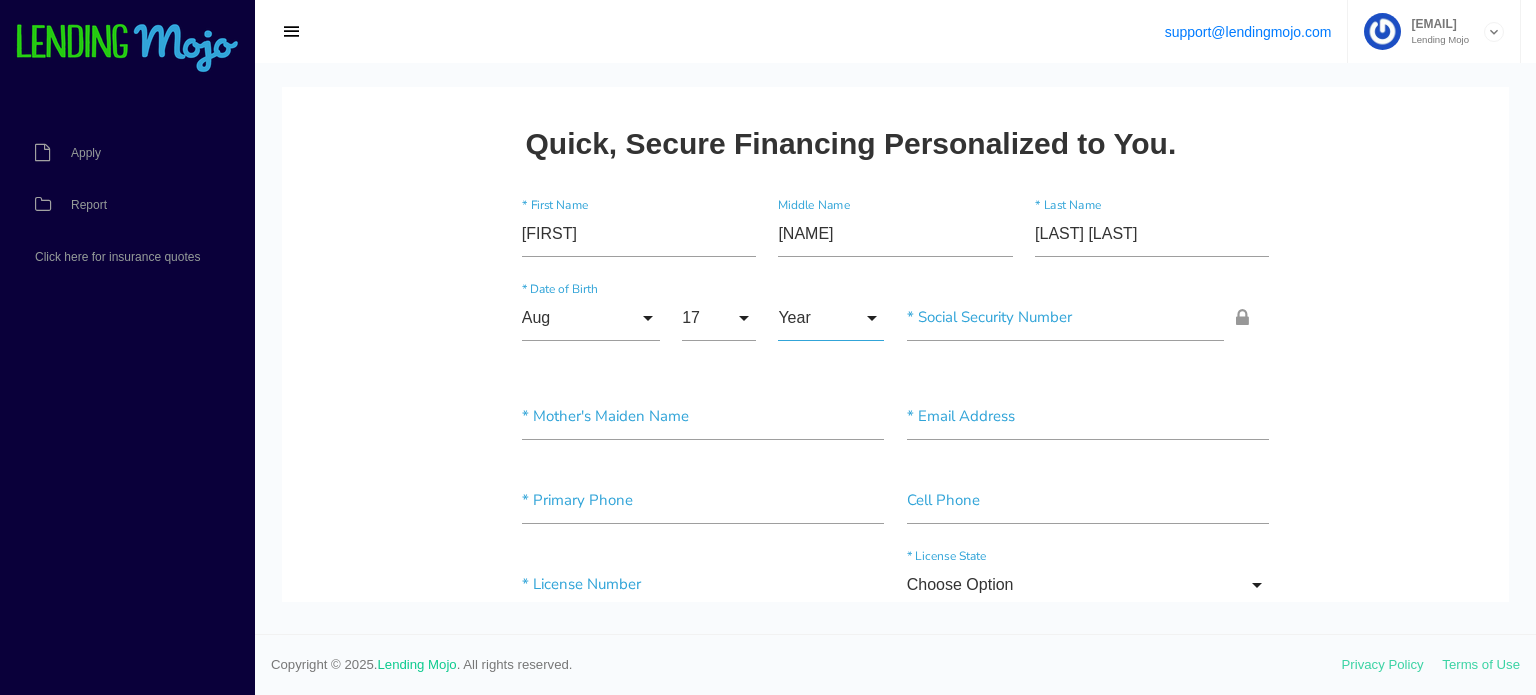 click on "Year" at bounding box center (831, 318) 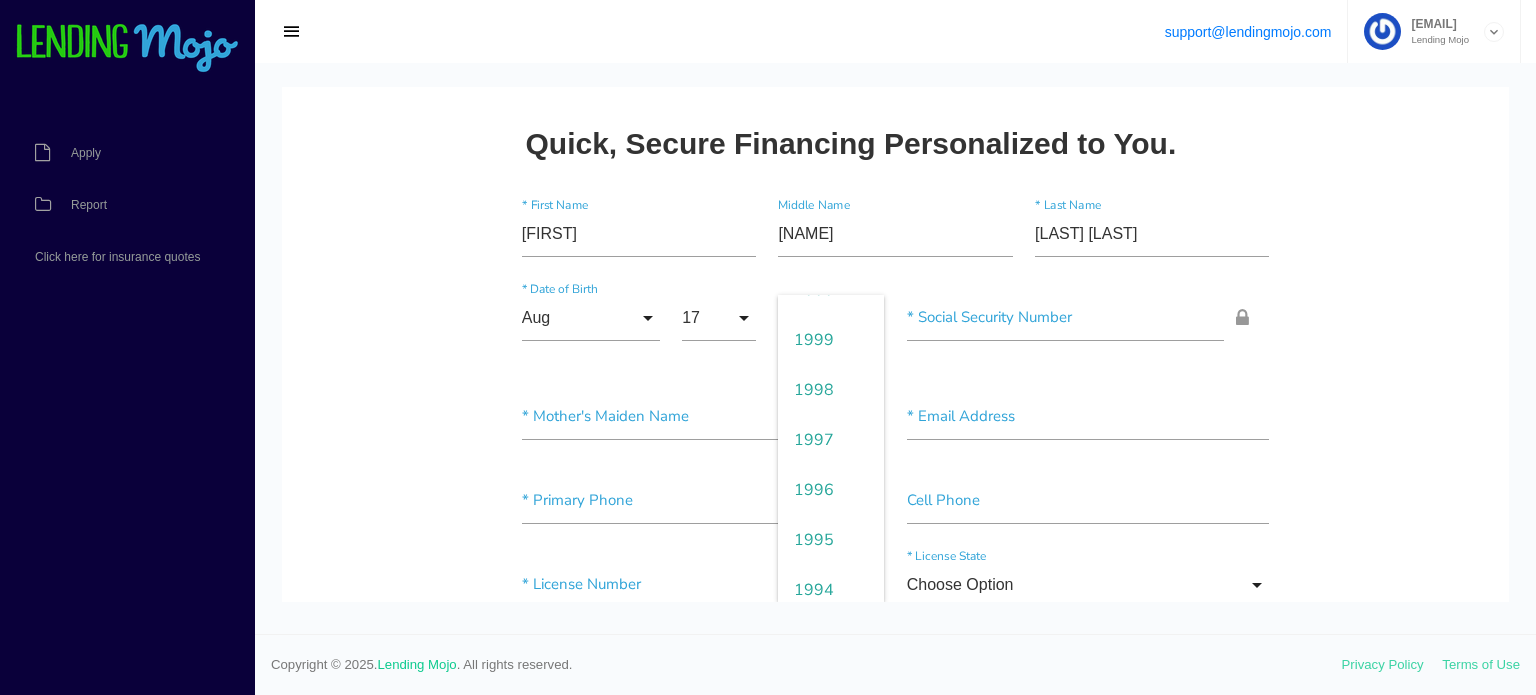 scroll, scrollTop: 431, scrollLeft: 0, axis: vertical 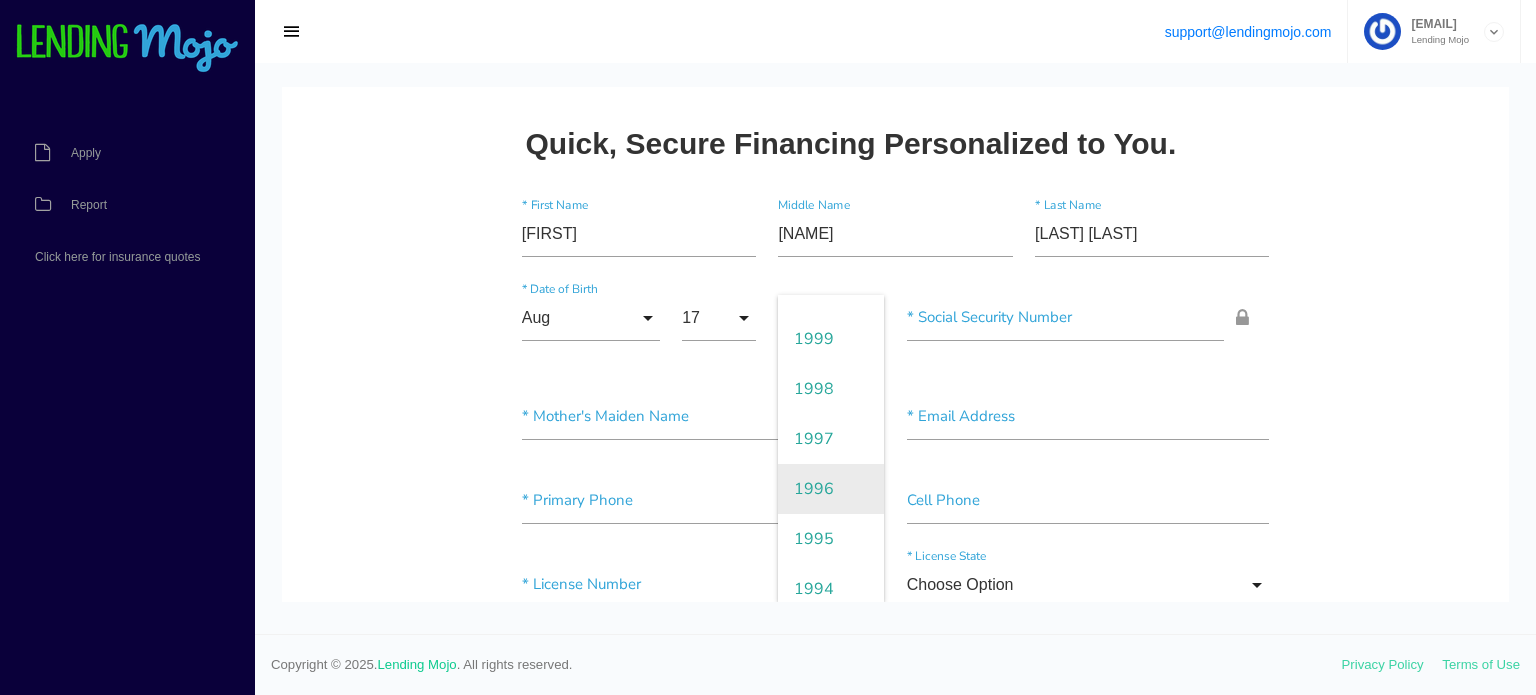 click on "1996" at bounding box center [831, 489] 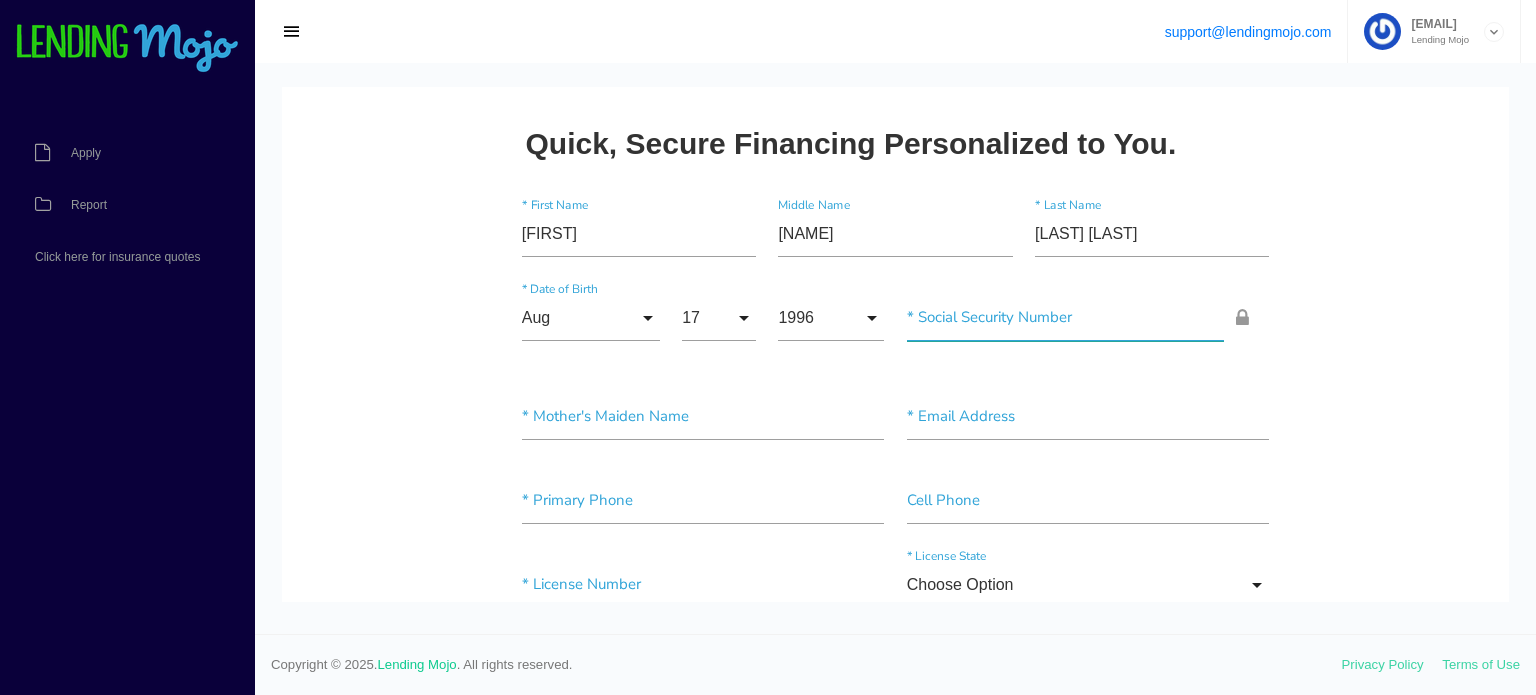 click at bounding box center (1066, 318) 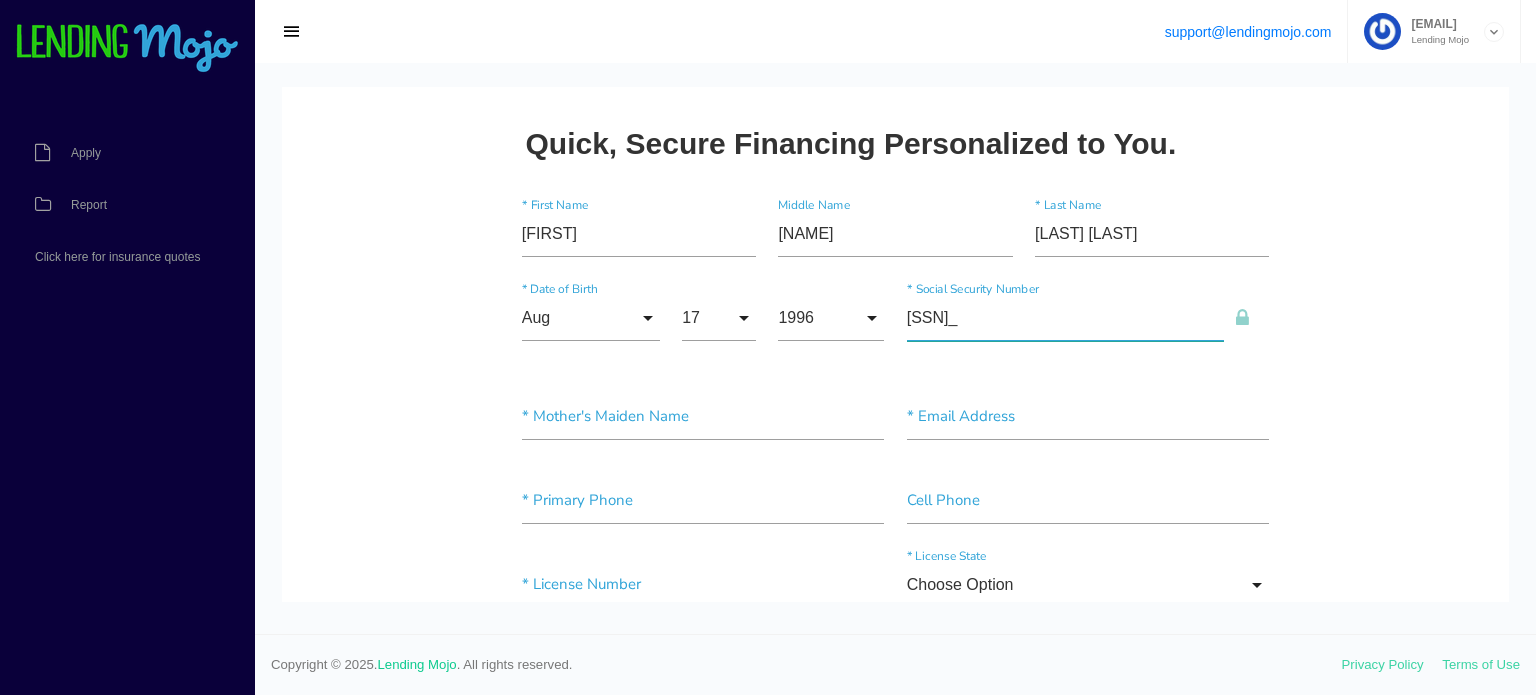 type on "[PHONE]" 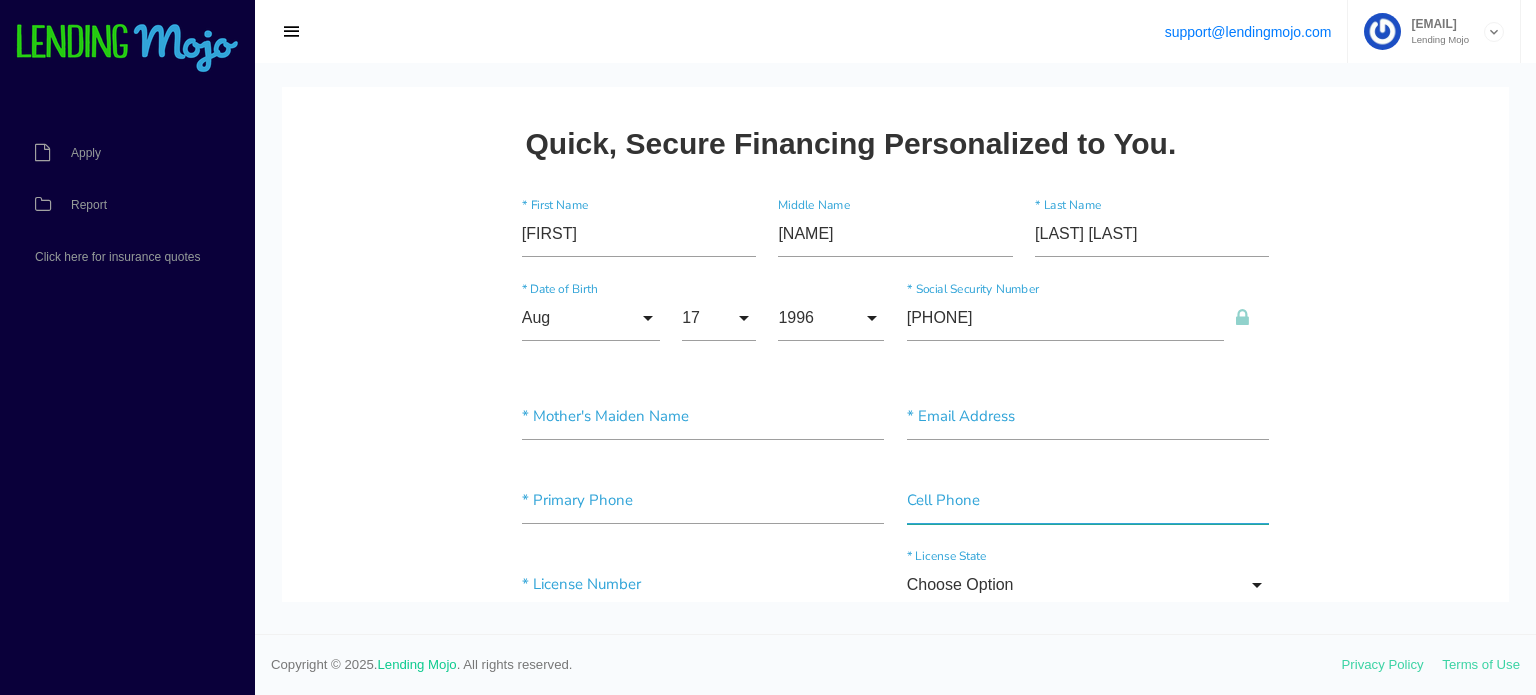 click at bounding box center [1088, 501] 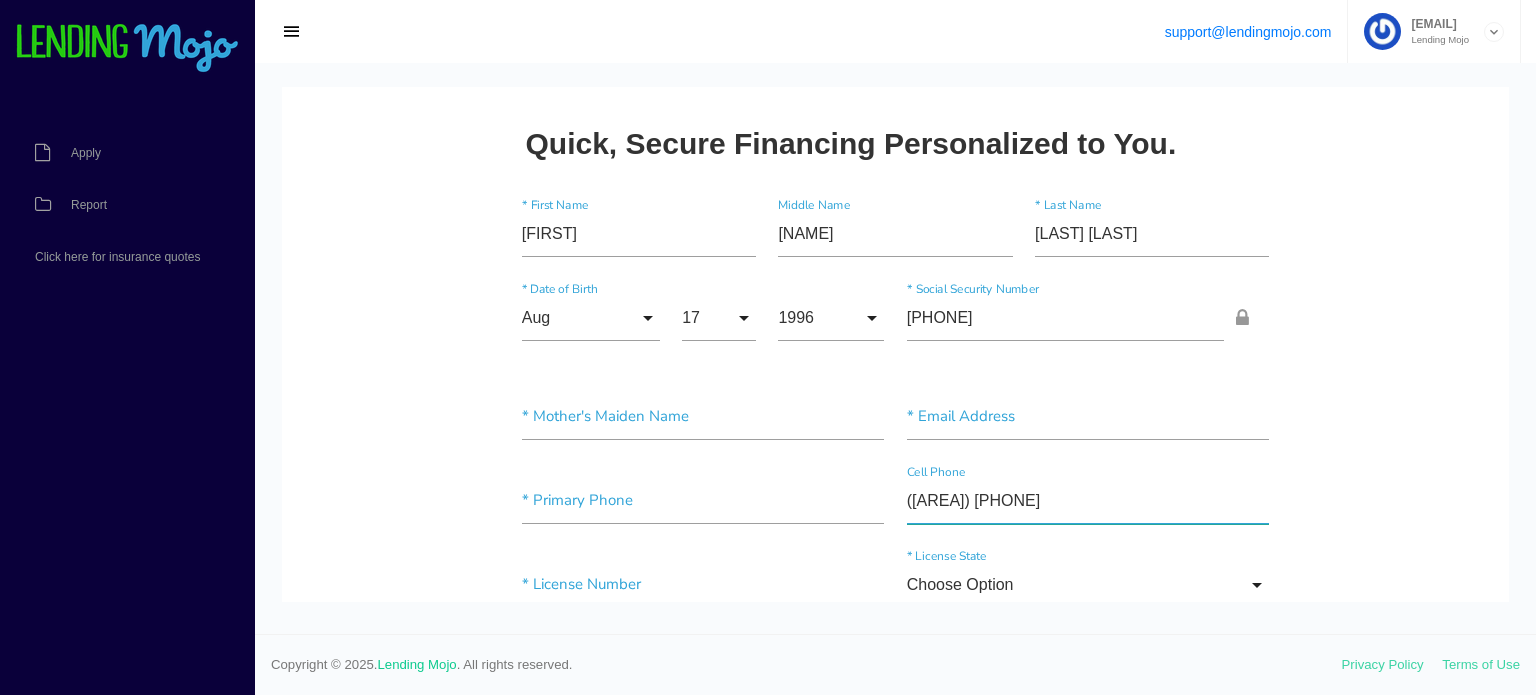 type on "([AREA]) [PHONE]" 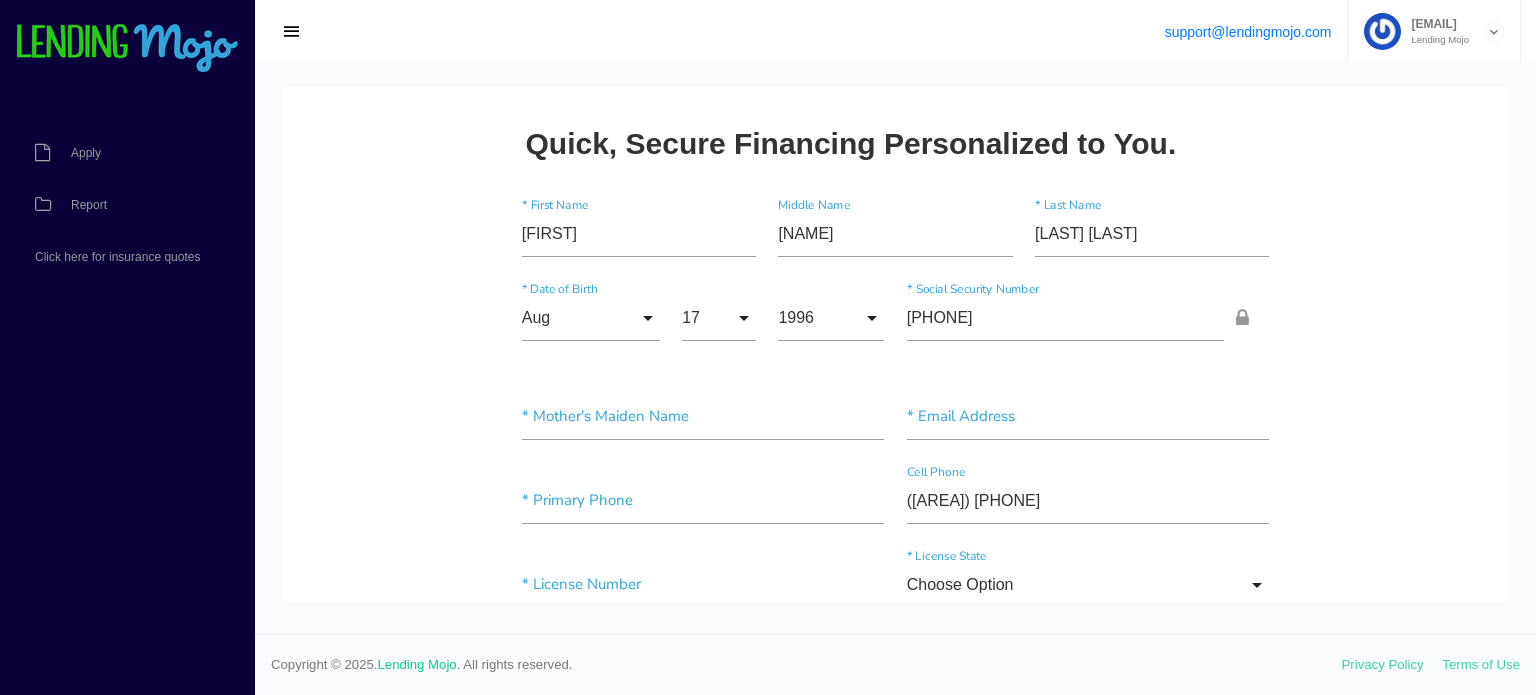 click on "[FIRST] [MIDDLE] [LAST]" at bounding box center [895, 1400] 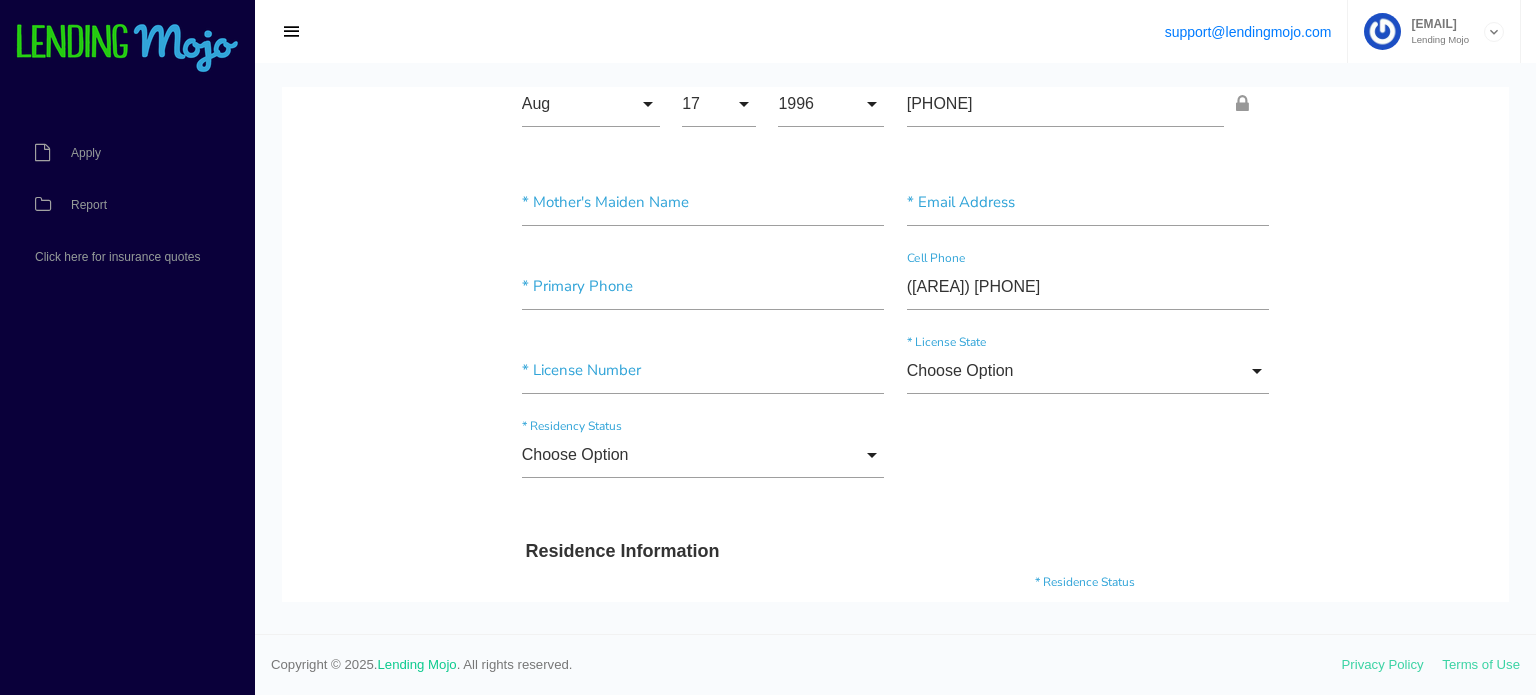 scroll, scrollTop: 256, scrollLeft: 0, axis: vertical 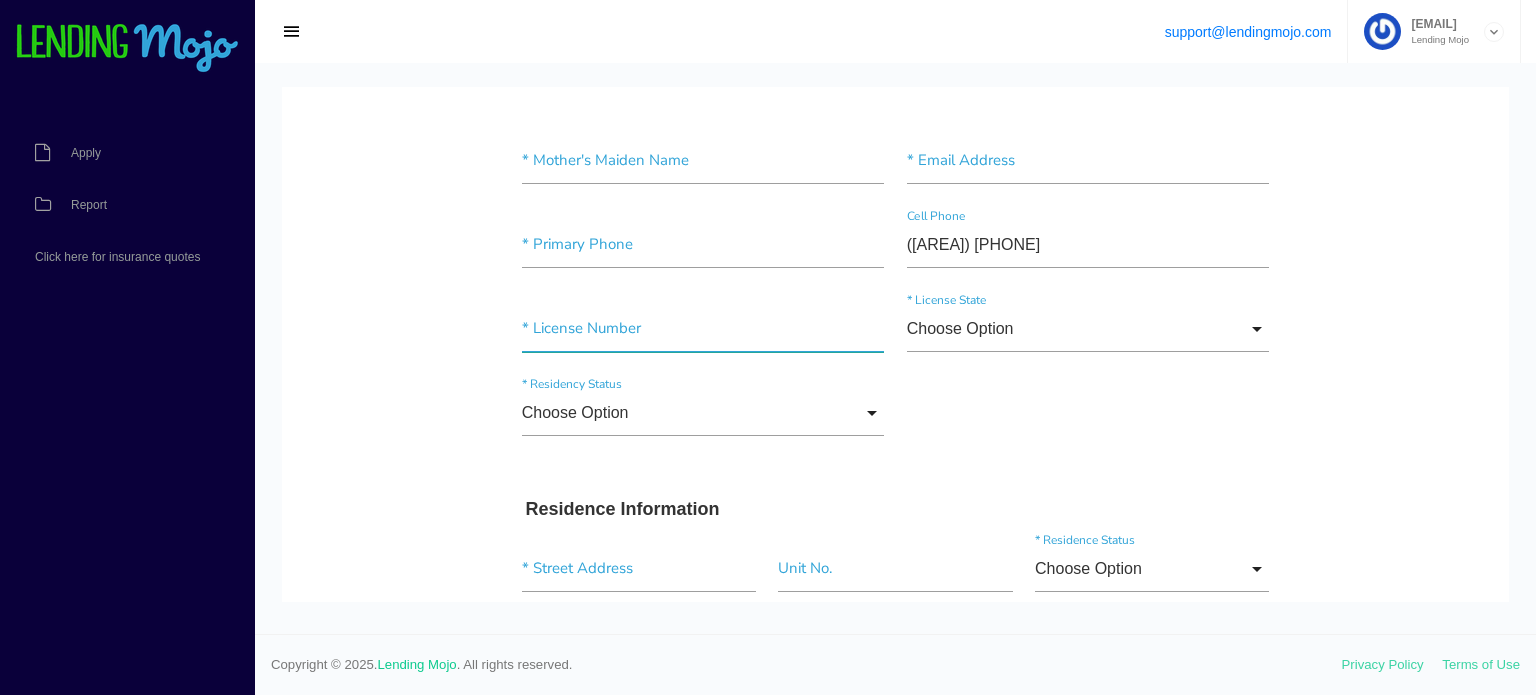 click at bounding box center (703, 329) 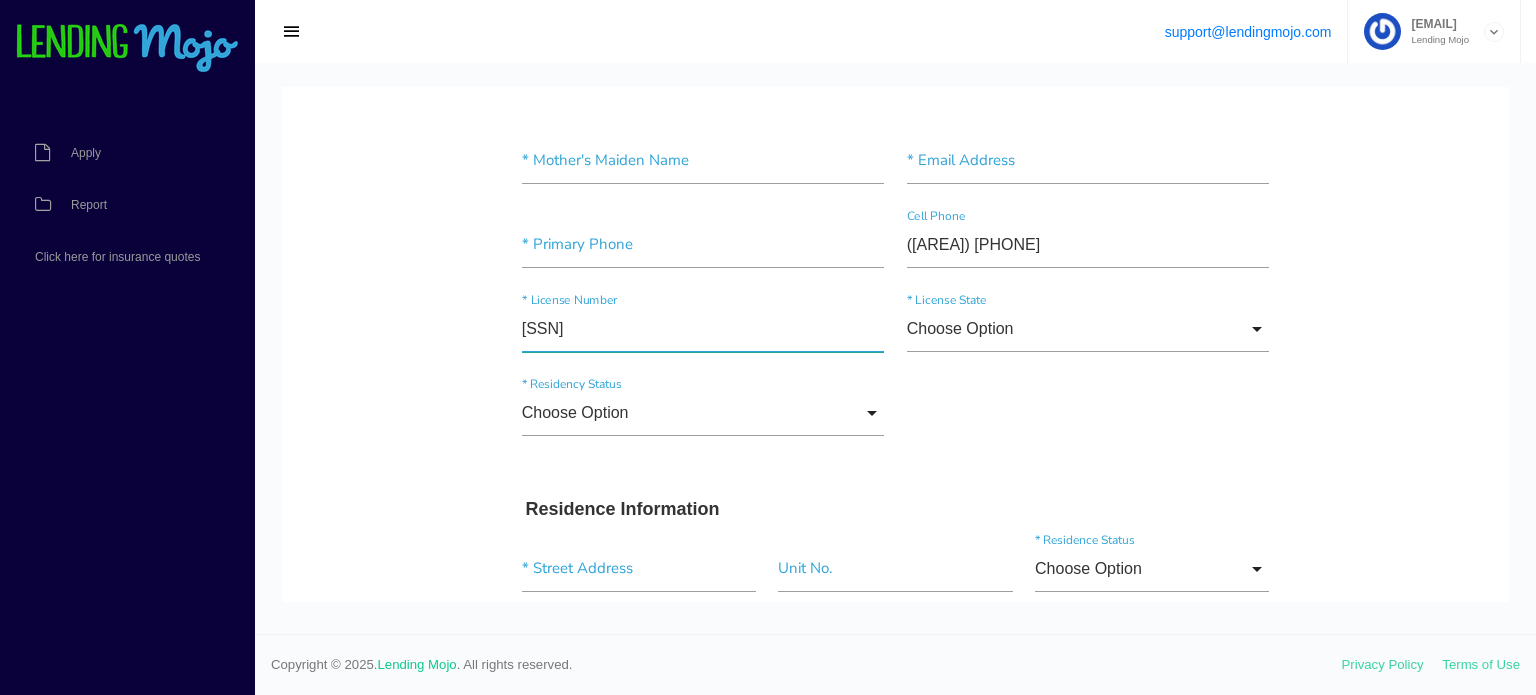 type on "[SSN]" 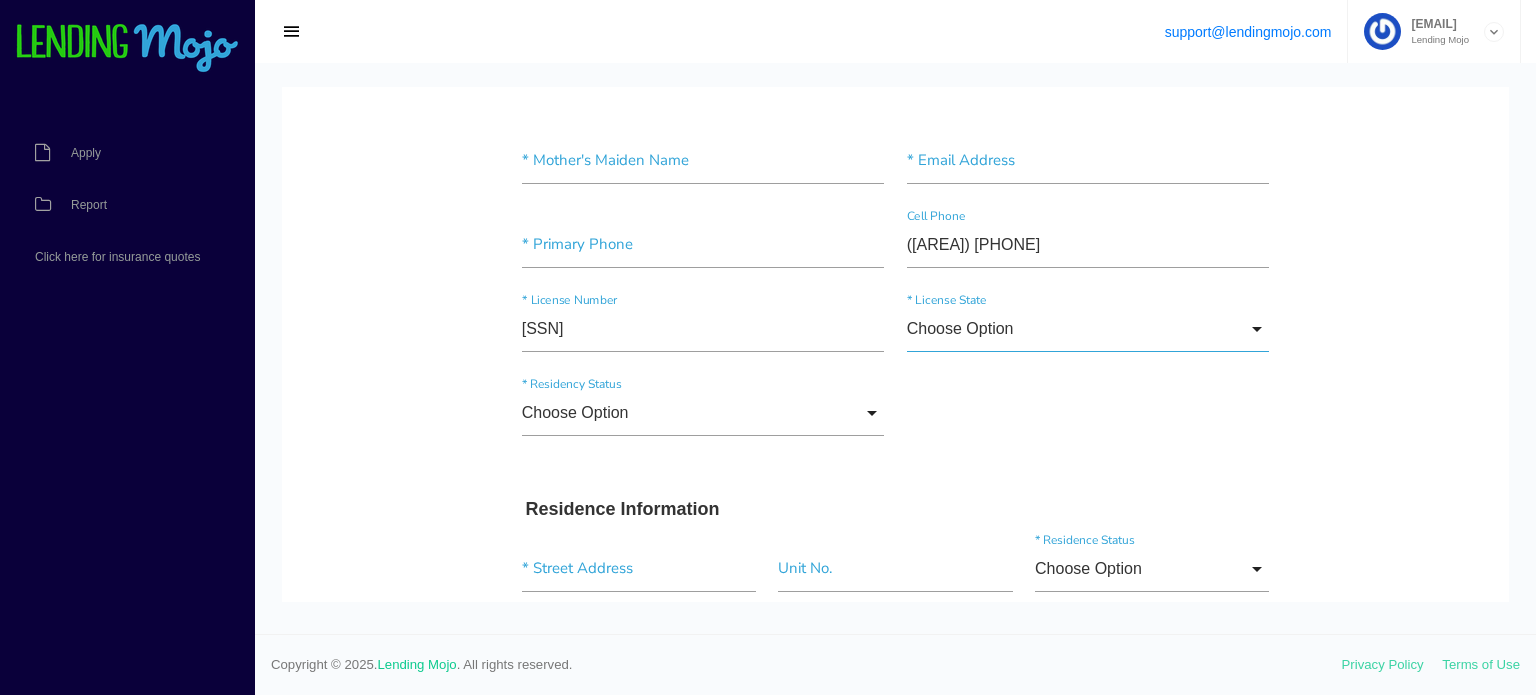 click on "Choose Option" at bounding box center (1088, 329) 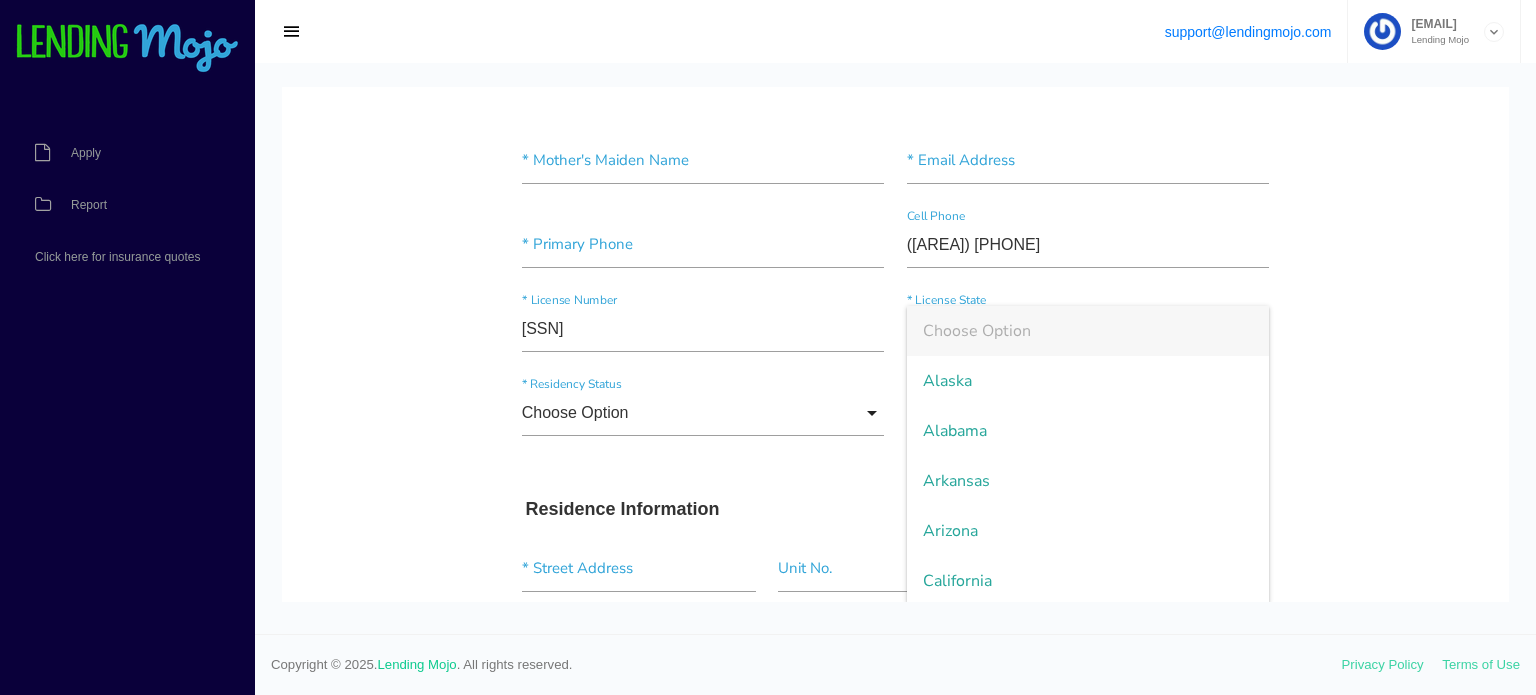 type 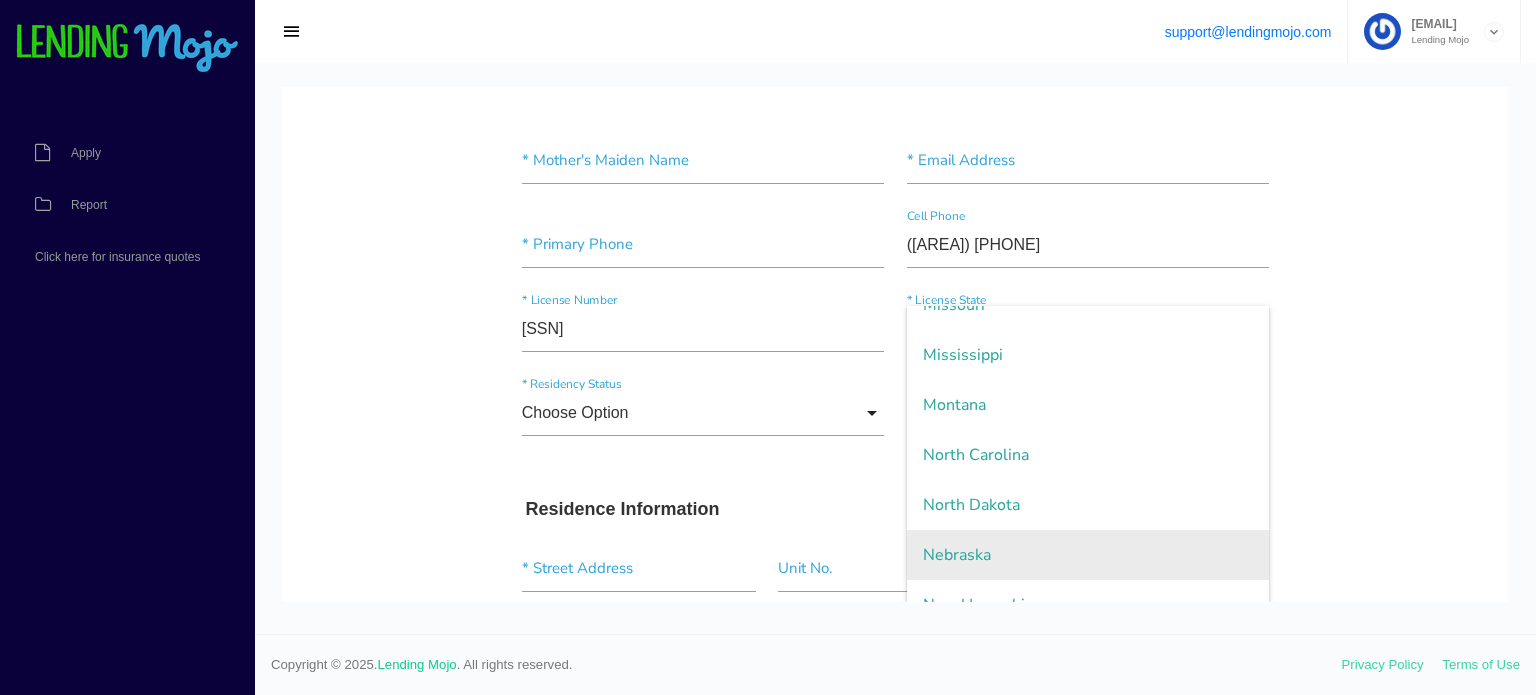 type 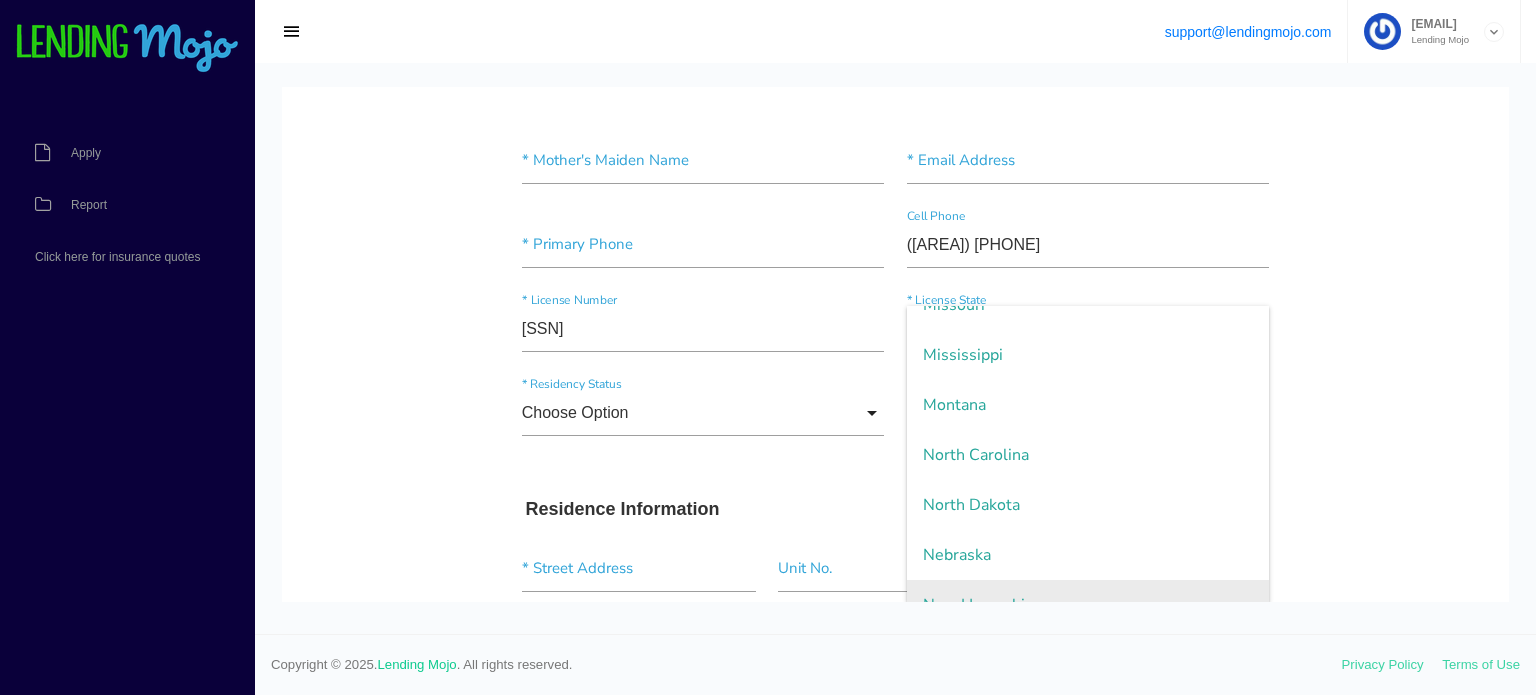 scroll, scrollTop: 1303, scrollLeft: 0, axis: vertical 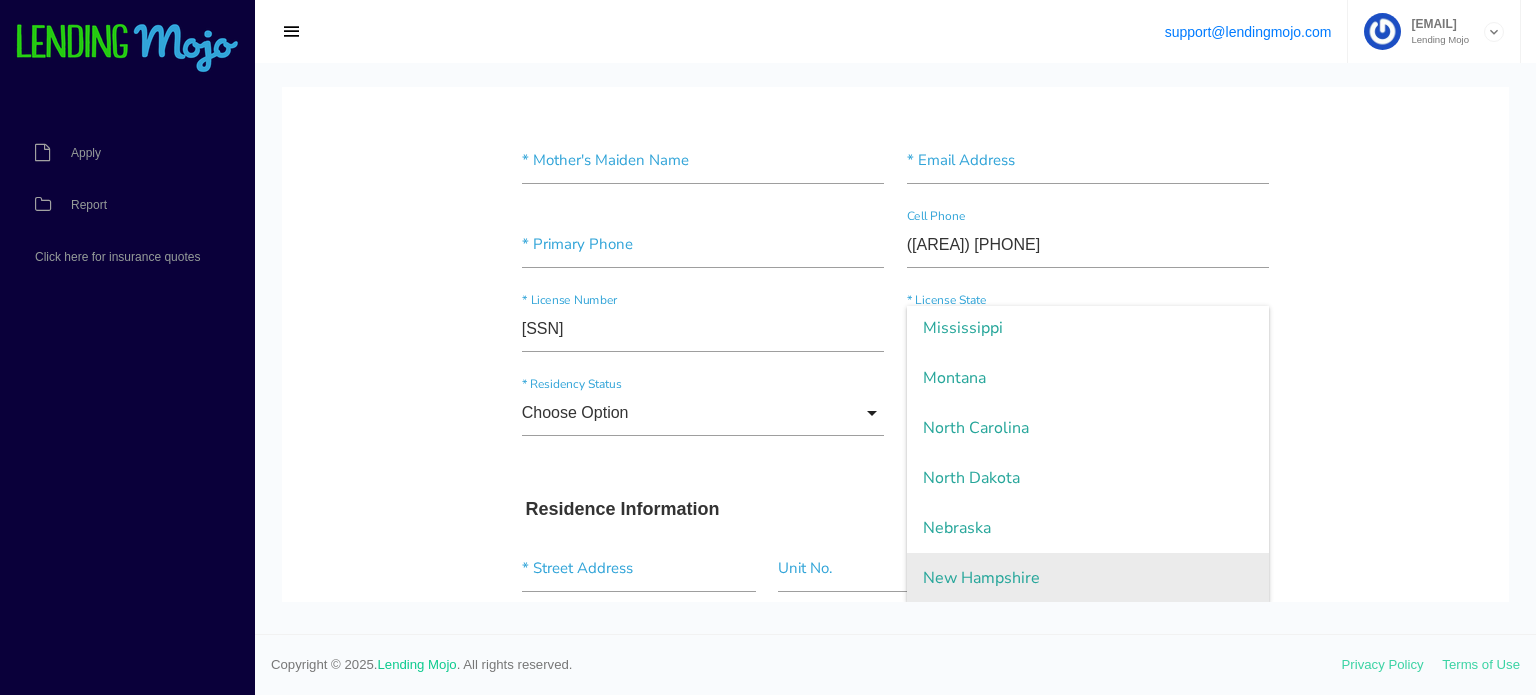 type 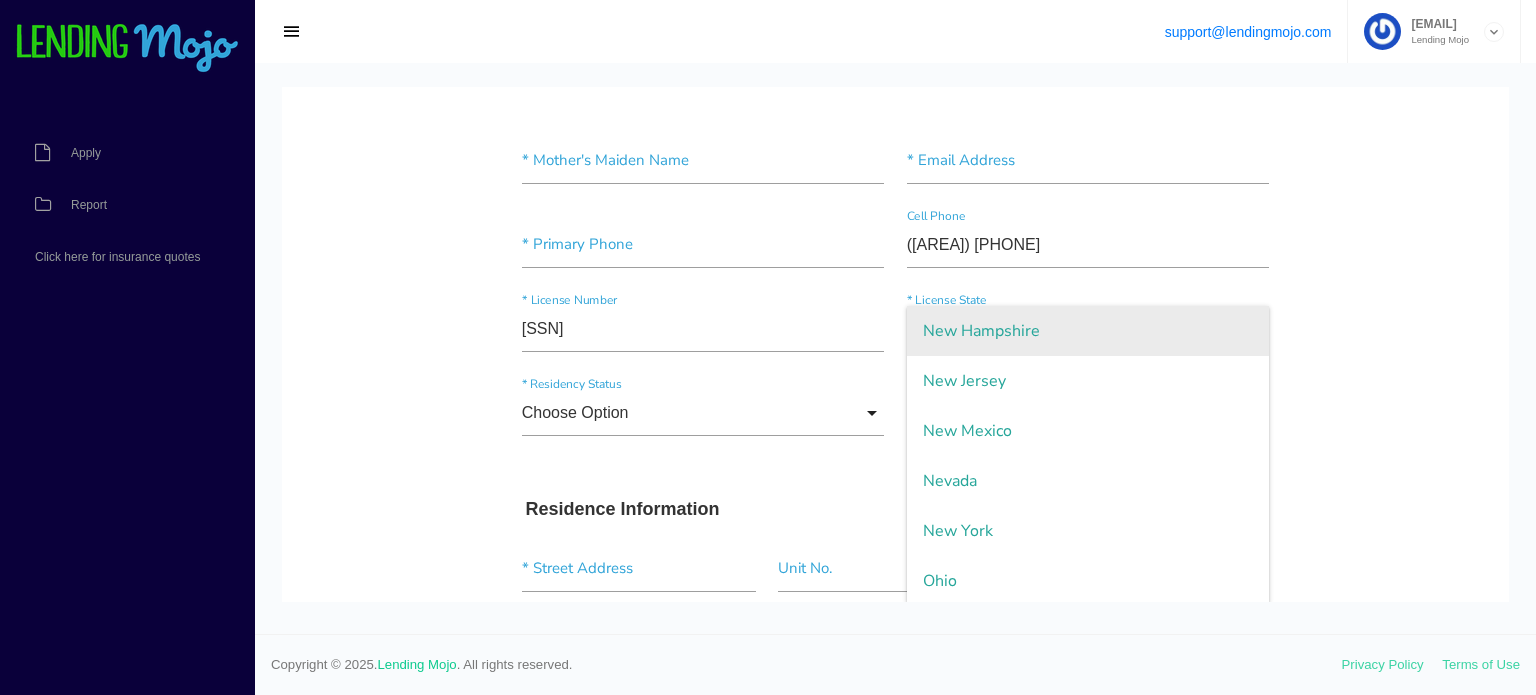 scroll, scrollTop: 1555, scrollLeft: 0, axis: vertical 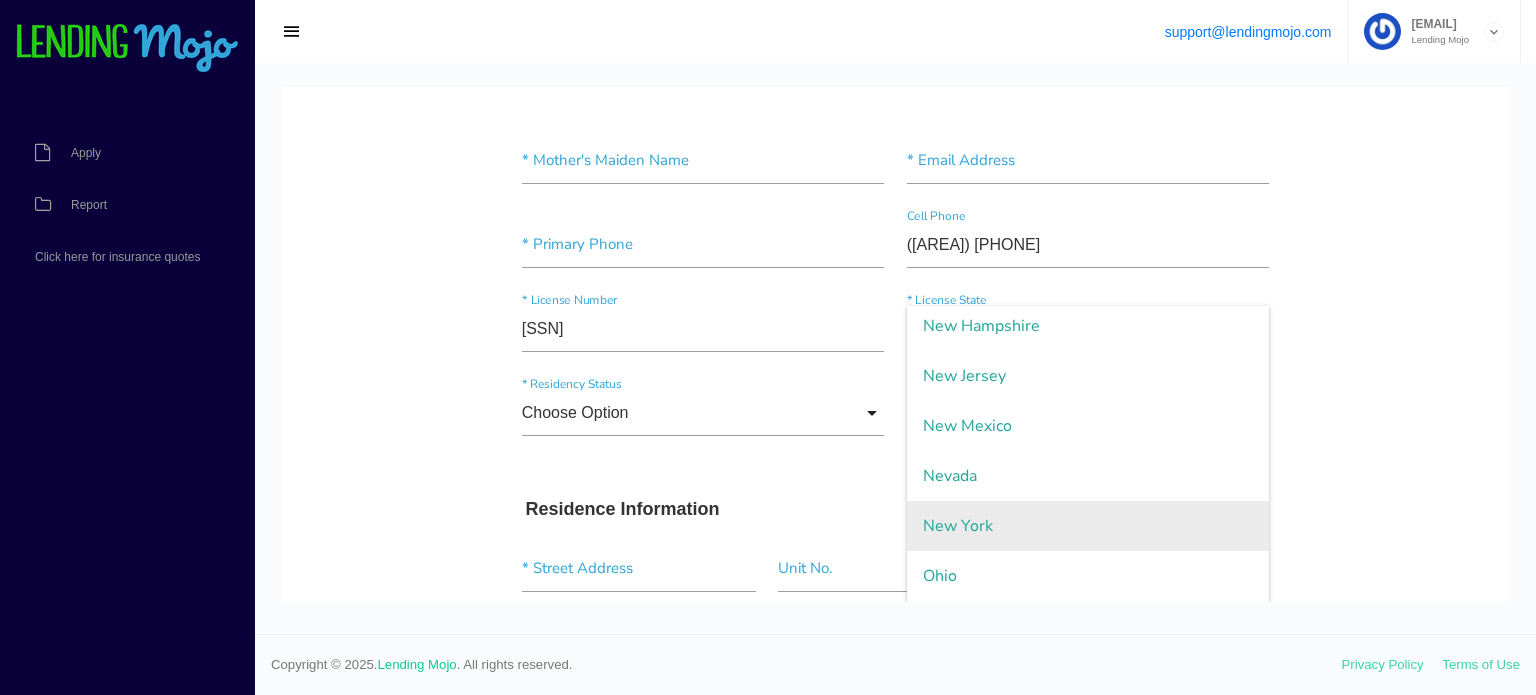 click on "New York" at bounding box center (1088, 526) 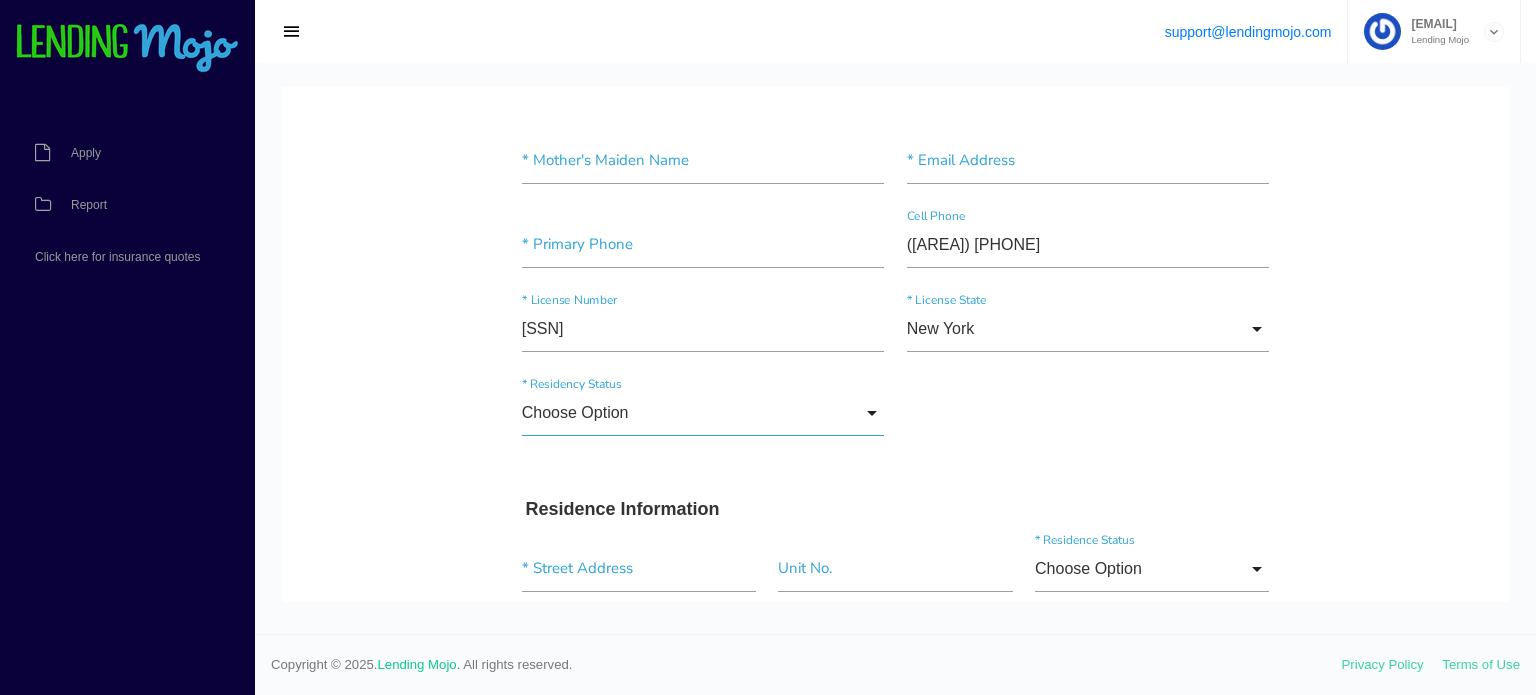 click on "Choose Option" at bounding box center [703, 413] 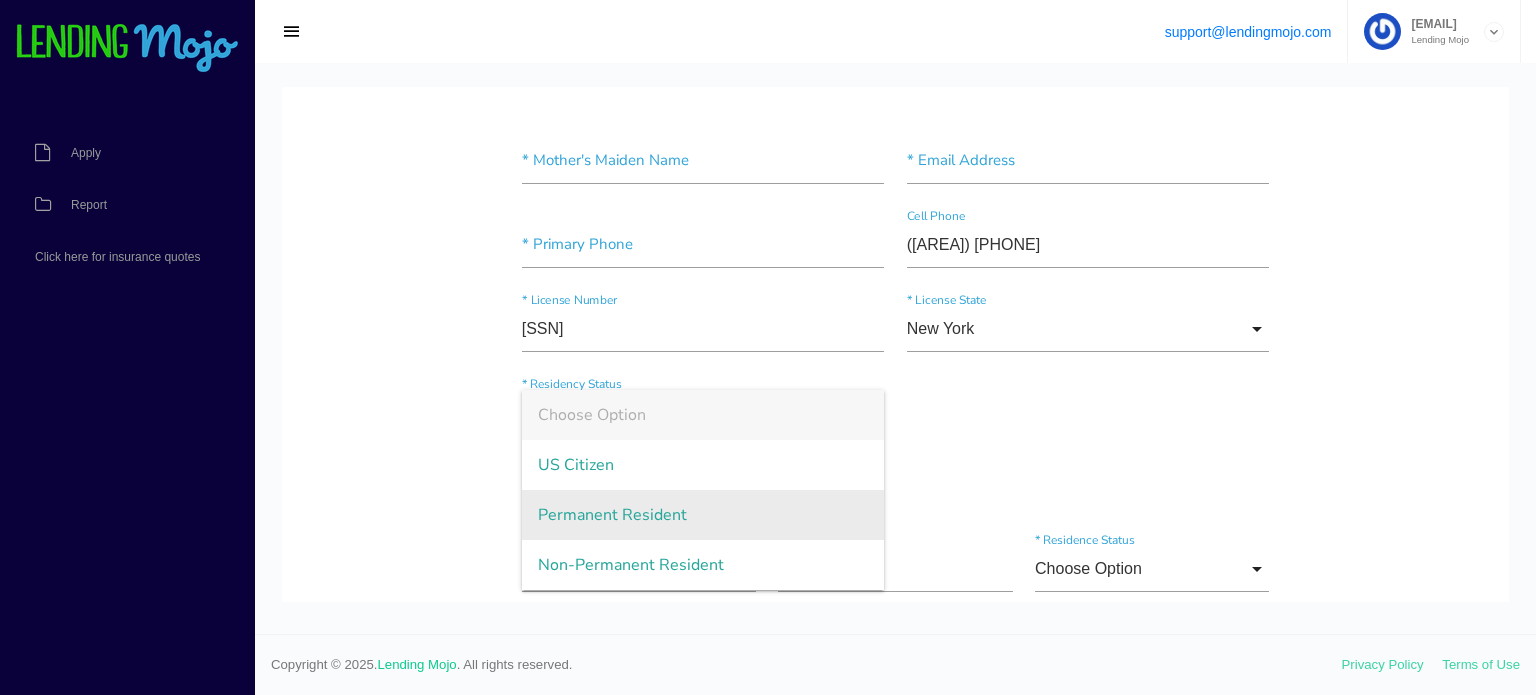 click on "Permanent Resident" at bounding box center [703, 515] 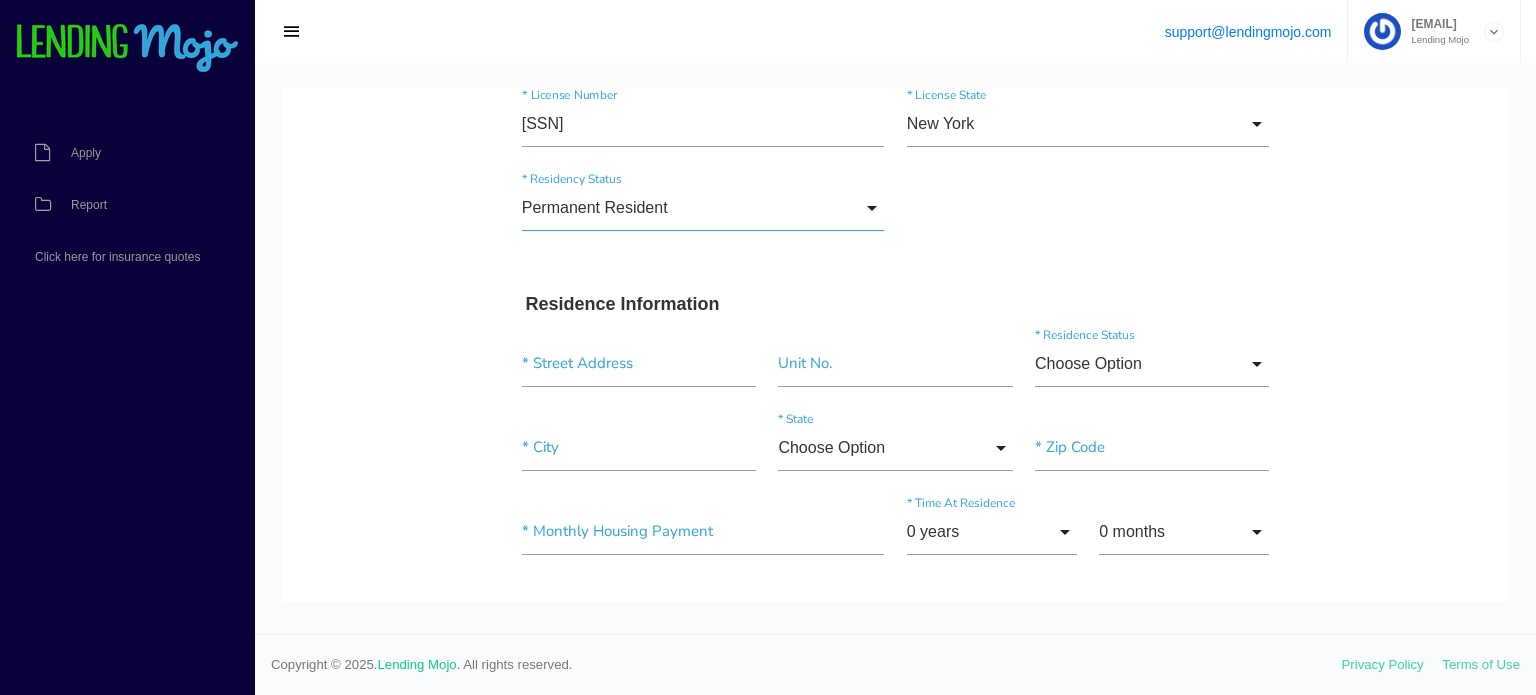 scroll, scrollTop: 463, scrollLeft: 0, axis: vertical 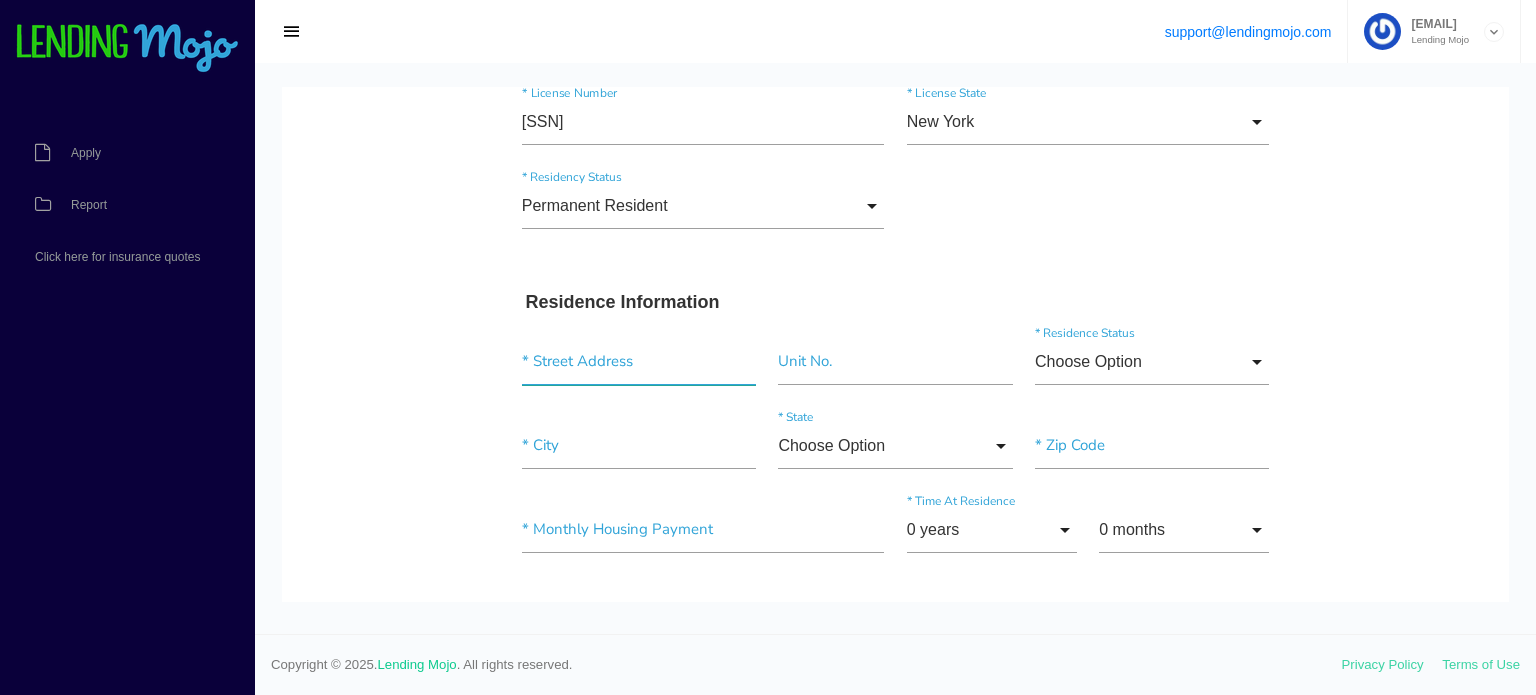 click at bounding box center [639, 362] 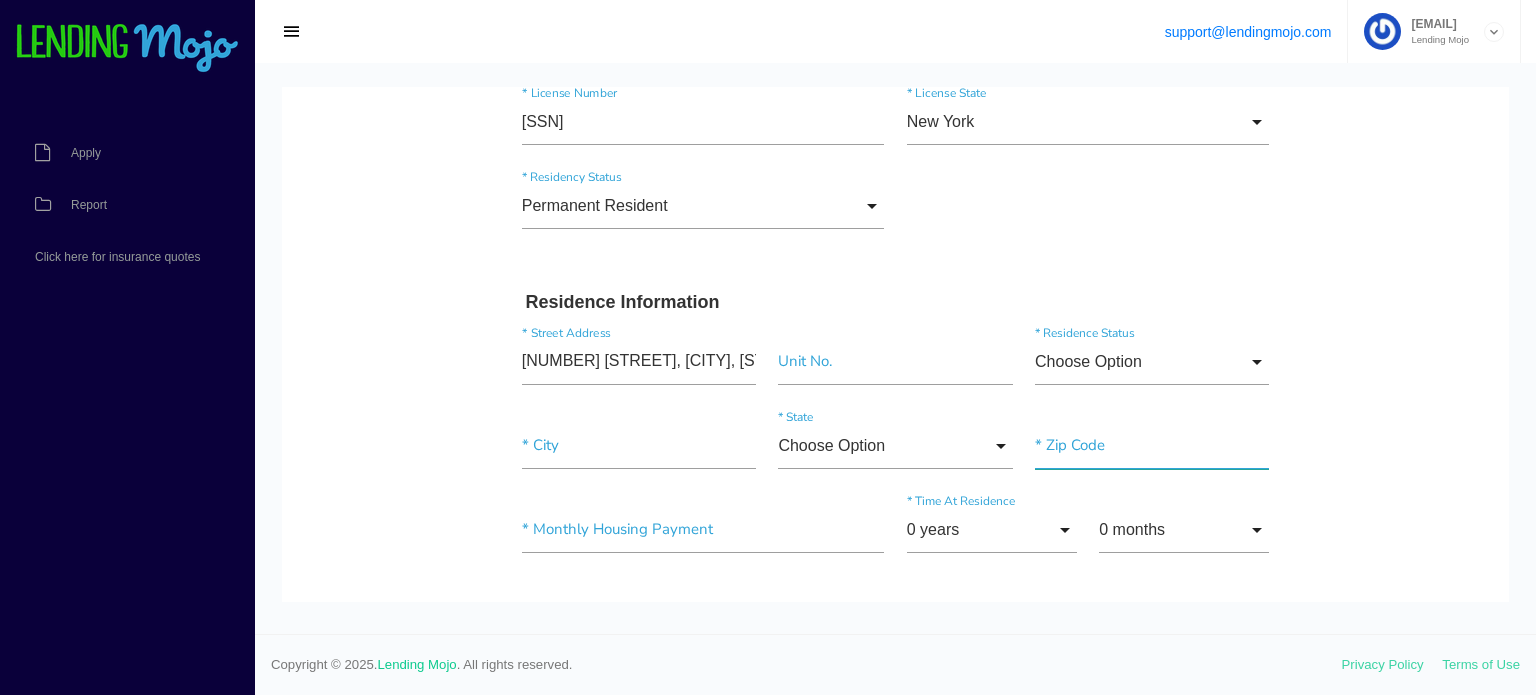 type on "[NUMBER] [STREET]" 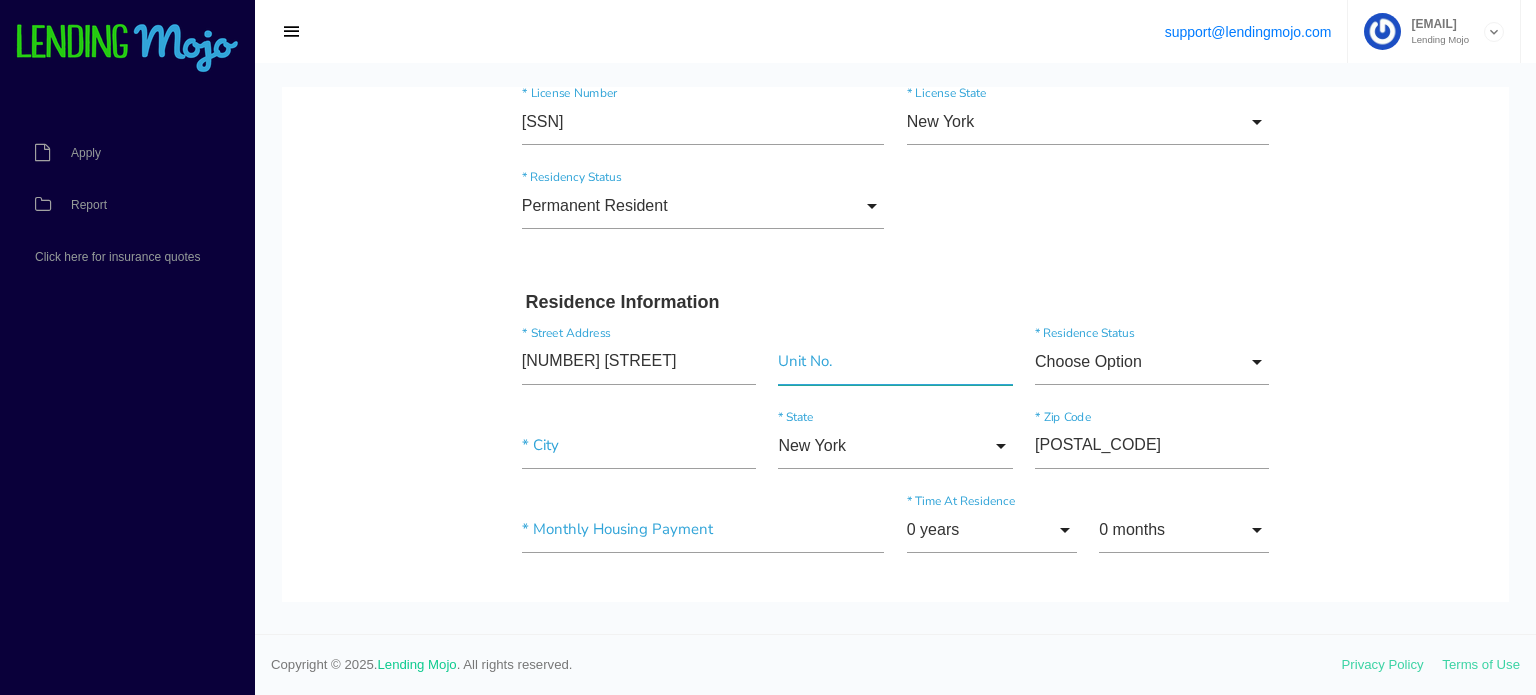 click at bounding box center [895, 362] 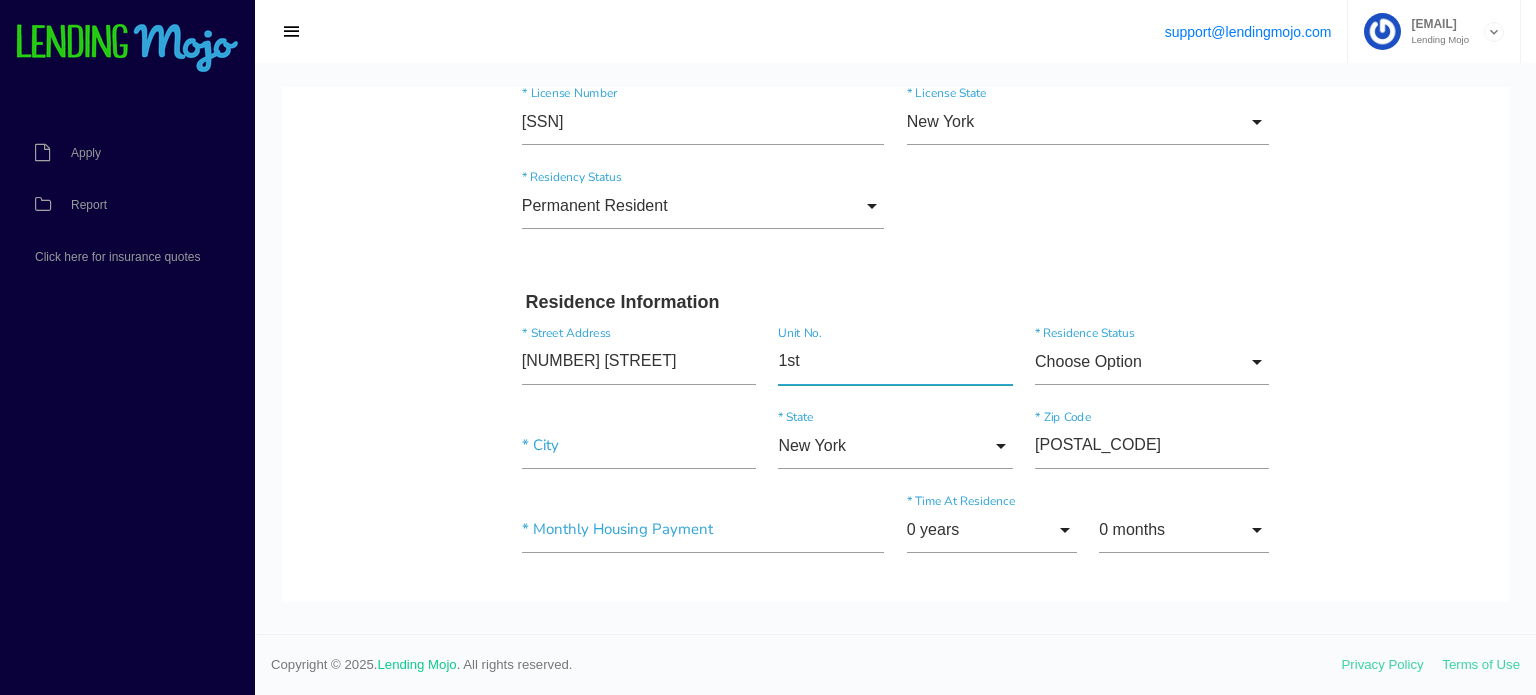 type on "1st" 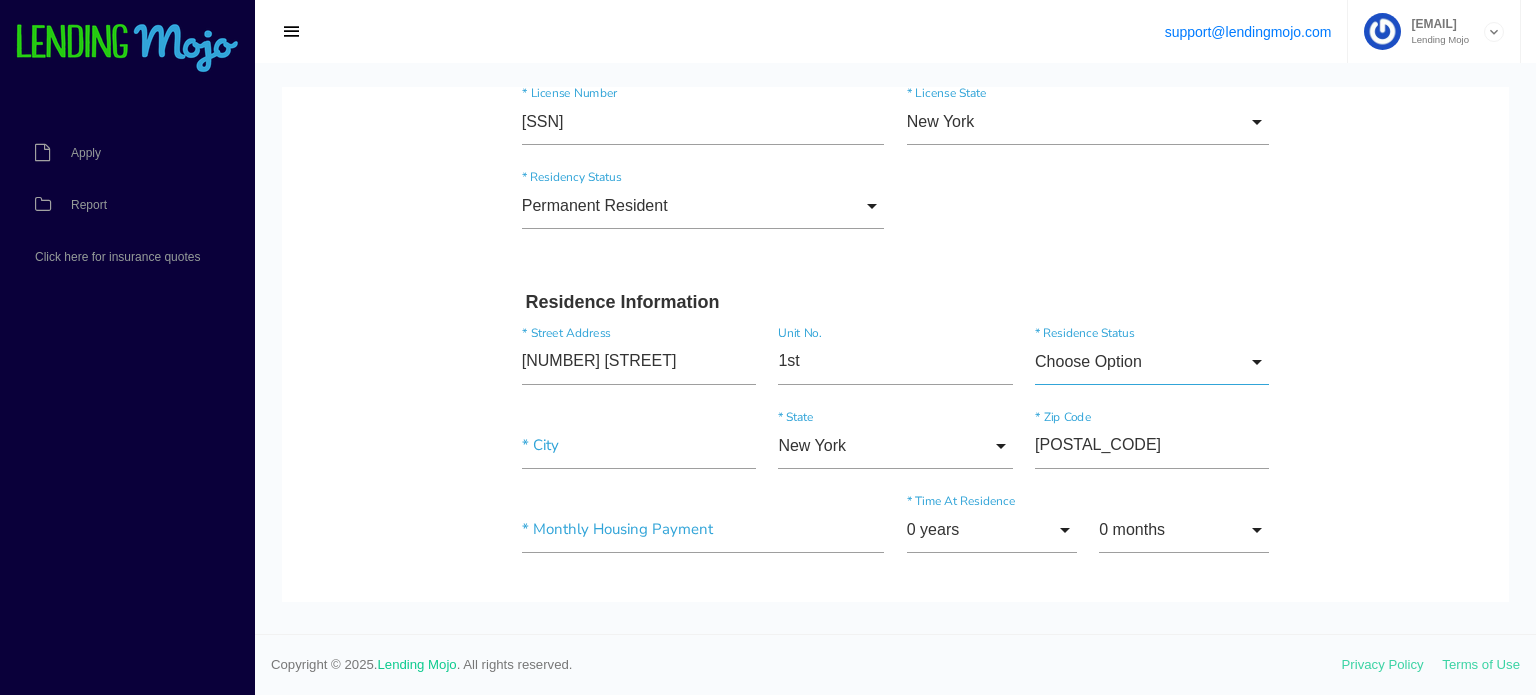 click on "Choose Option" at bounding box center (1152, 362) 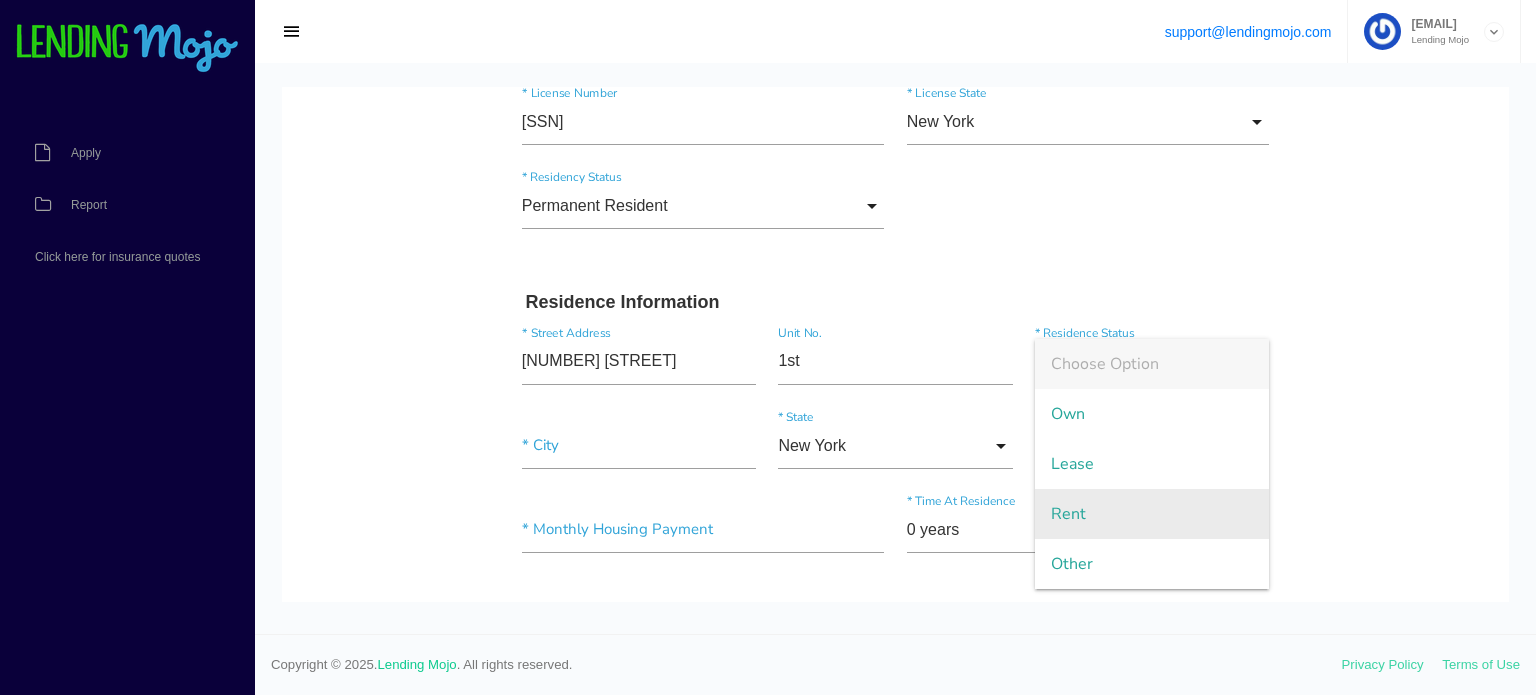 click on "Rent" at bounding box center [1152, 514] 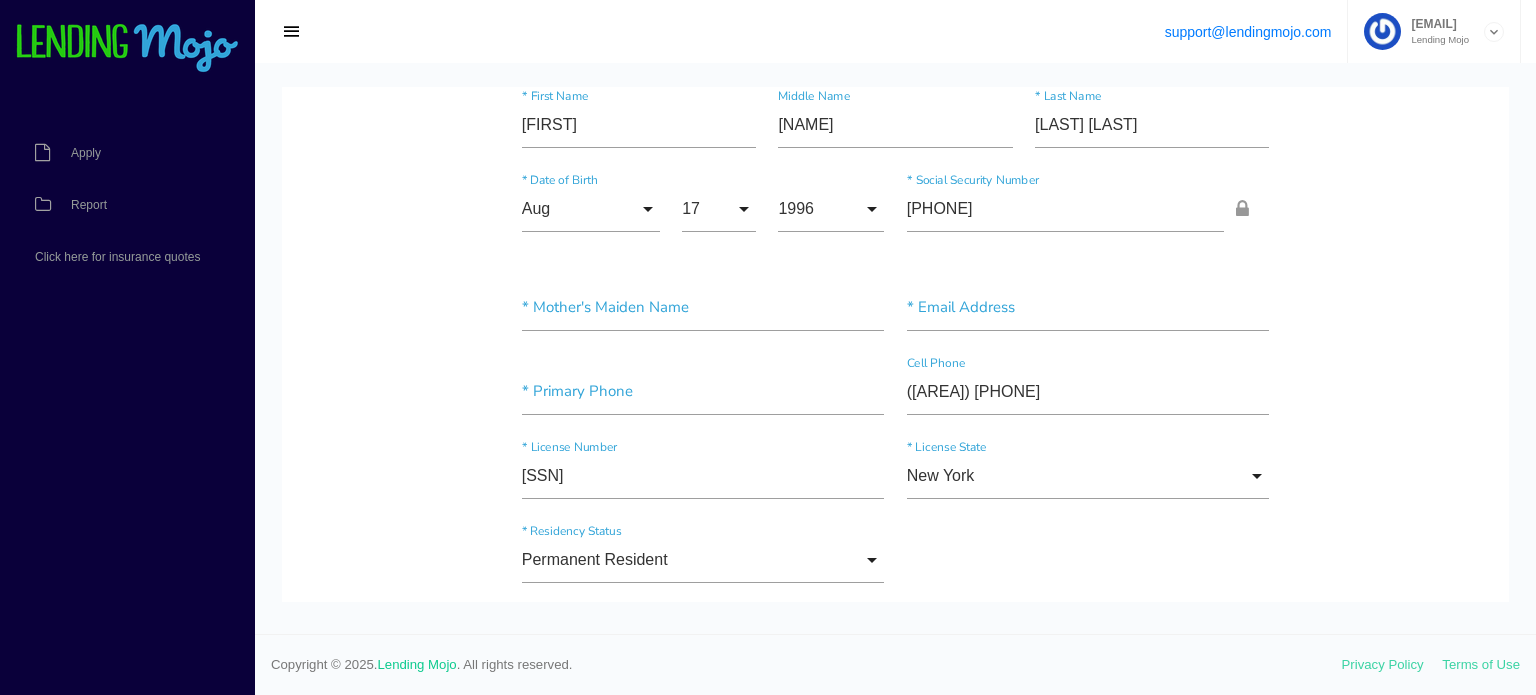 scroll, scrollTop: 108, scrollLeft: 0, axis: vertical 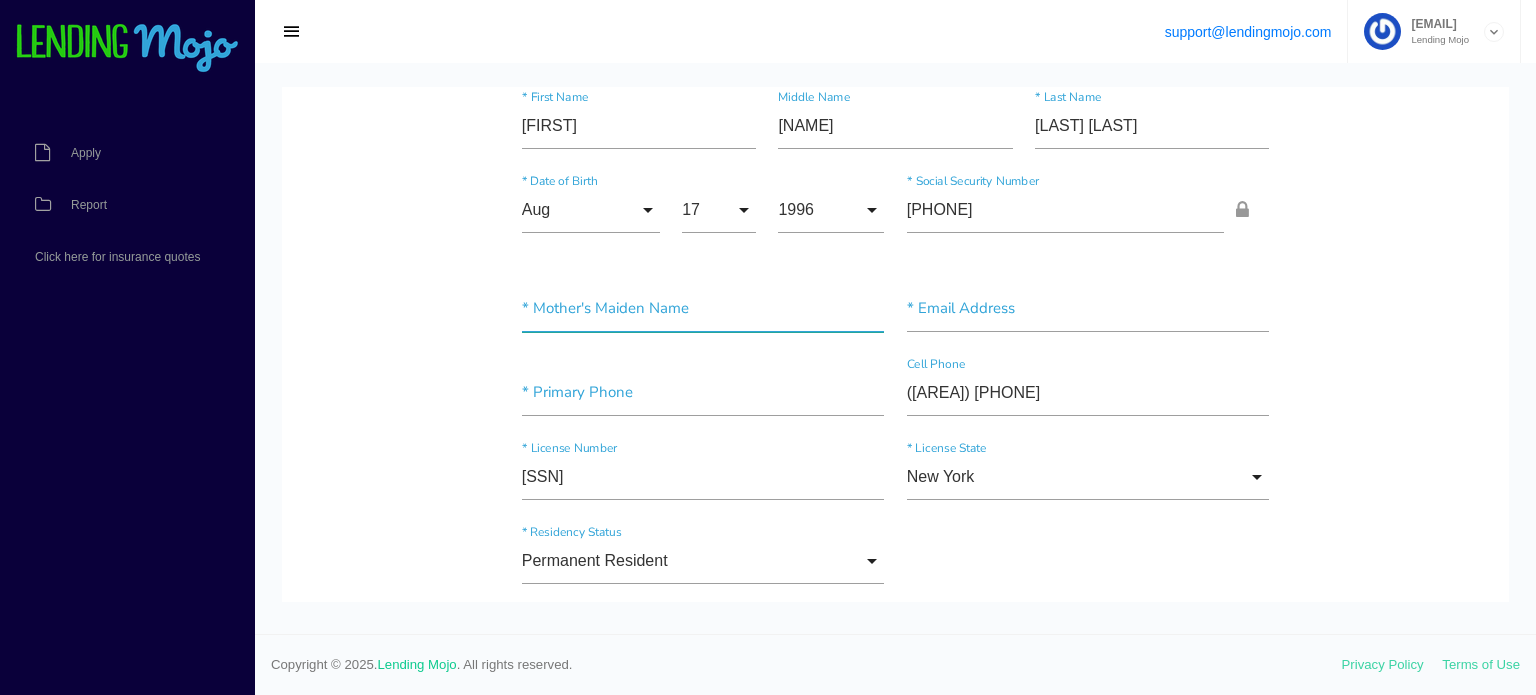 click at bounding box center [703, 309] 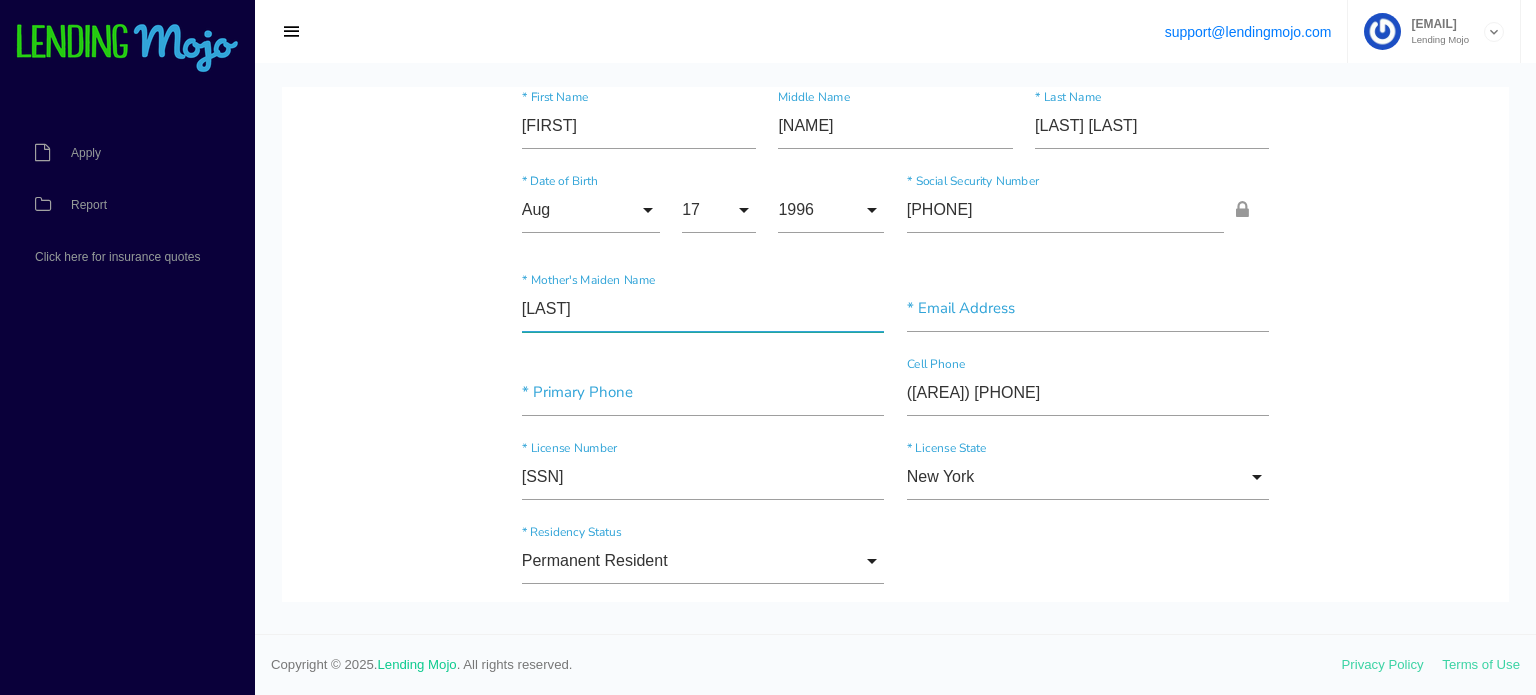 type on "[LAST]" 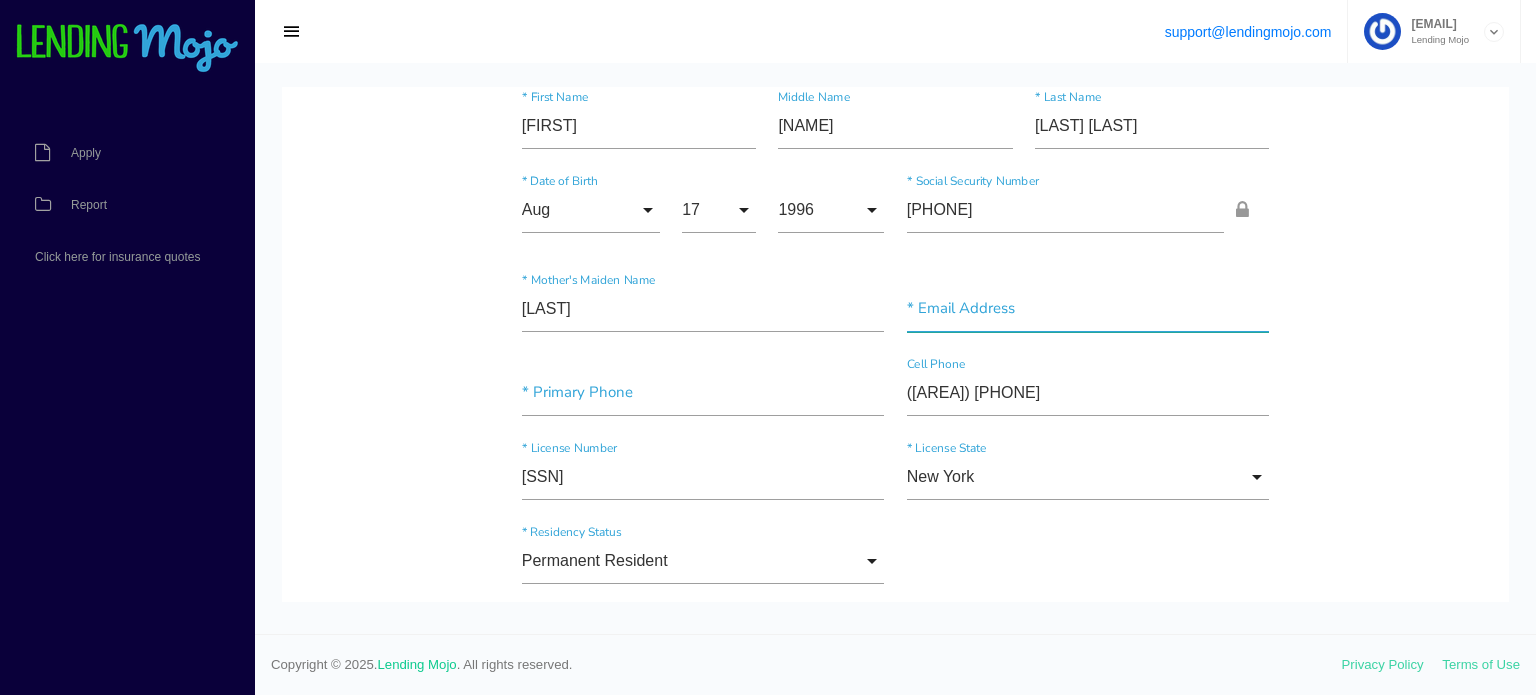 click at bounding box center (1088, 309) 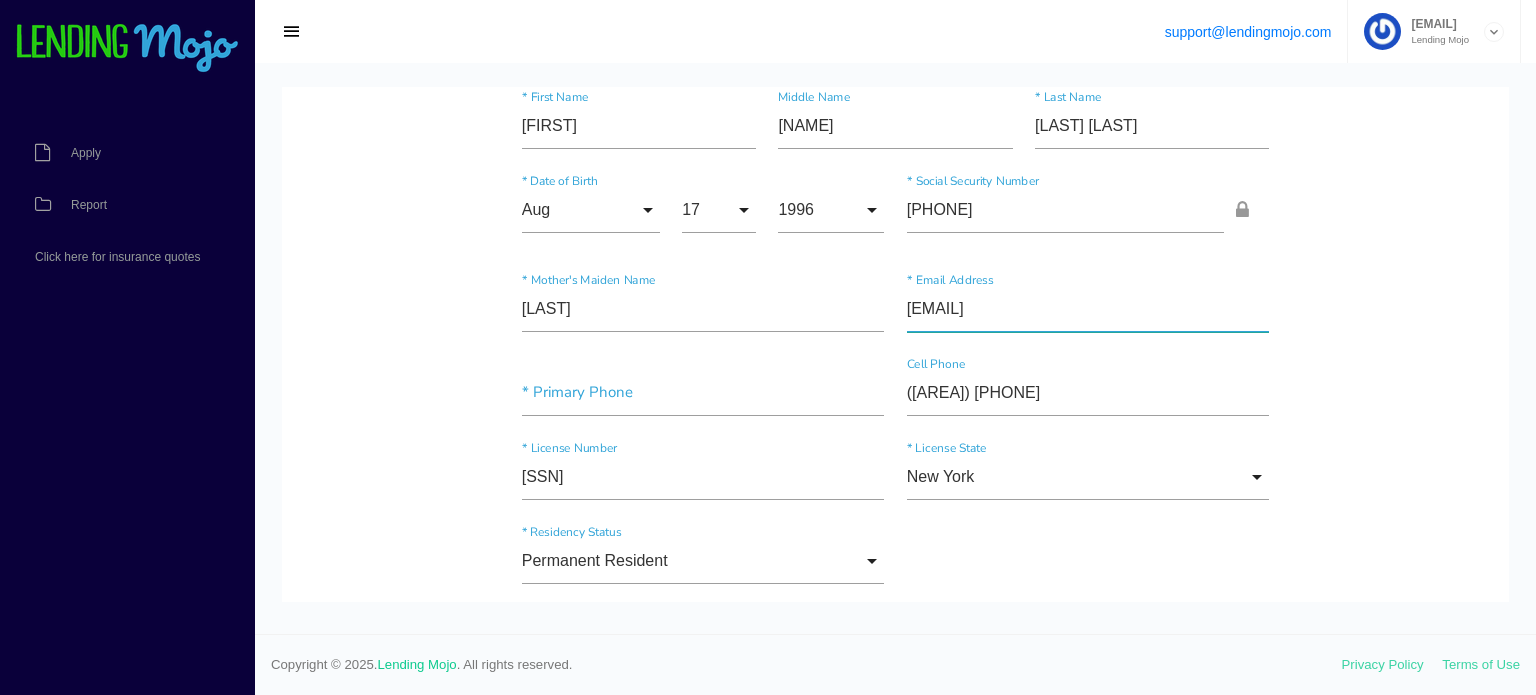 type on "[EMAIL]" 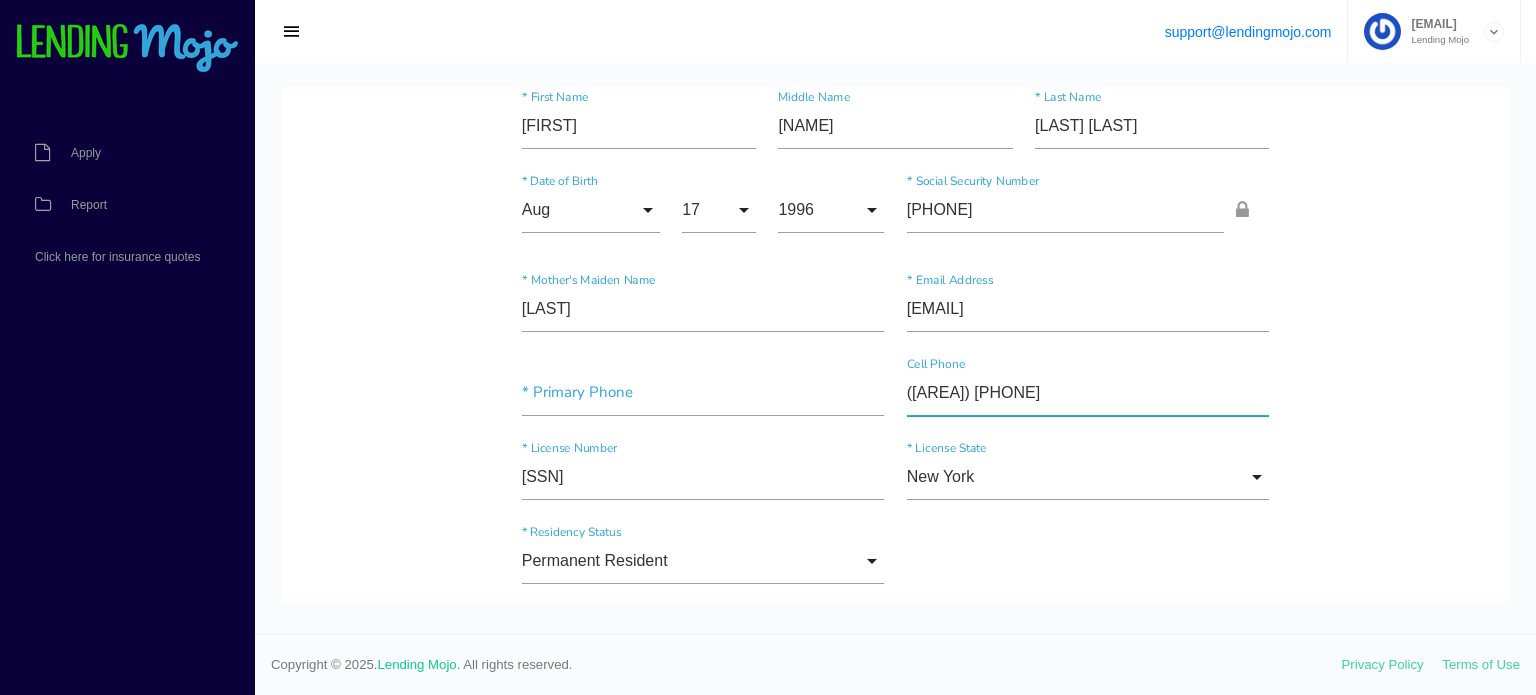 click on "([AREA]) [PHONE]" at bounding box center (1088, 393) 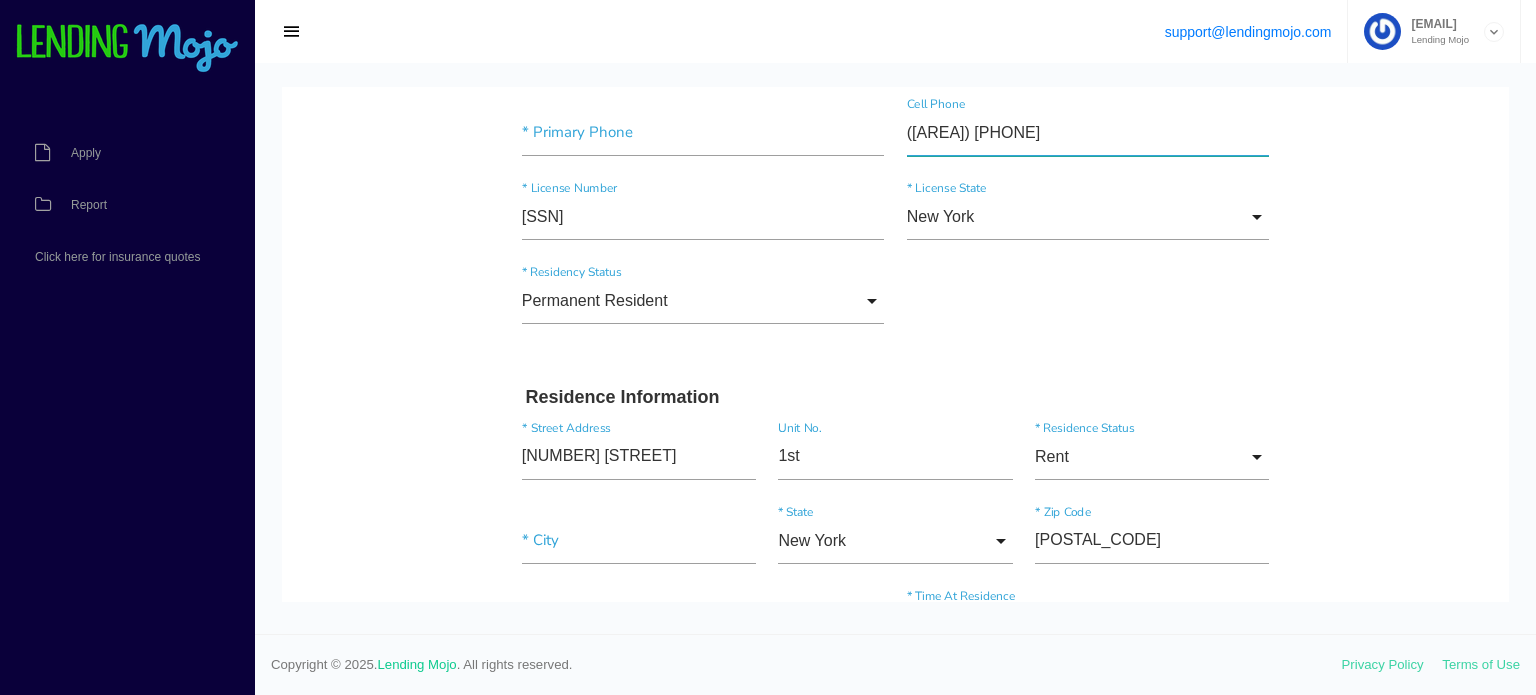 scroll, scrollTop: 372, scrollLeft: 0, axis: vertical 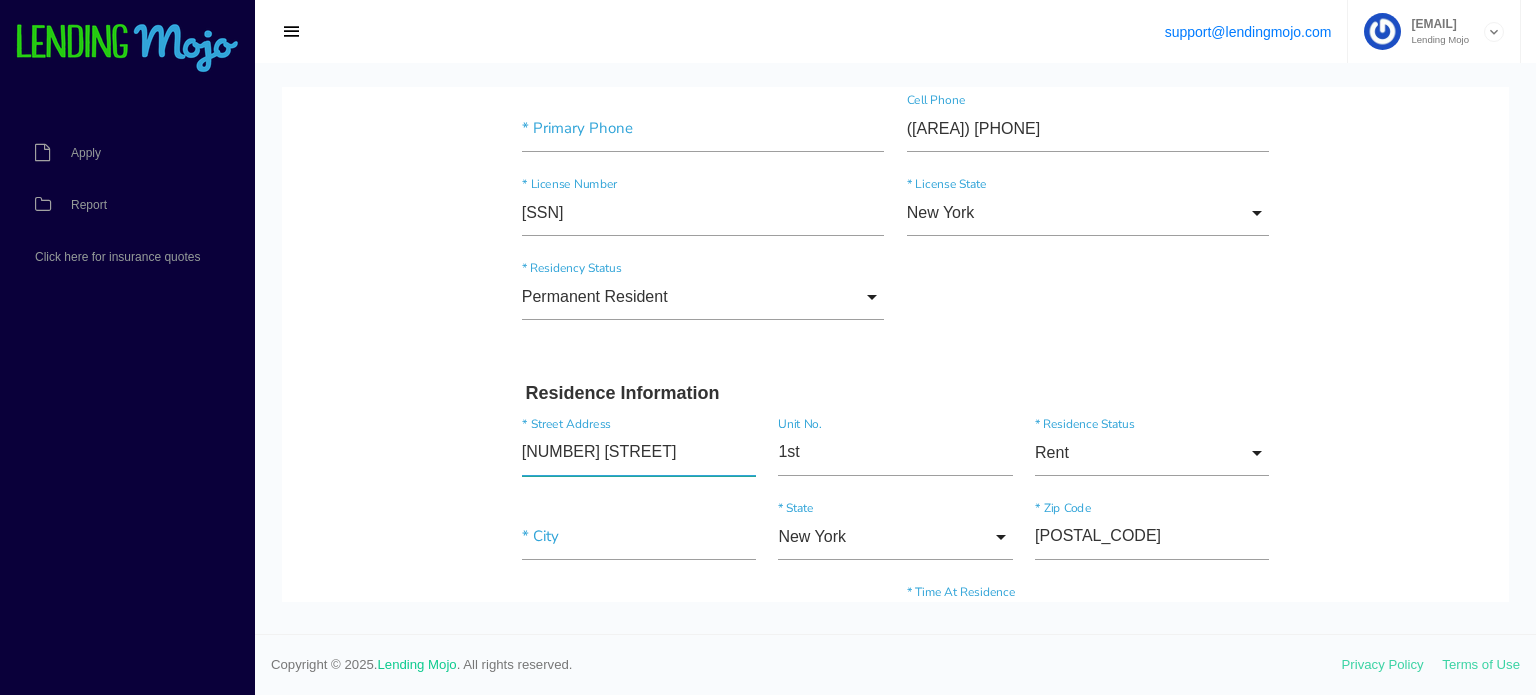 click on "[NUMBER] [STREET]" at bounding box center (639, 453) 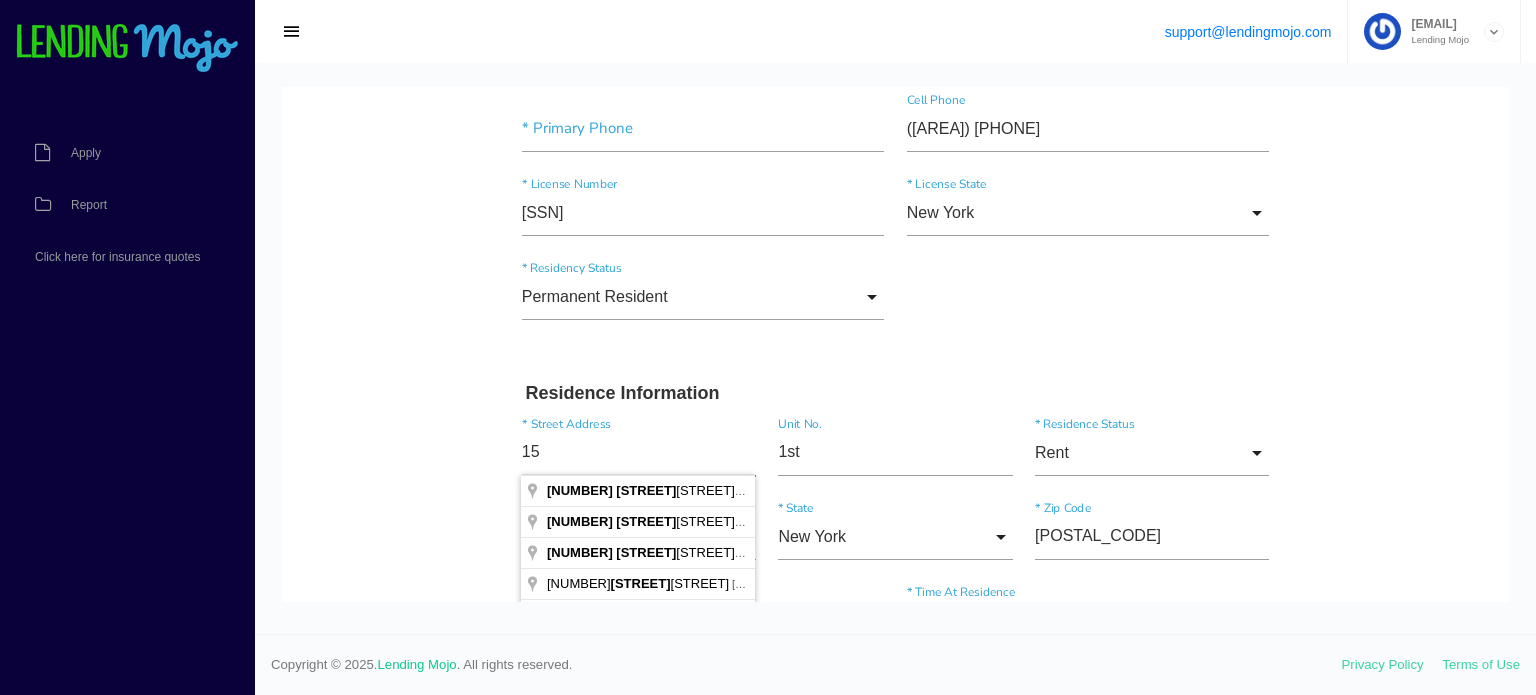 type on "1" 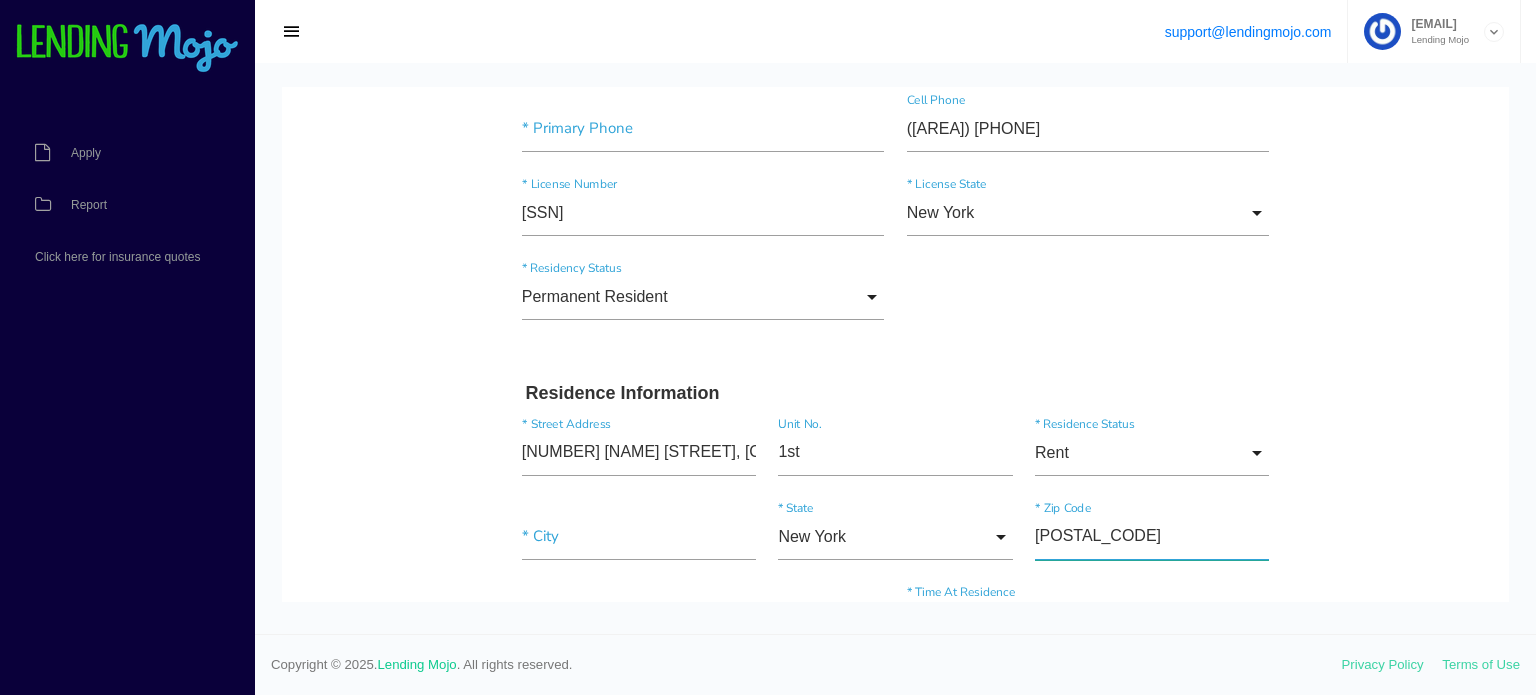 type on "[NUMBER] [NAME] [STREET]" 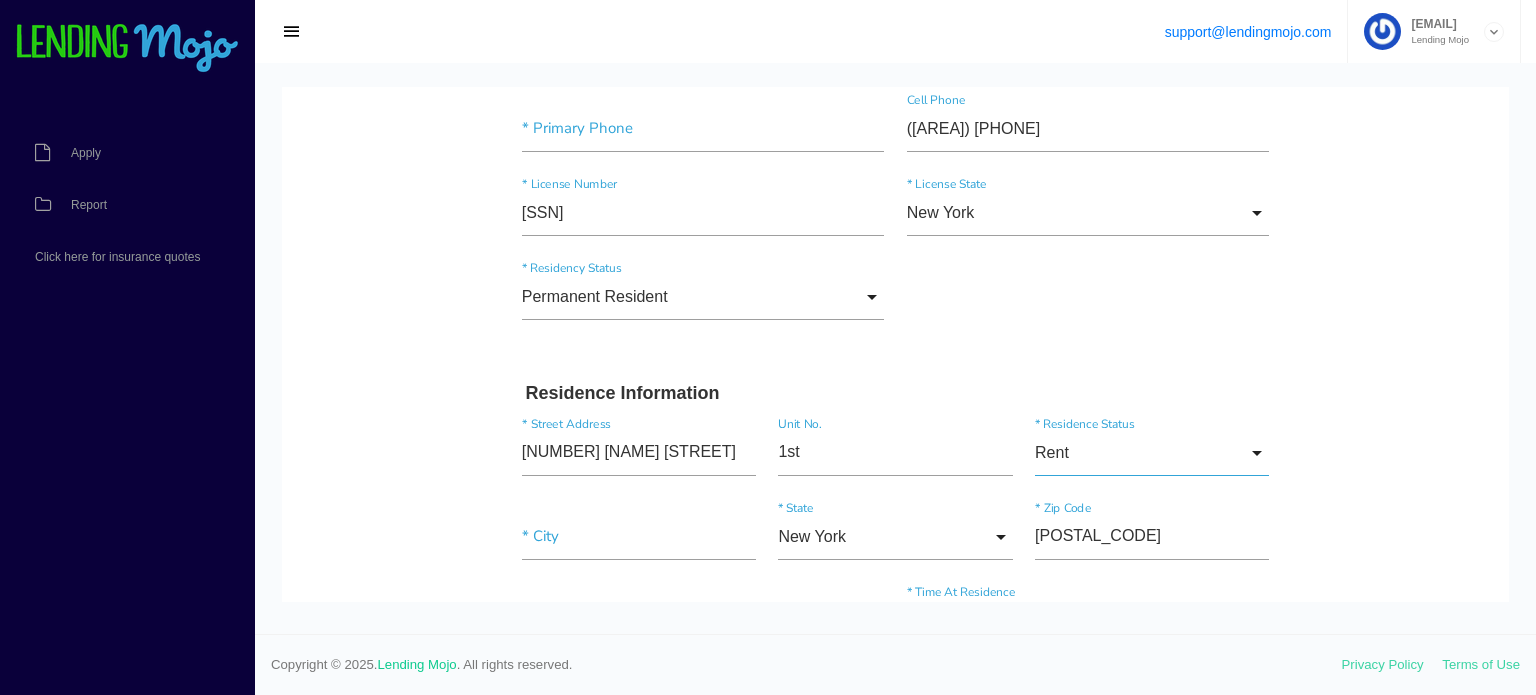 click on "Rent" at bounding box center [1152, 453] 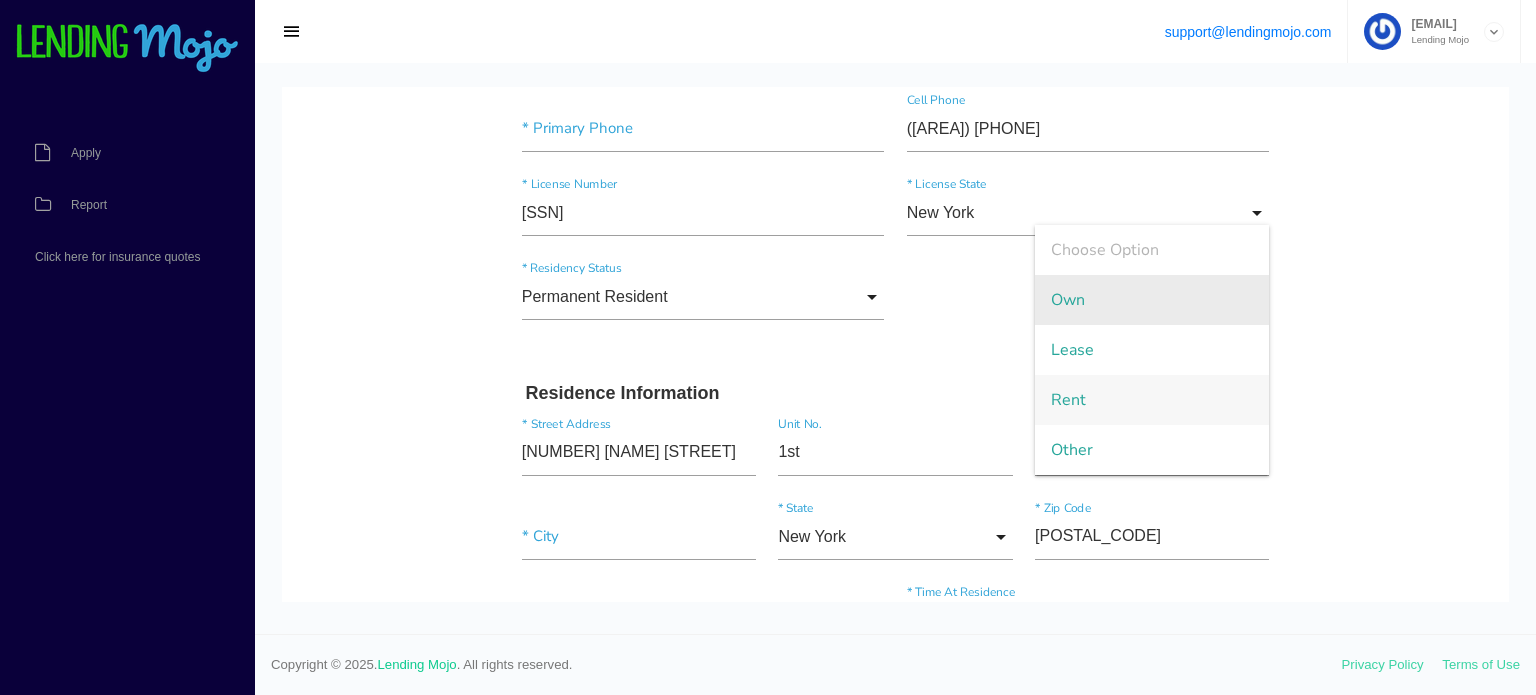 click on "Own" at bounding box center [1152, 300] 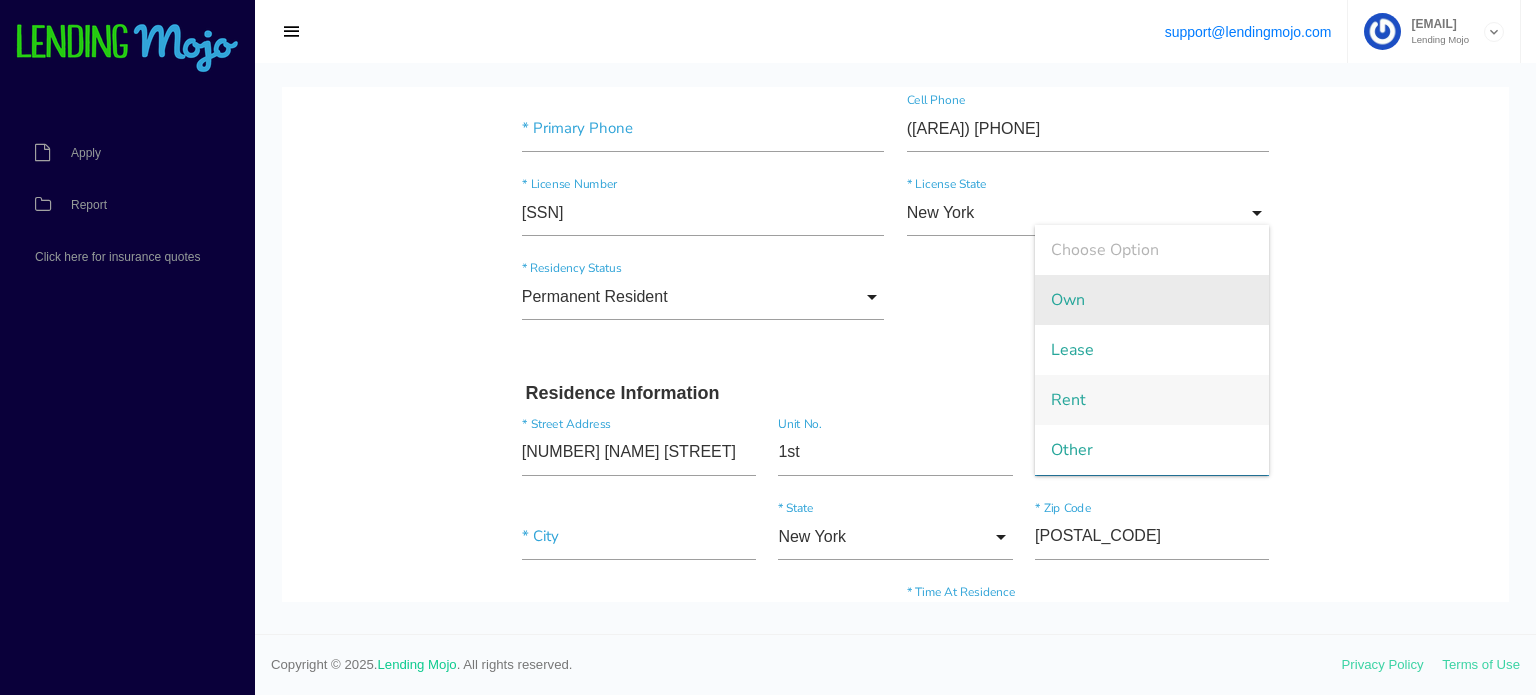 type on "Own" 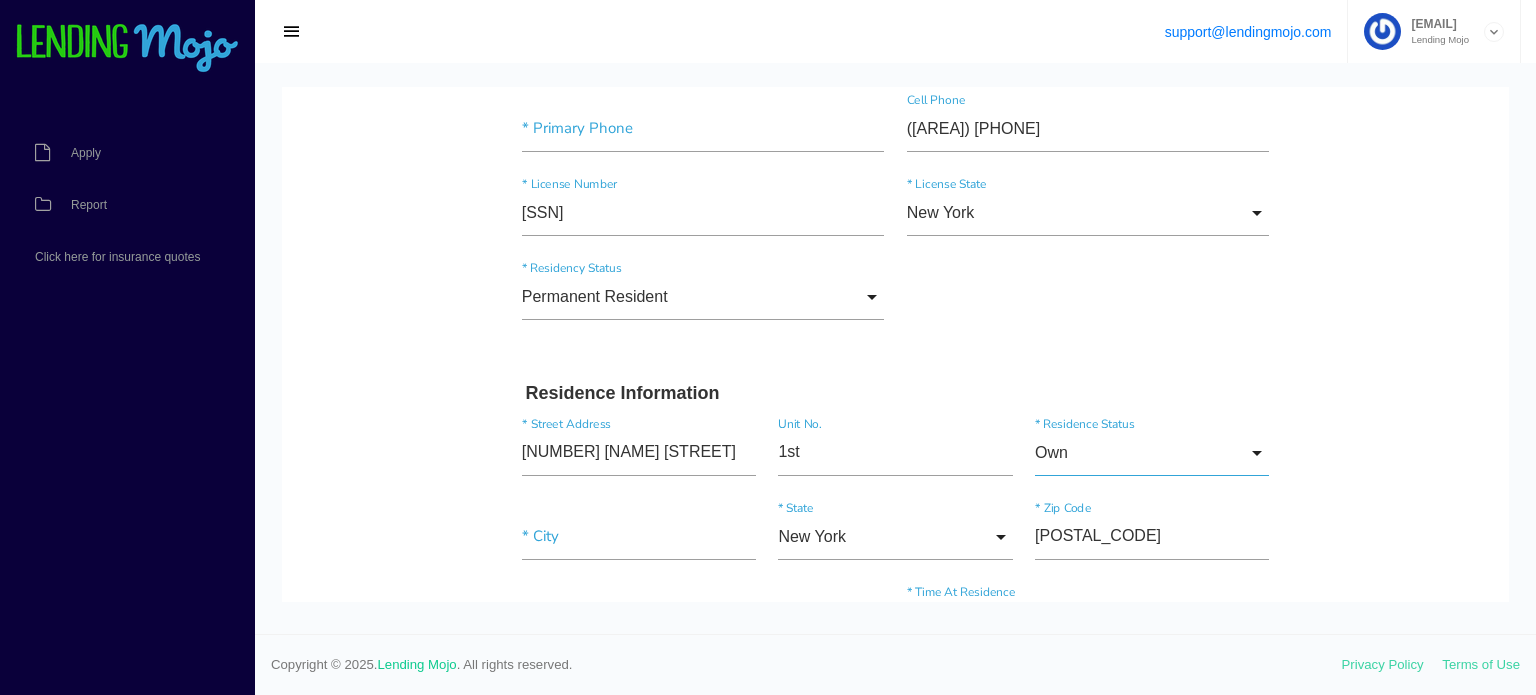 scroll, scrollTop: 375, scrollLeft: 0, axis: vertical 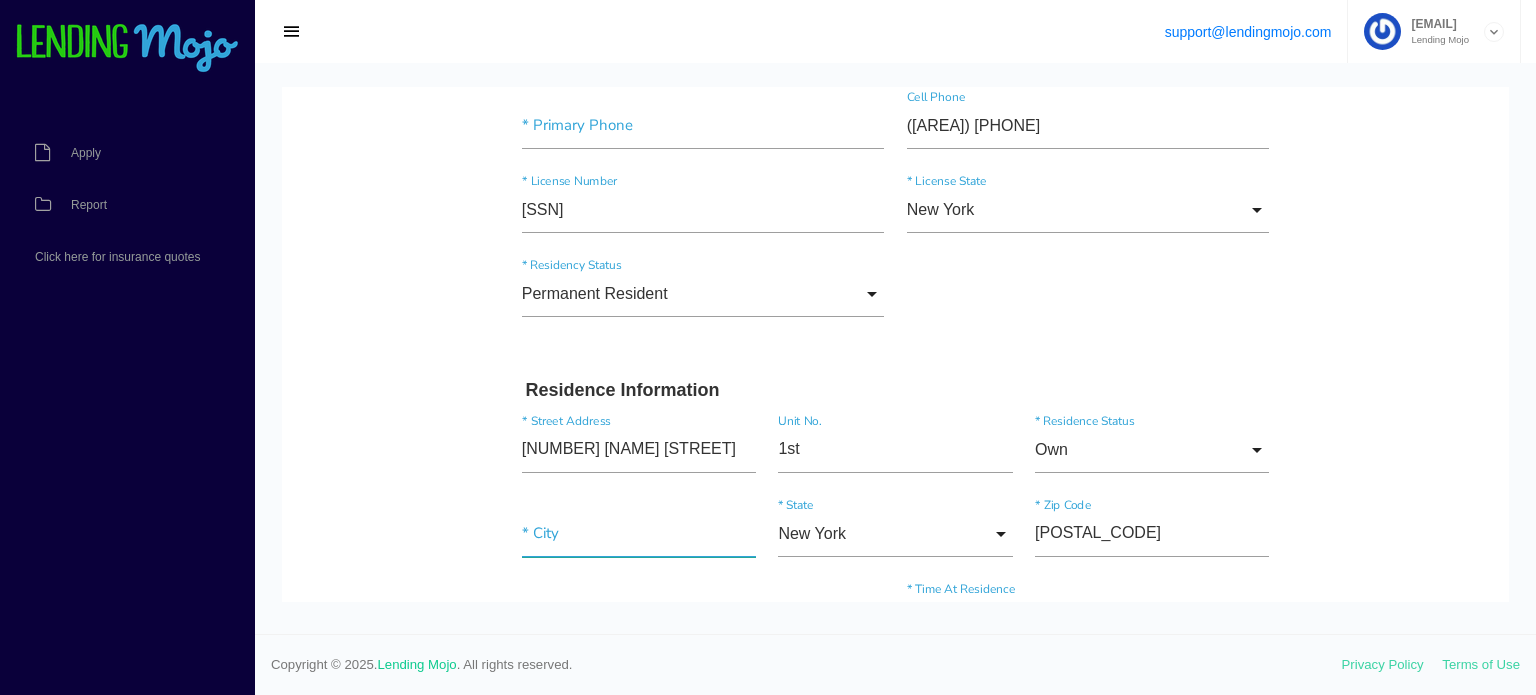 click at bounding box center [639, 534] 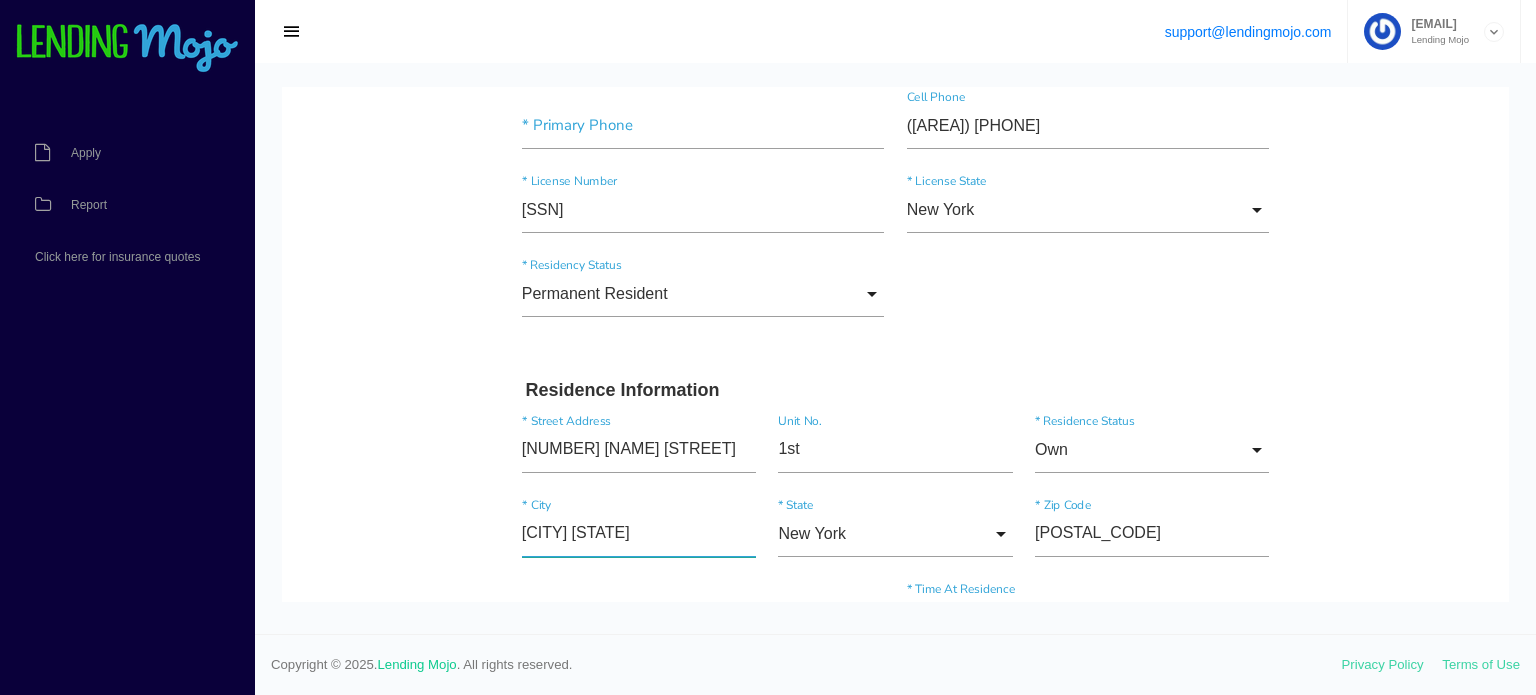 type on "[CITY] [STATE]" 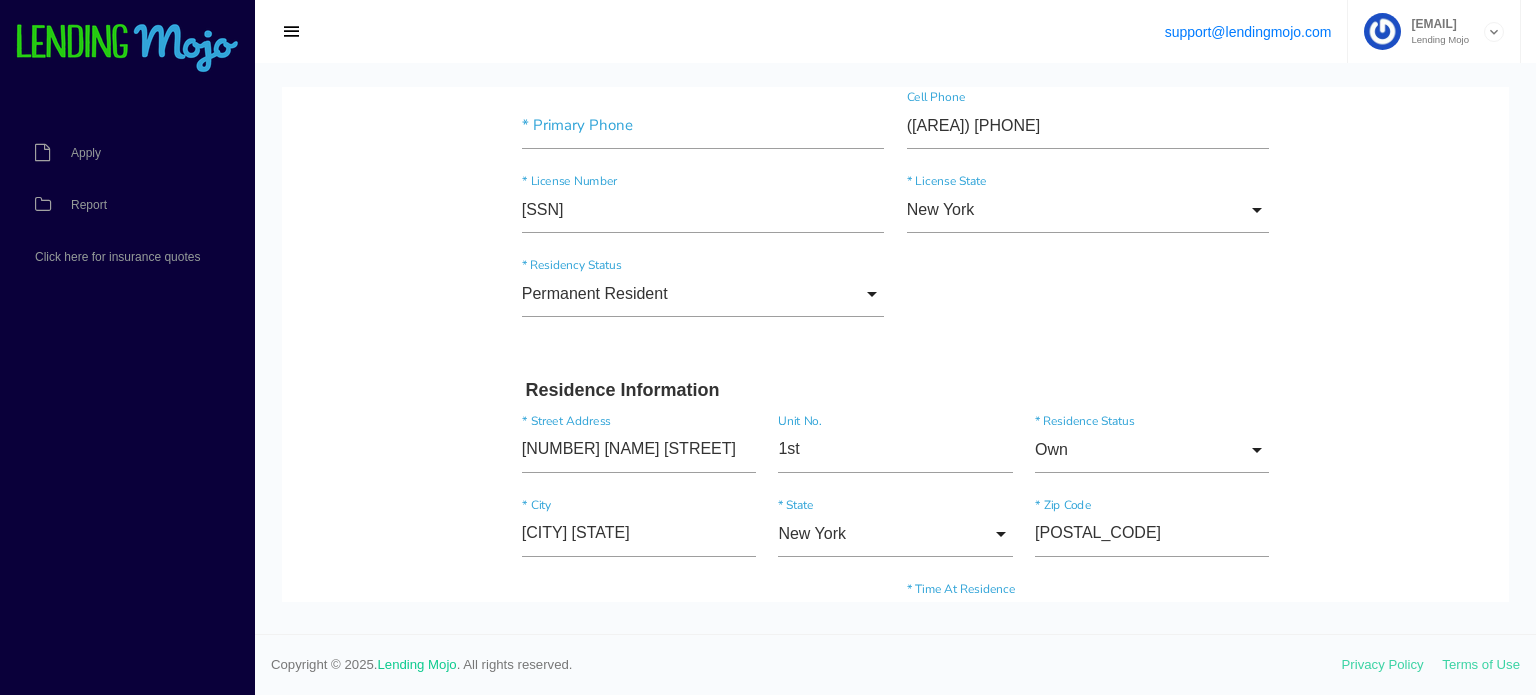 click on "Copyright © 2025.
Lending Mojo . All rights reserved.
Privacy Policy
Terms of Use" at bounding box center (895, 664) 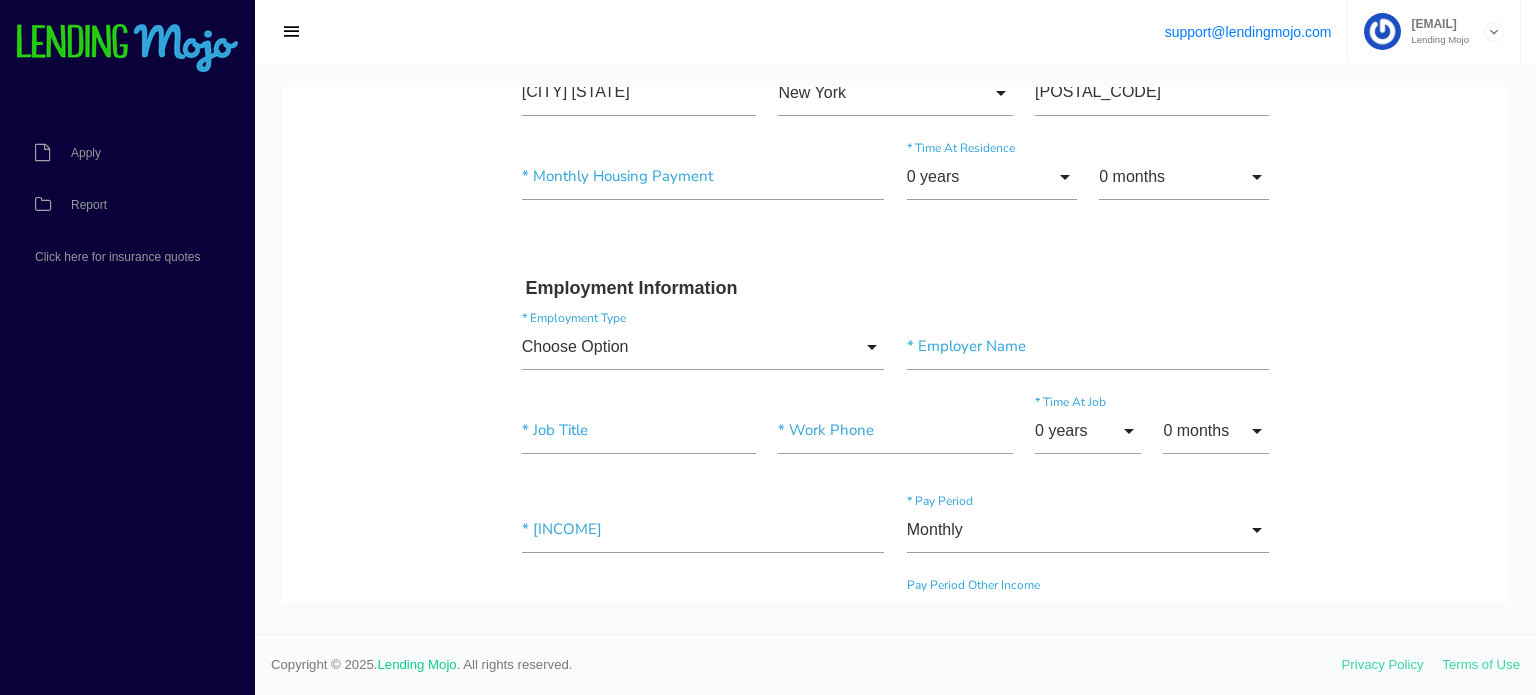 scroll, scrollTop: 831, scrollLeft: 0, axis: vertical 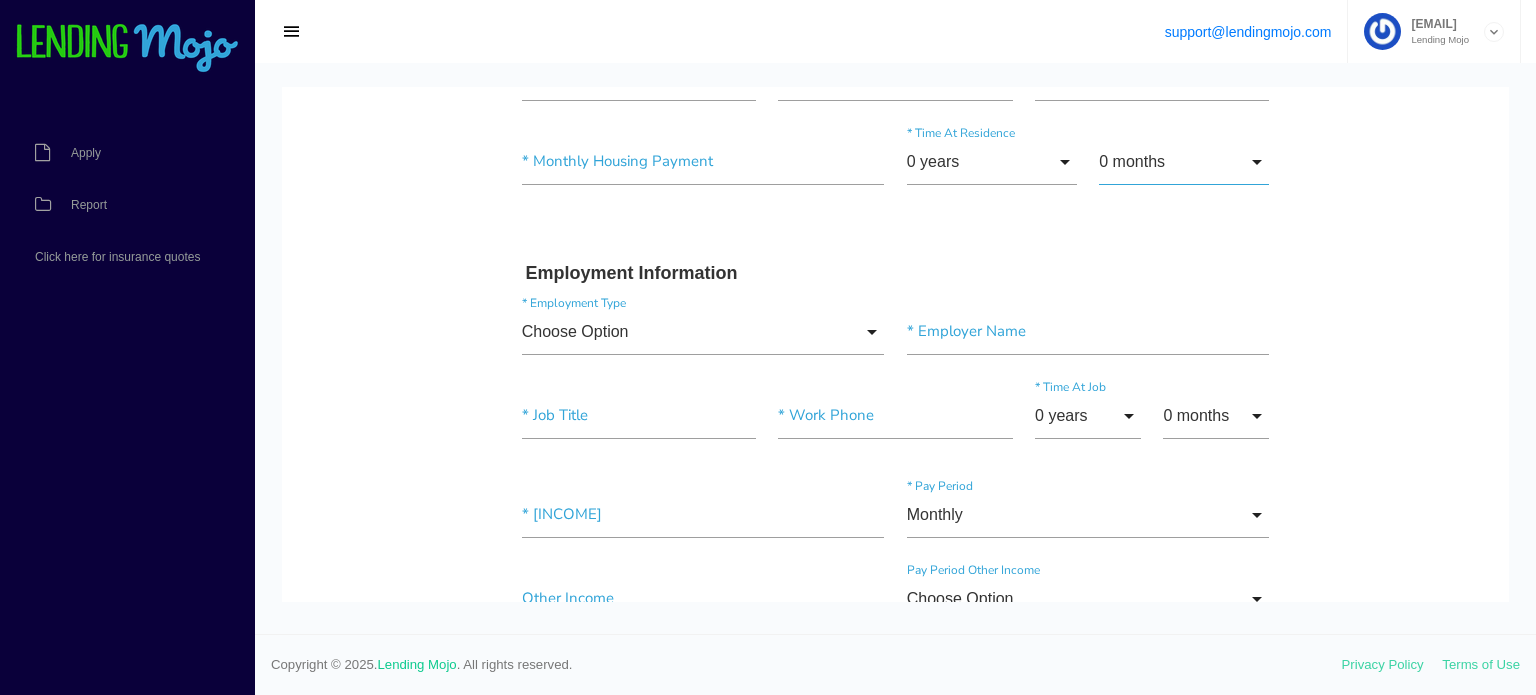 click on "0 months" at bounding box center (1184, 162) 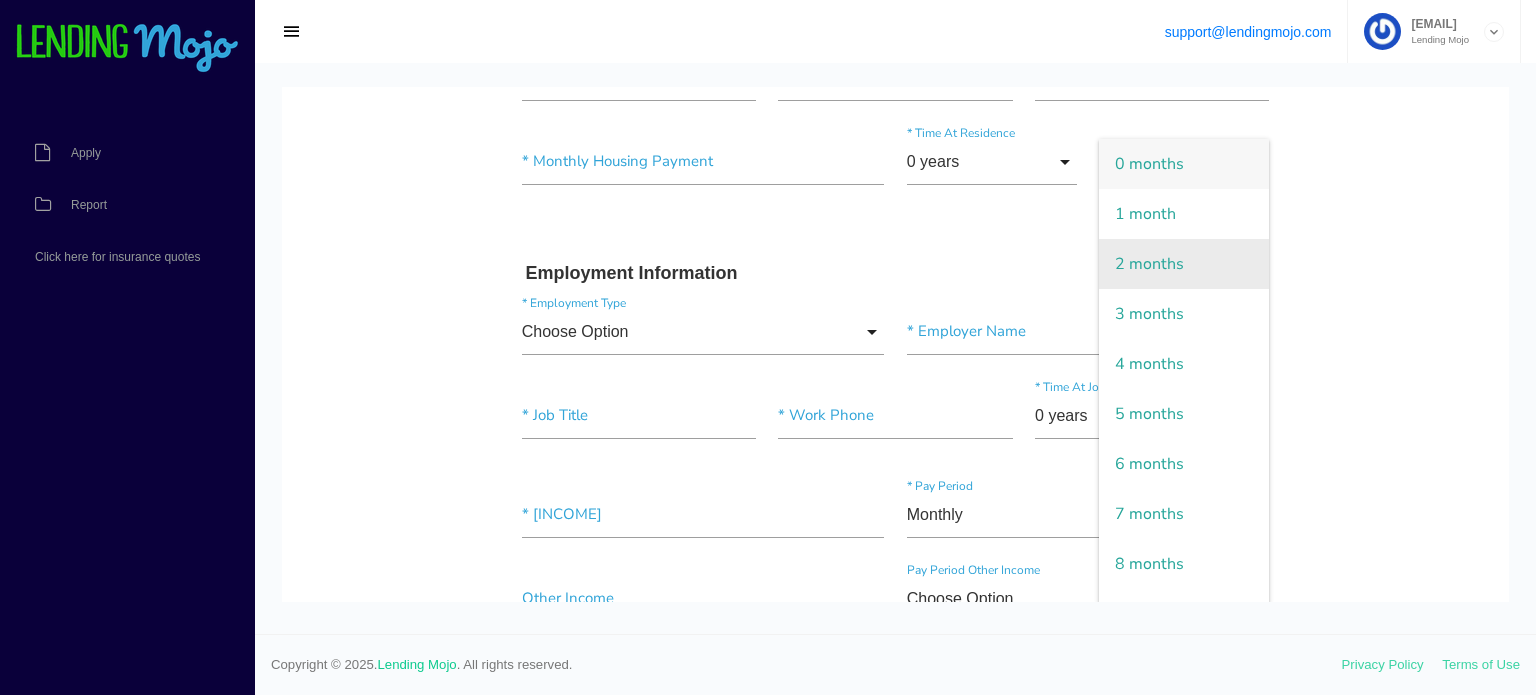 click on "2 months" at bounding box center [1184, 264] 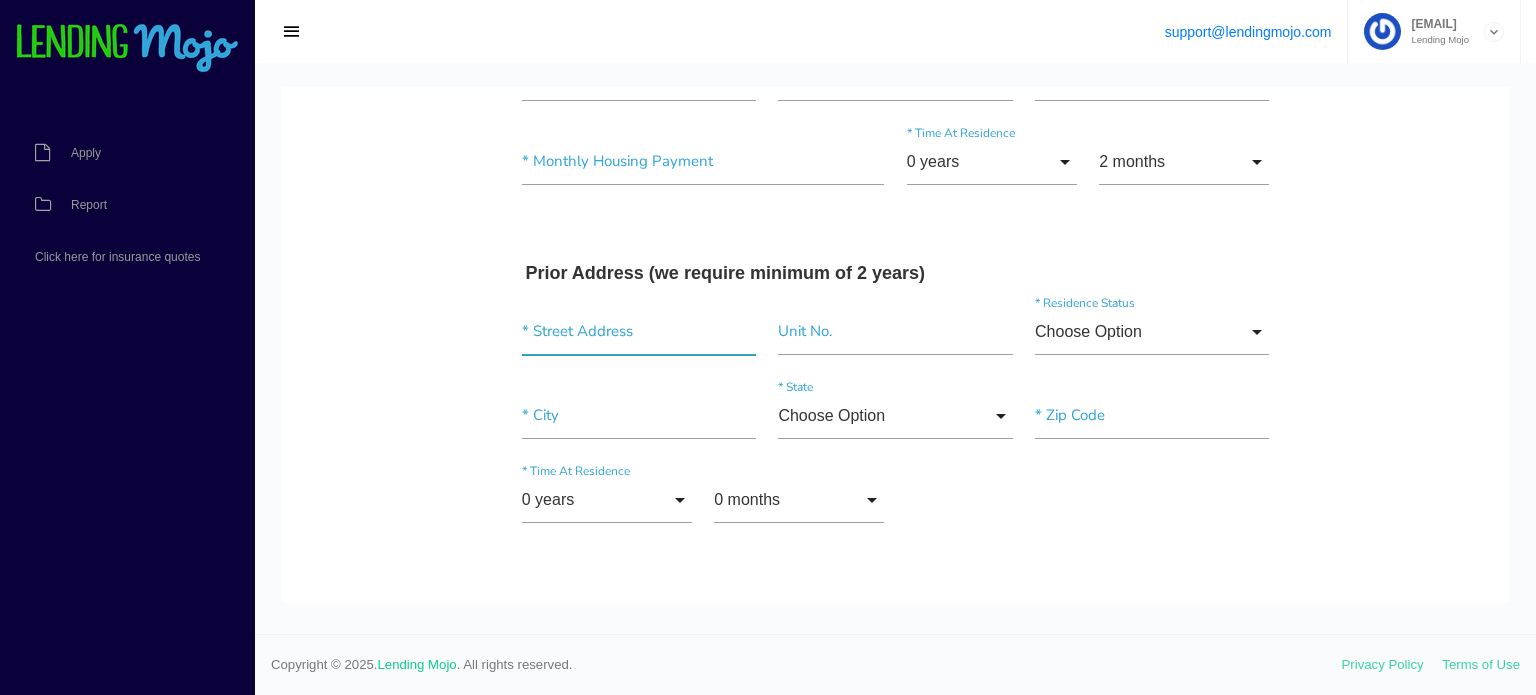 click at bounding box center [639, 332] 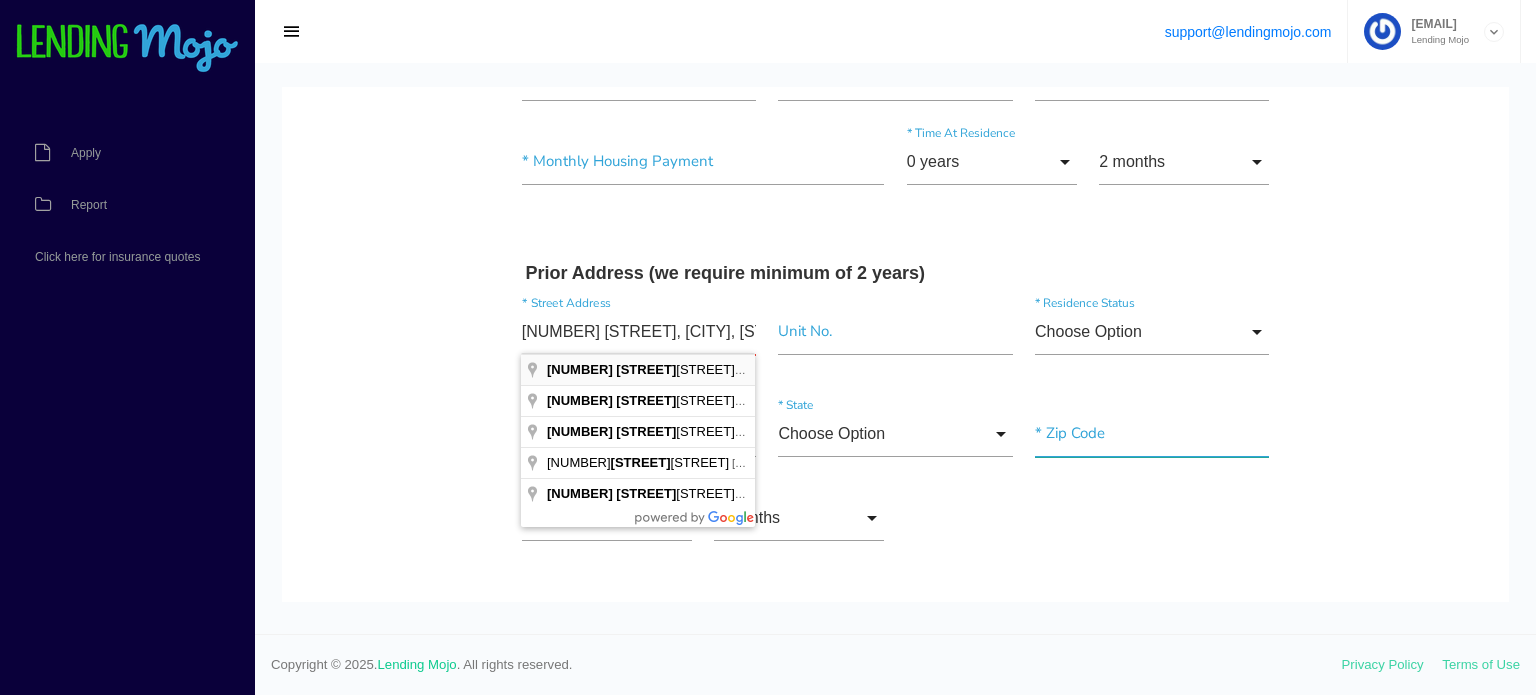 type on "[NUMBER] [STREET]" 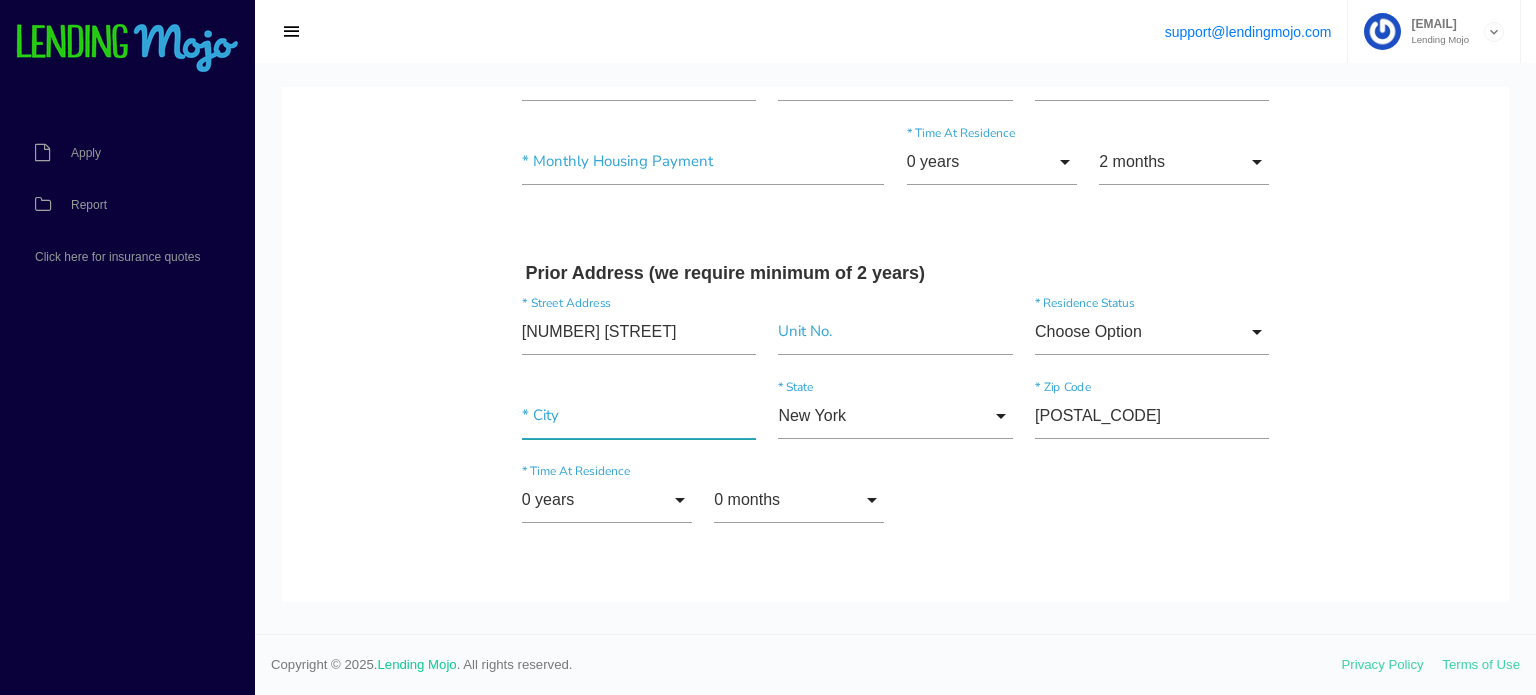 click at bounding box center [639, 416] 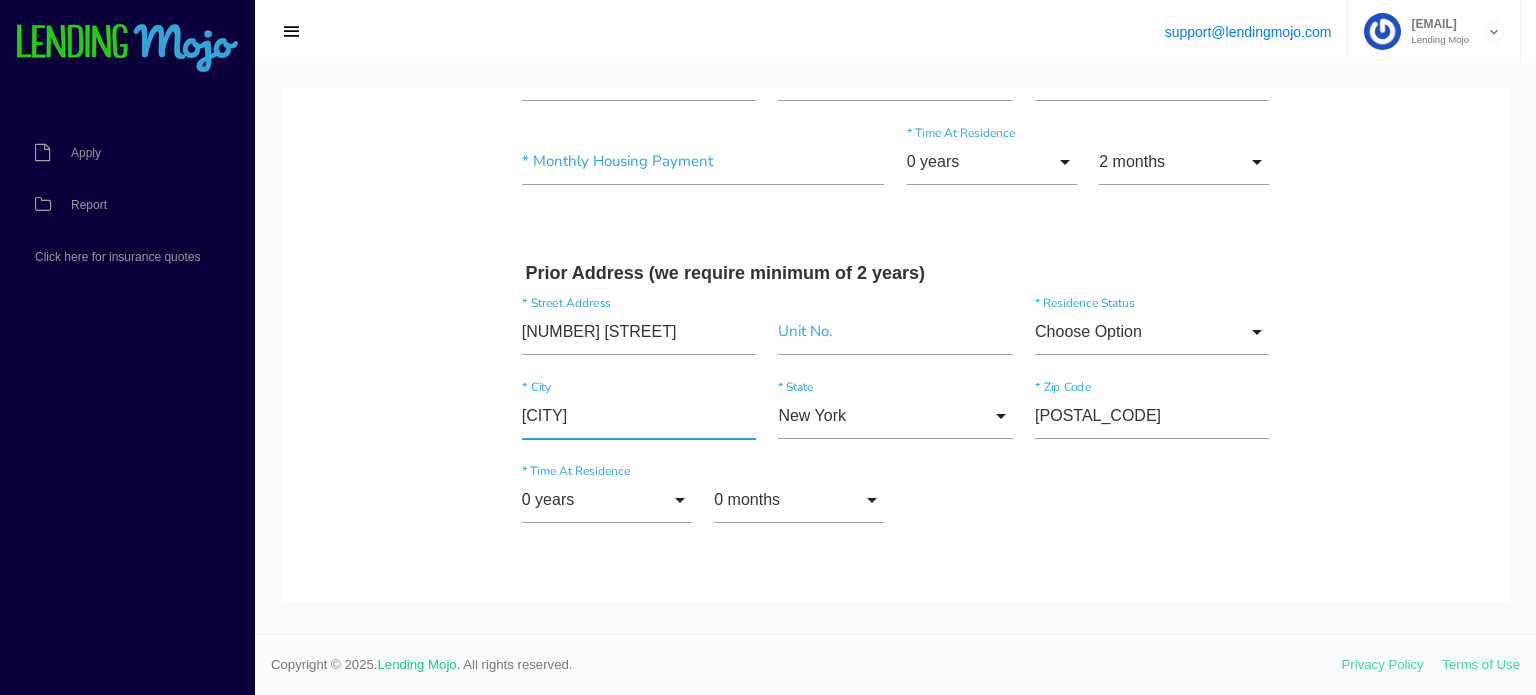 type on "[CITY]" 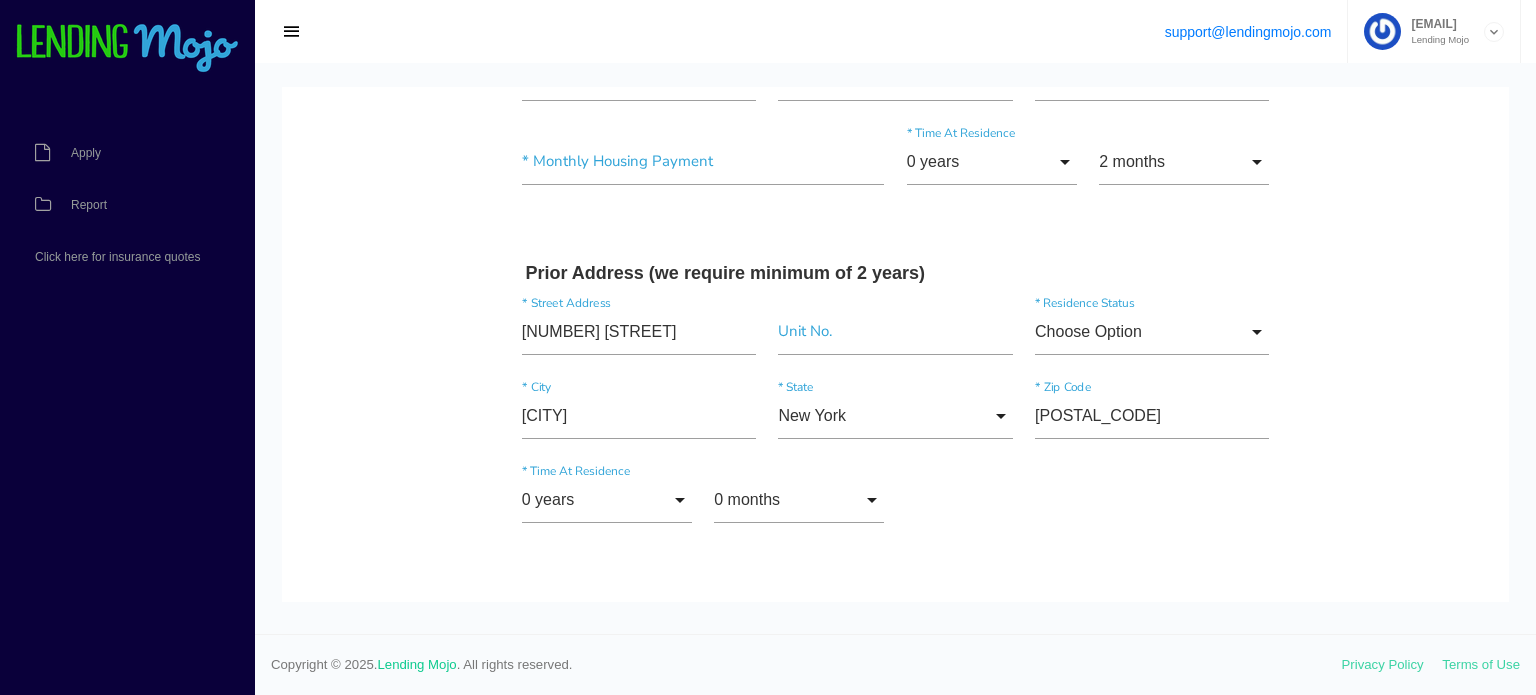 click on "0 years 0 years 1 year 2 years 3 years 4 years 5 years 6 years 7 years 8 years 9 years 10 years 11 years 12 years 13 years 14 years 15 years 16 years 17 years 18 years 19 years 20 years 21 years 22 years 23 years 24 years 25 years 26 years 27 years 28 years 29 years 30 years 31 years 32 years 33 years 34 years 35 years 36 years 37 years 38 years 39 years 40 years 41 years 42 years 43 years 44 years 45 years 46 years 47 years 48 years 49 years 50 years 51 years 52 years 53 years 54 years 55 years 56 years 57 years 58 years 59 years 60 years 61 years 62 years 63 years 64 years 65 years 66 years 67 years 68 years 69 years 70 years 71 years 72 years 73 years 74 years 75 years 76 years 77 years 78 years 79 years 80 years 81 years 82 years 83 years 84 years 85 years 86 years 87 years 88 years 89 years 90 years 91 years 92 years 93 years 94 years 95 years 96 years 97 years 98 years 99 years
0 years
1 year
2 years
3 years" at bounding box center (896, 511) 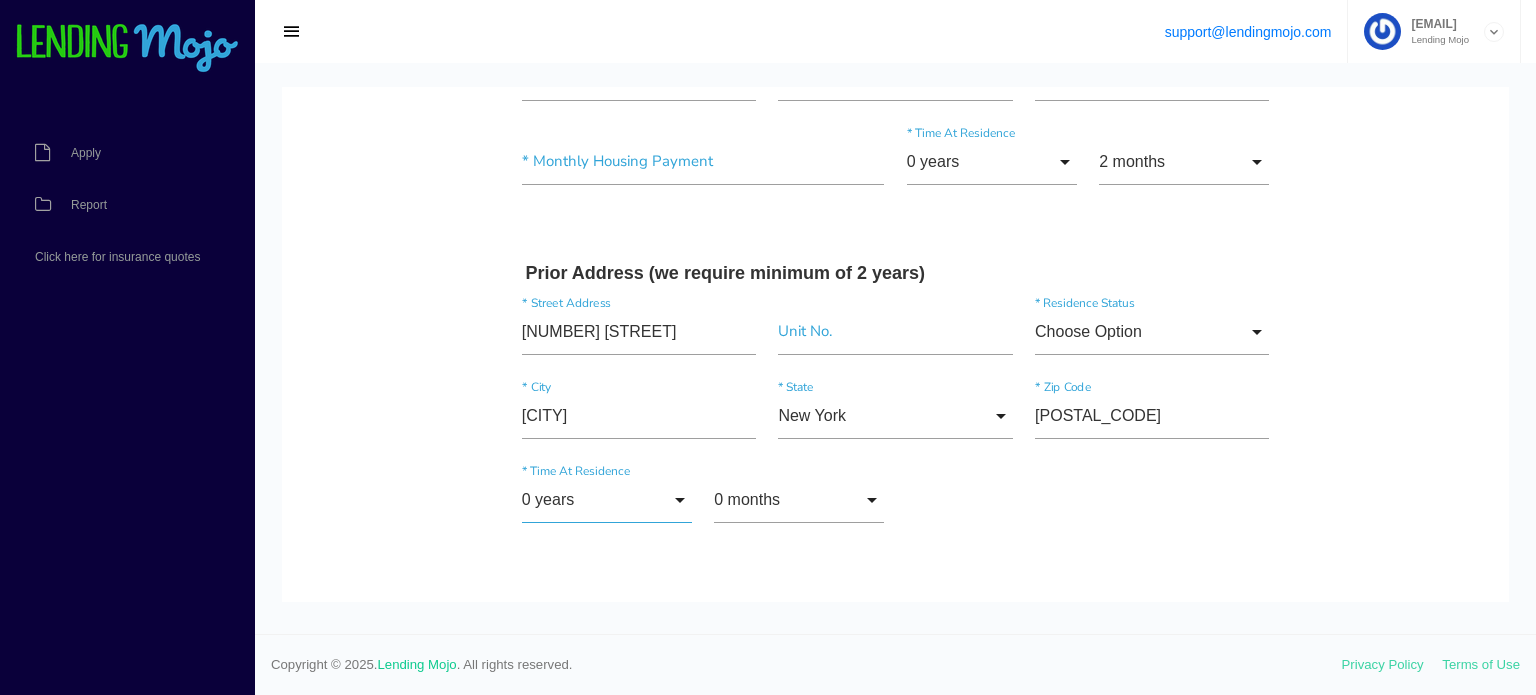 click on "0 years" at bounding box center [607, 500] 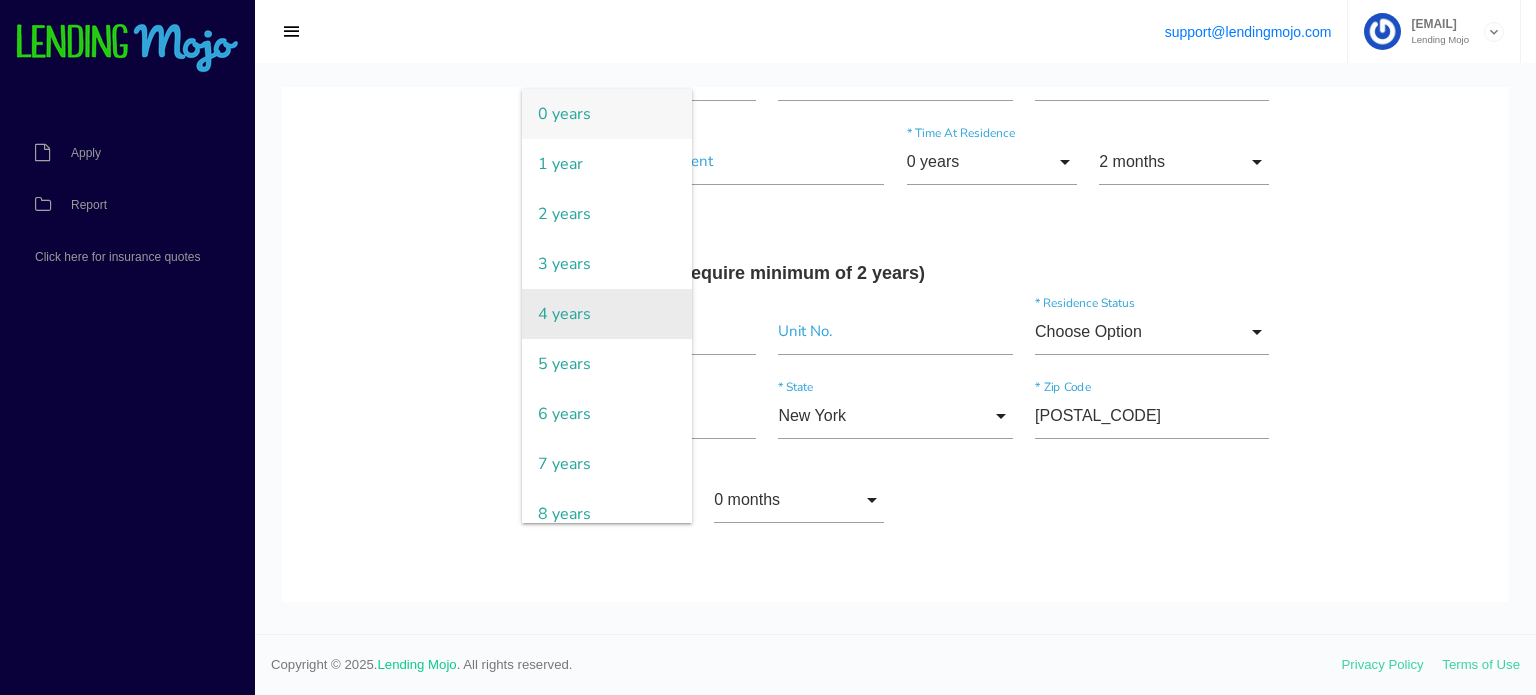 click on "4 years" at bounding box center [607, 314] 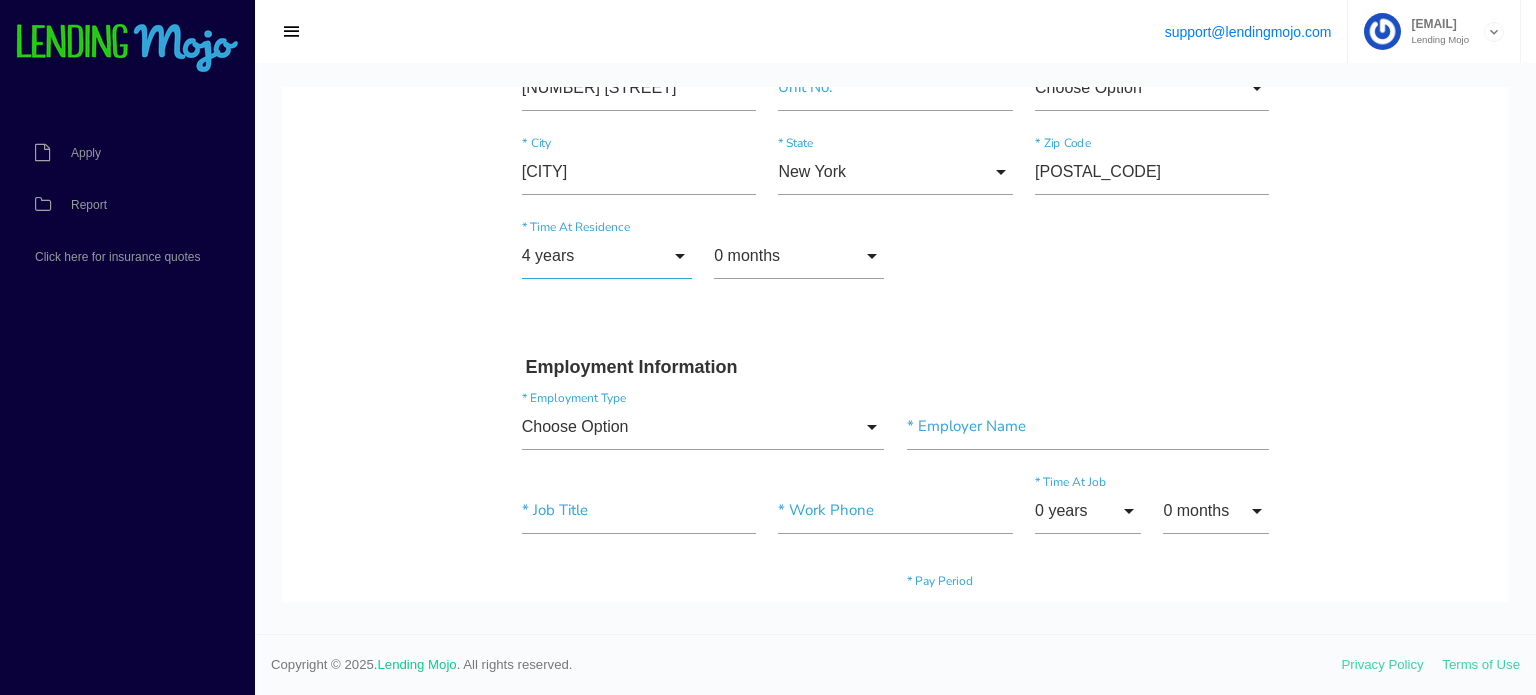 scroll, scrollTop: 1074, scrollLeft: 0, axis: vertical 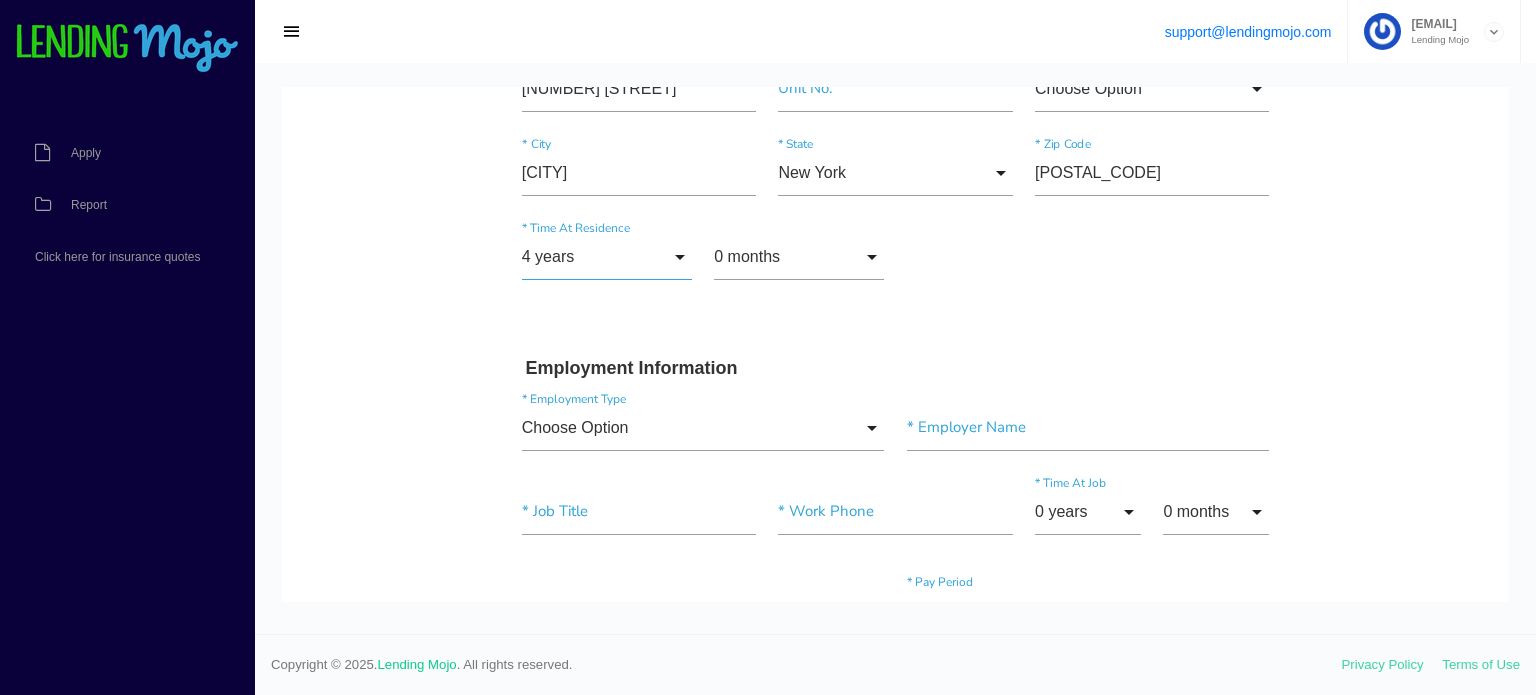 click on "4 years" at bounding box center [607, 257] 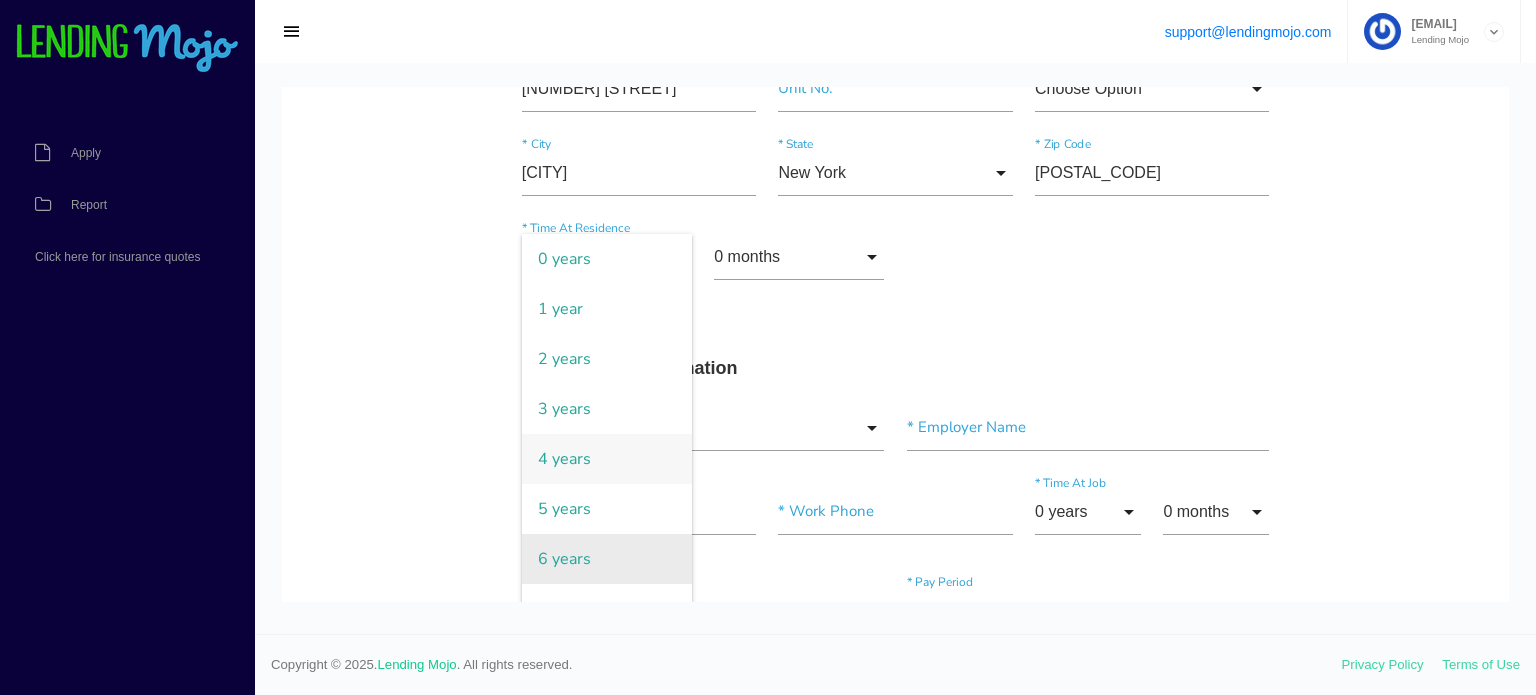 click on "6 years" at bounding box center [607, 559] 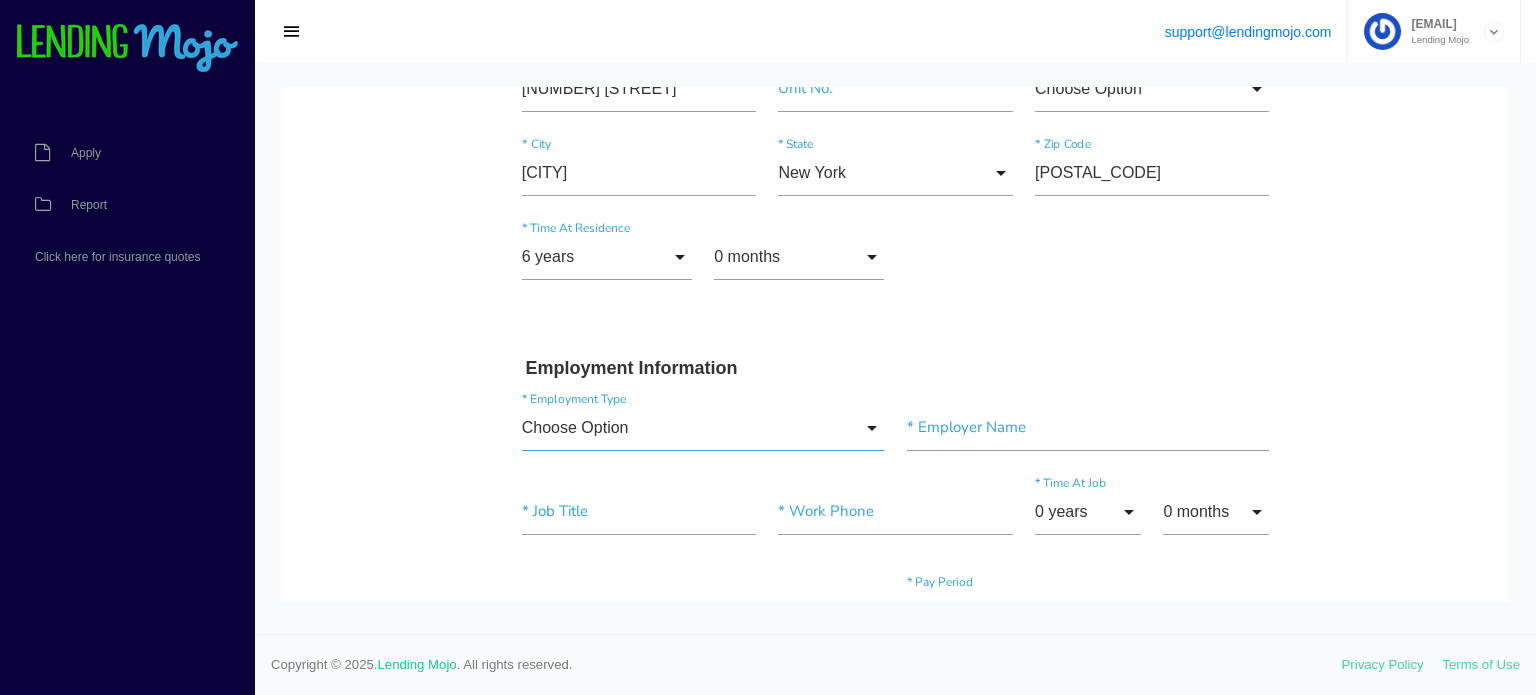 click on "Choose Option" at bounding box center (703, 428) 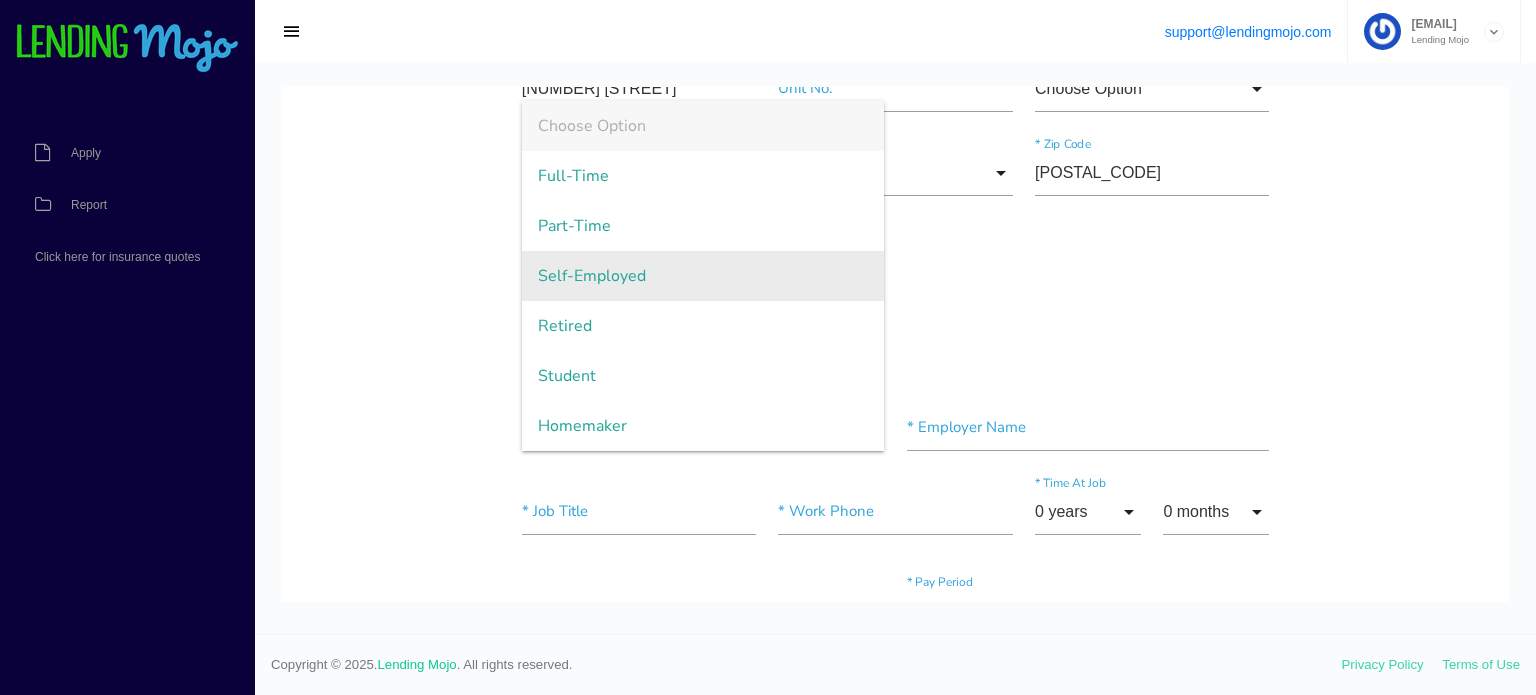 click on "Self-Employed" at bounding box center (703, 276) 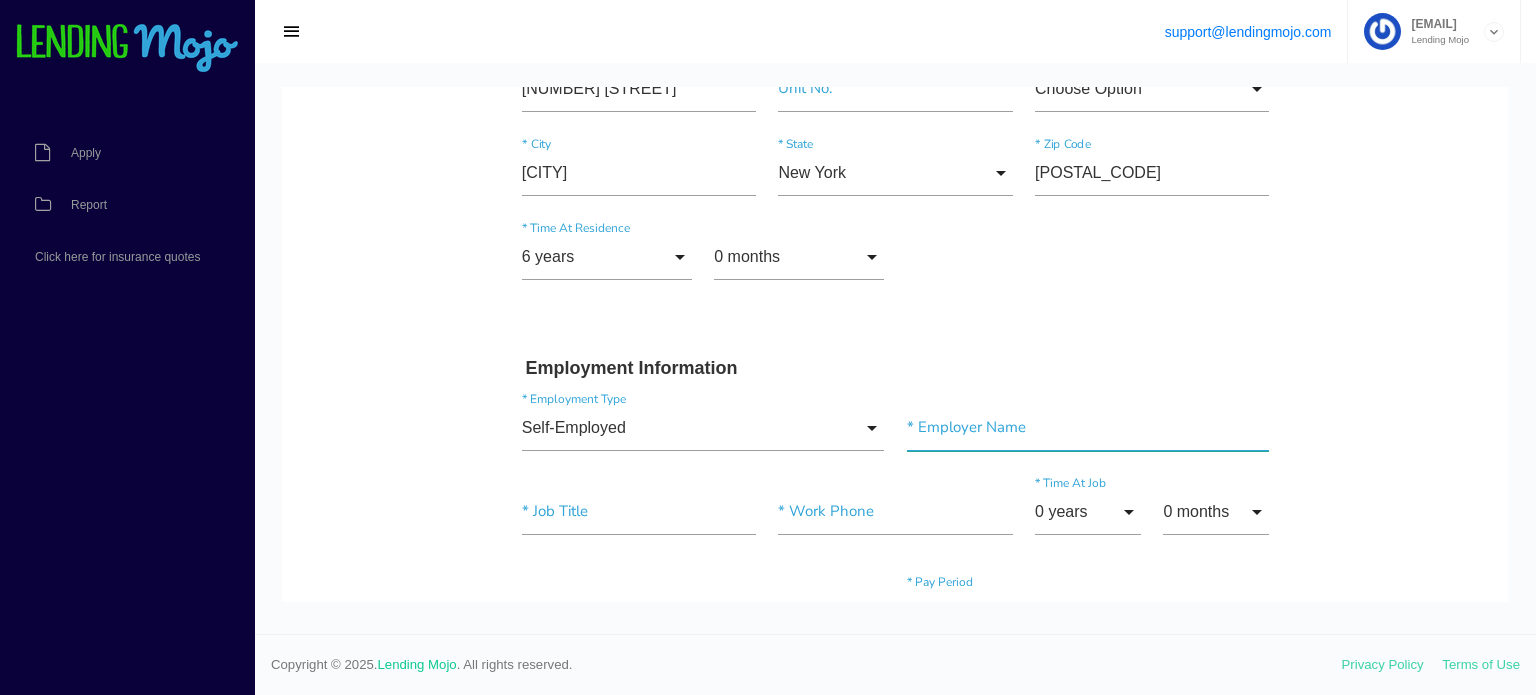 click at bounding box center (1088, 428) 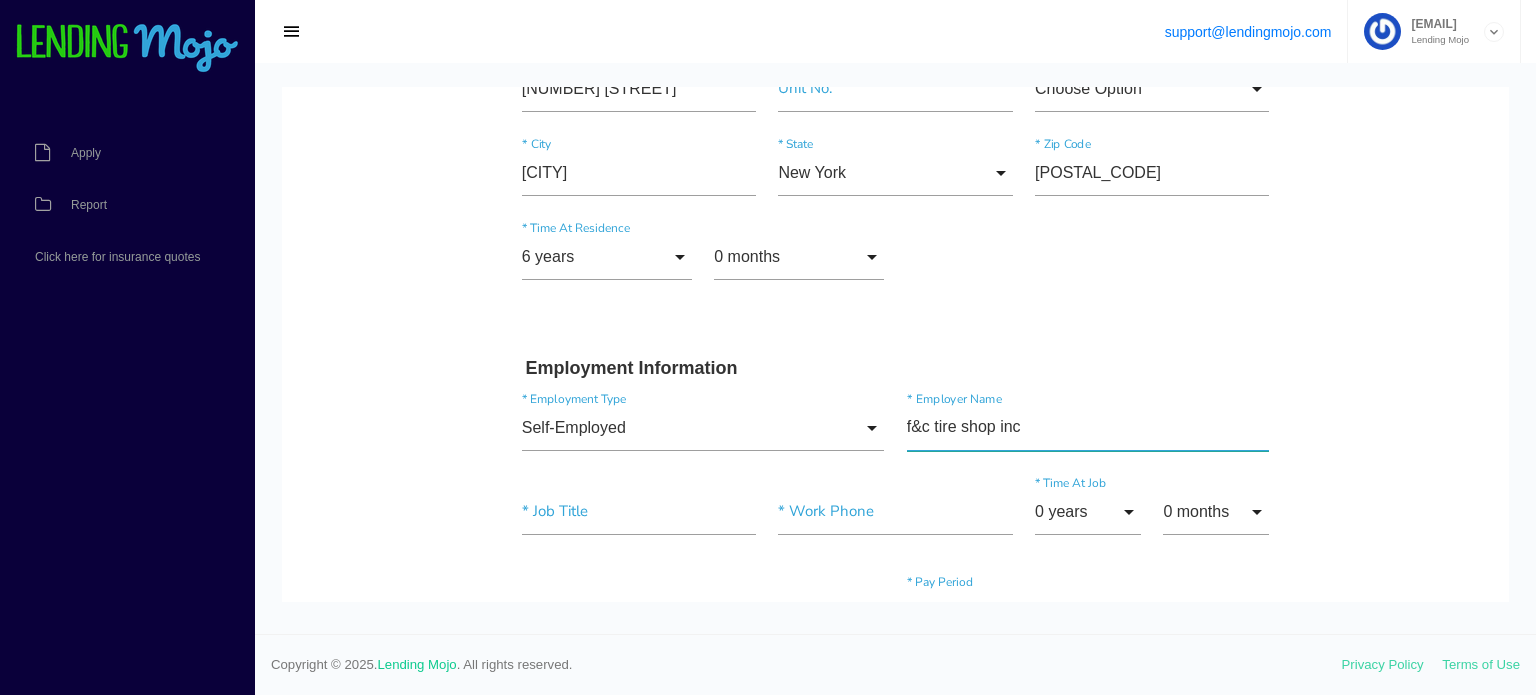 type on "f&c tire shop inc" 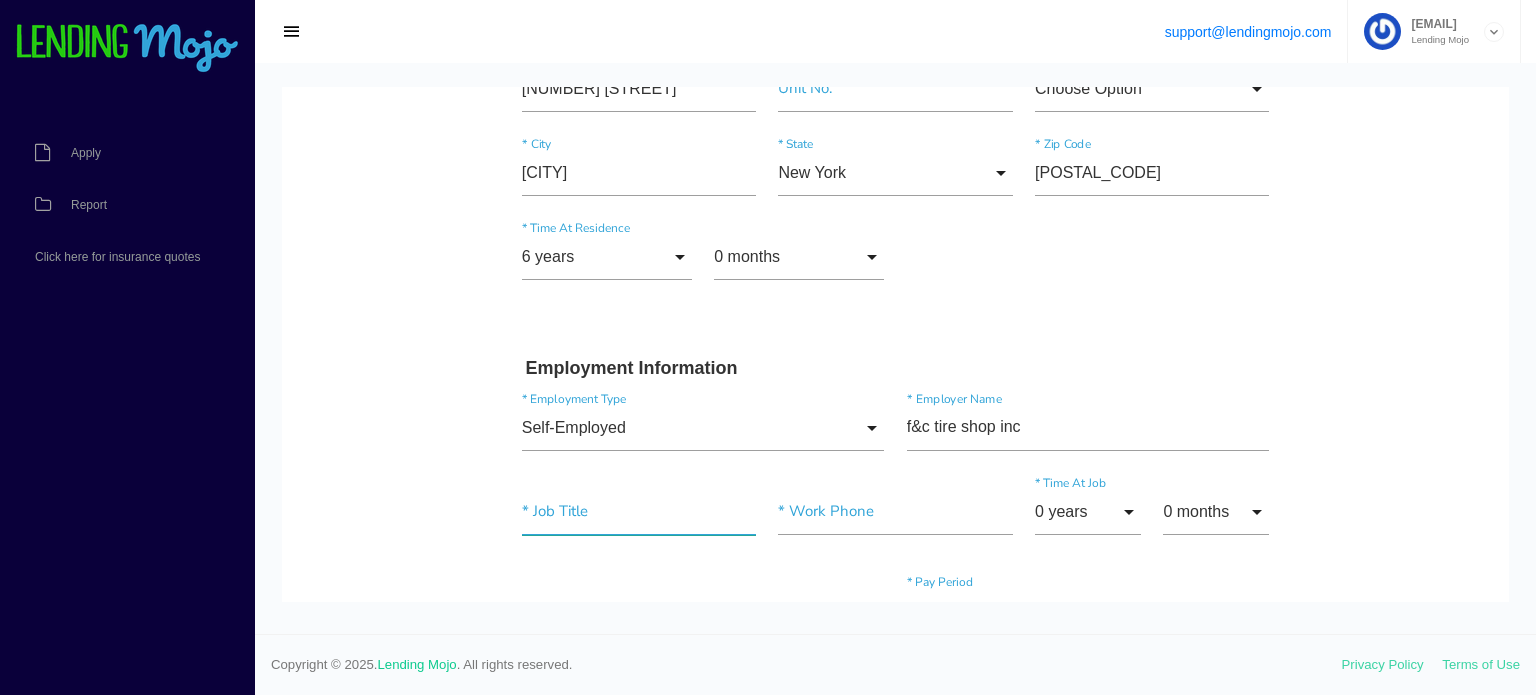 click at bounding box center (639, 512) 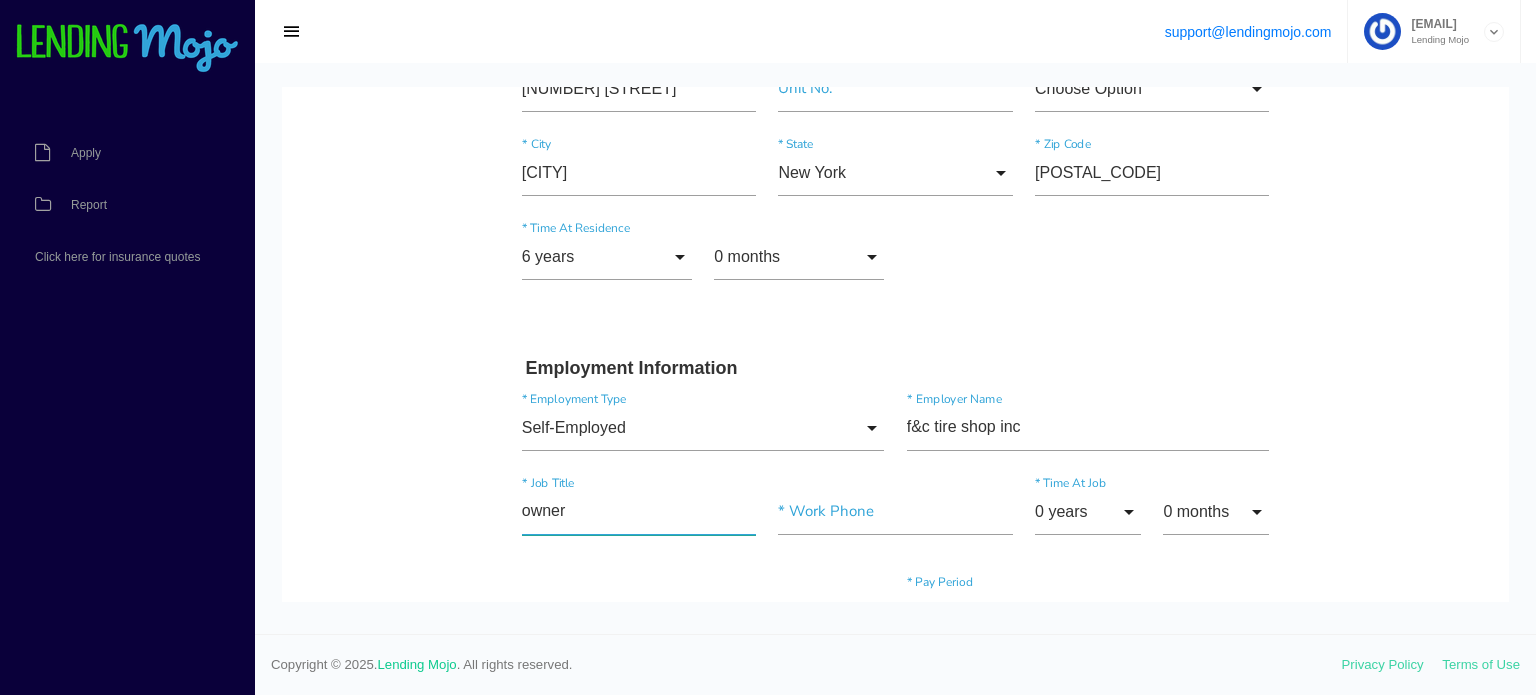 type on "owner" 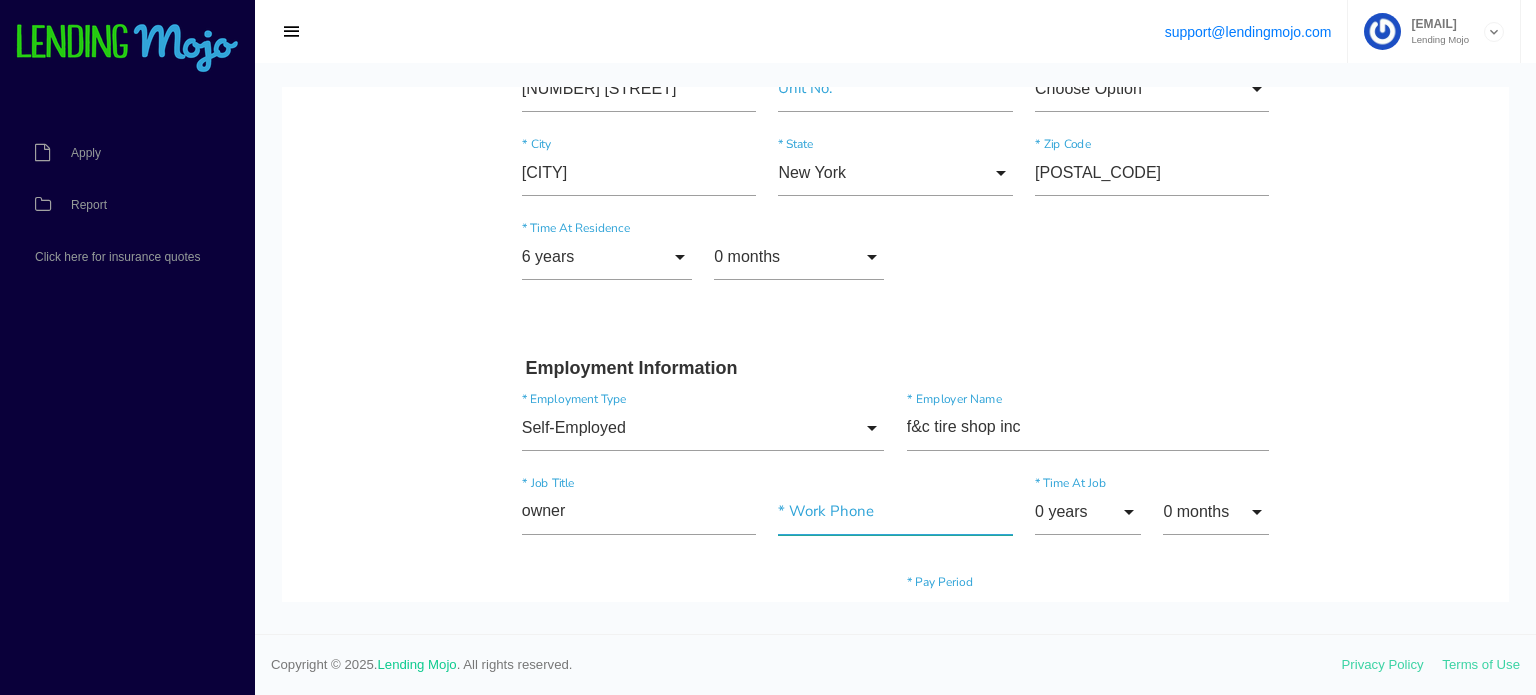 click at bounding box center [895, 512] 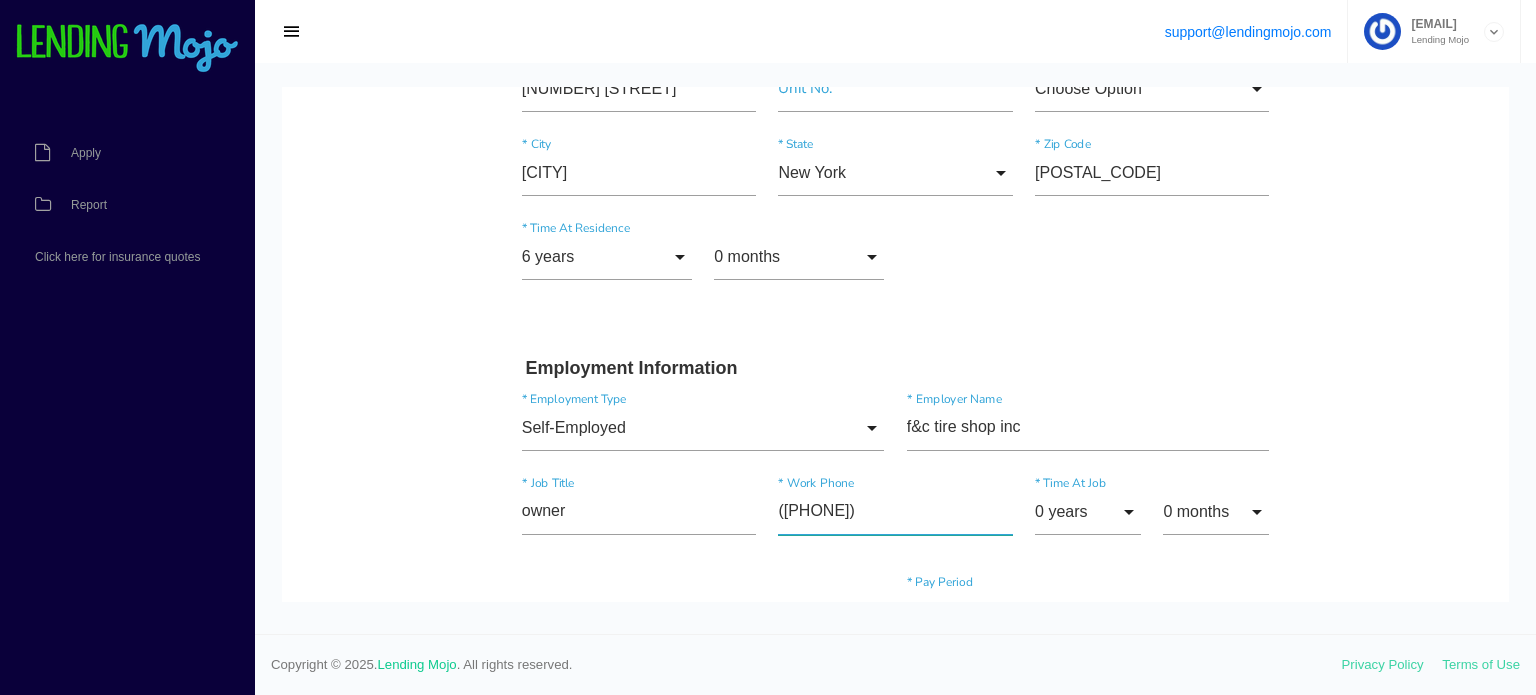 type on "([PHONE])" 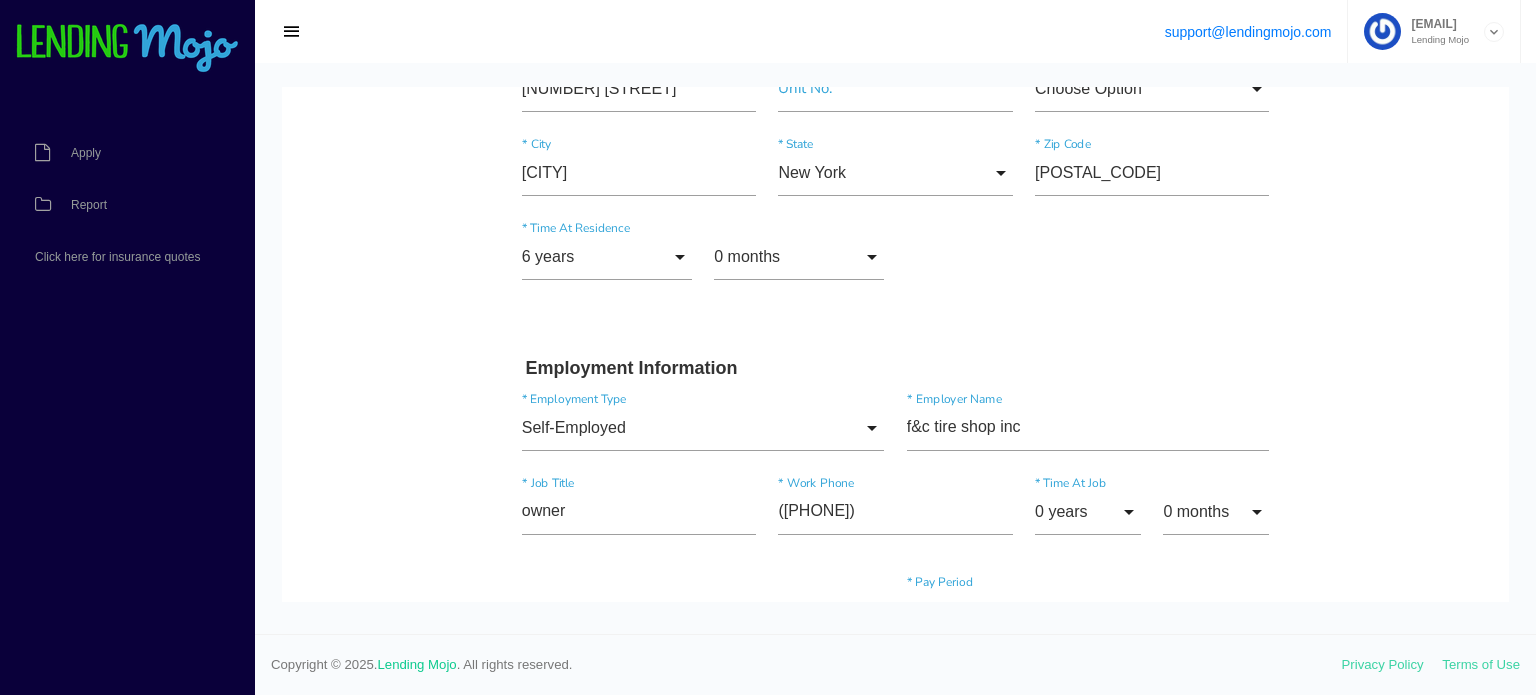 click at bounding box center (895, 348) 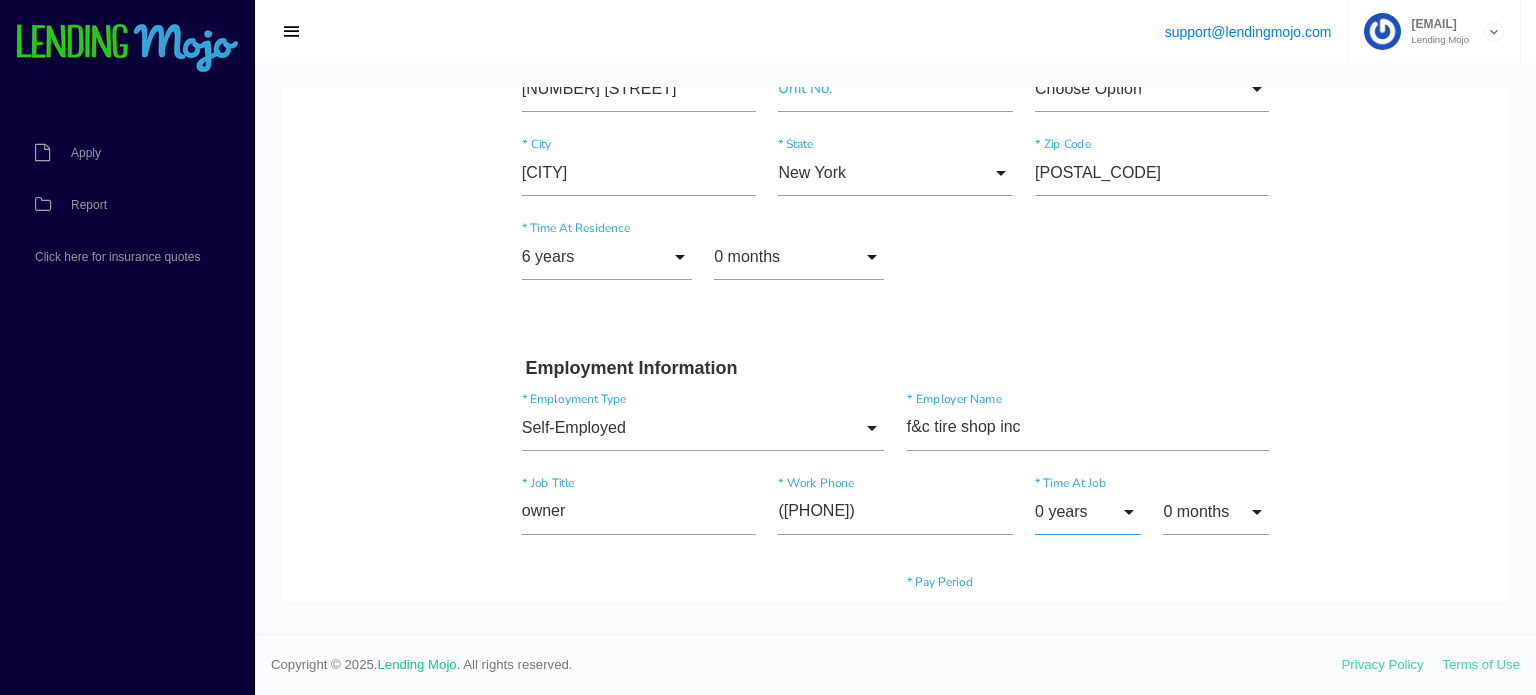 click on "0 years" at bounding box center [1088, 512] 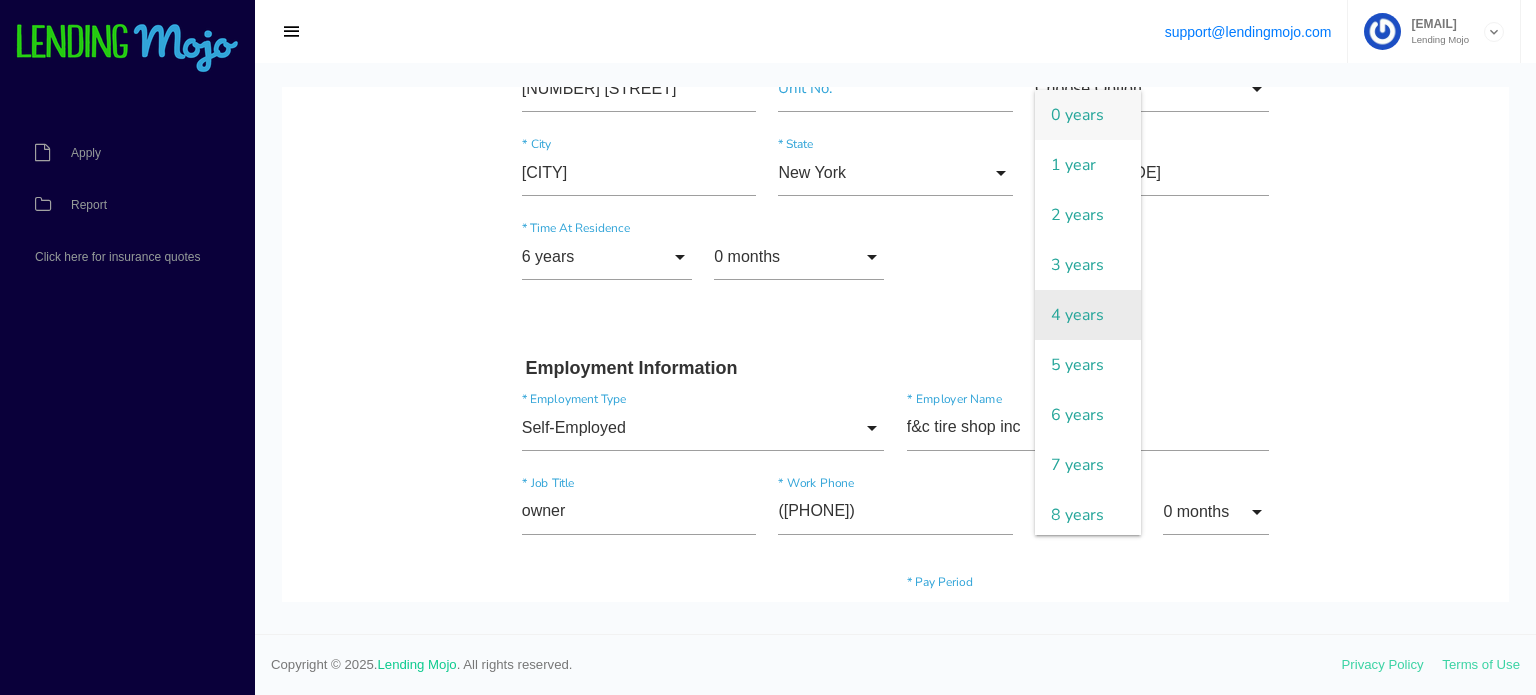 click on "4 years" at bounding box center (1088, 315) 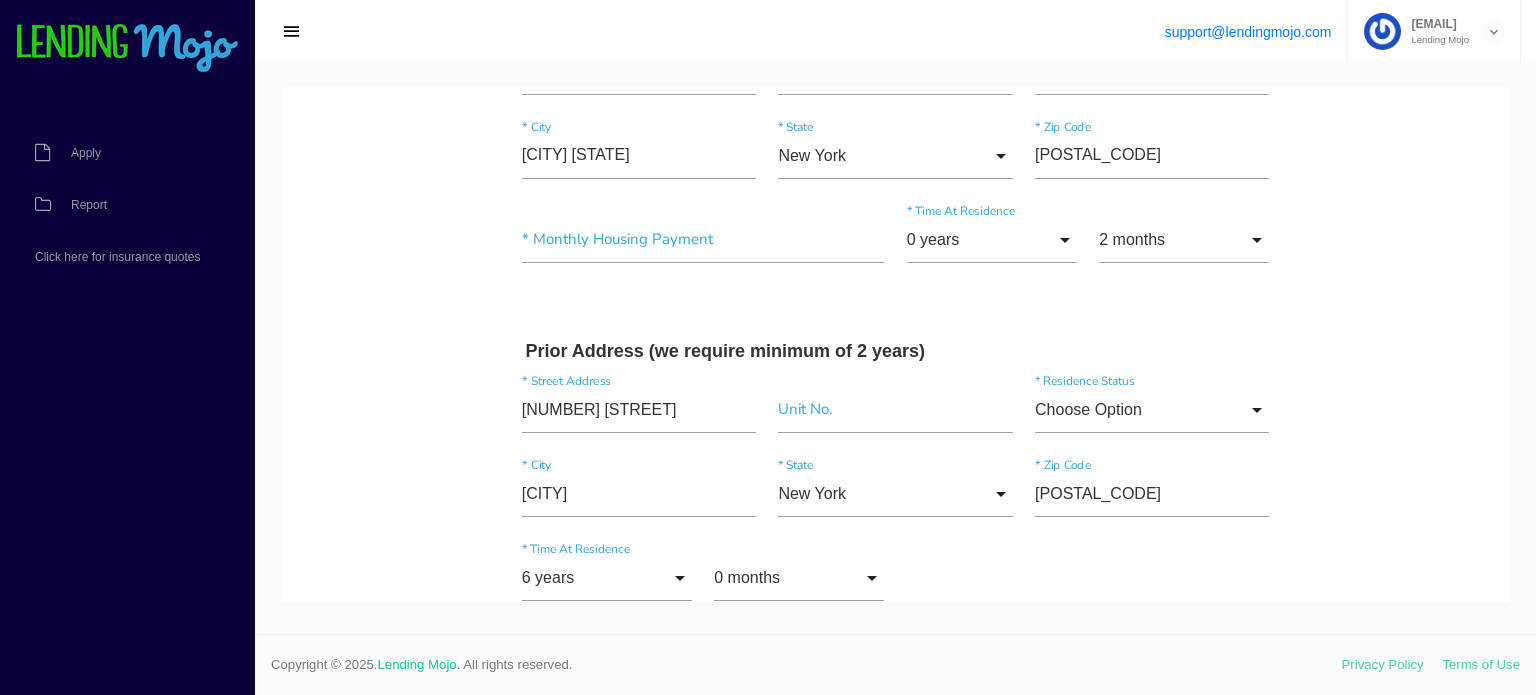 scroll, scrollTop: 752, scrollLeft: 0, axis: vertical 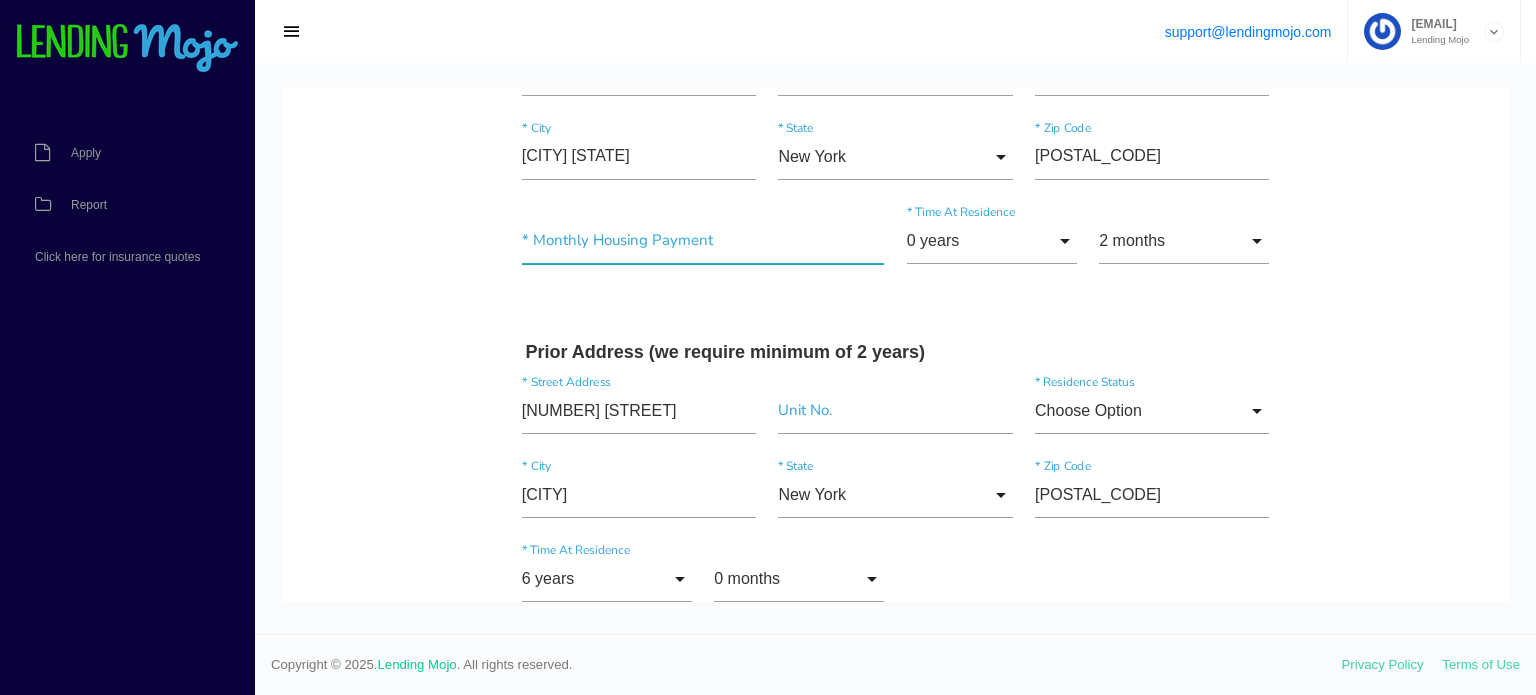 click at bounding box center (703, 241) 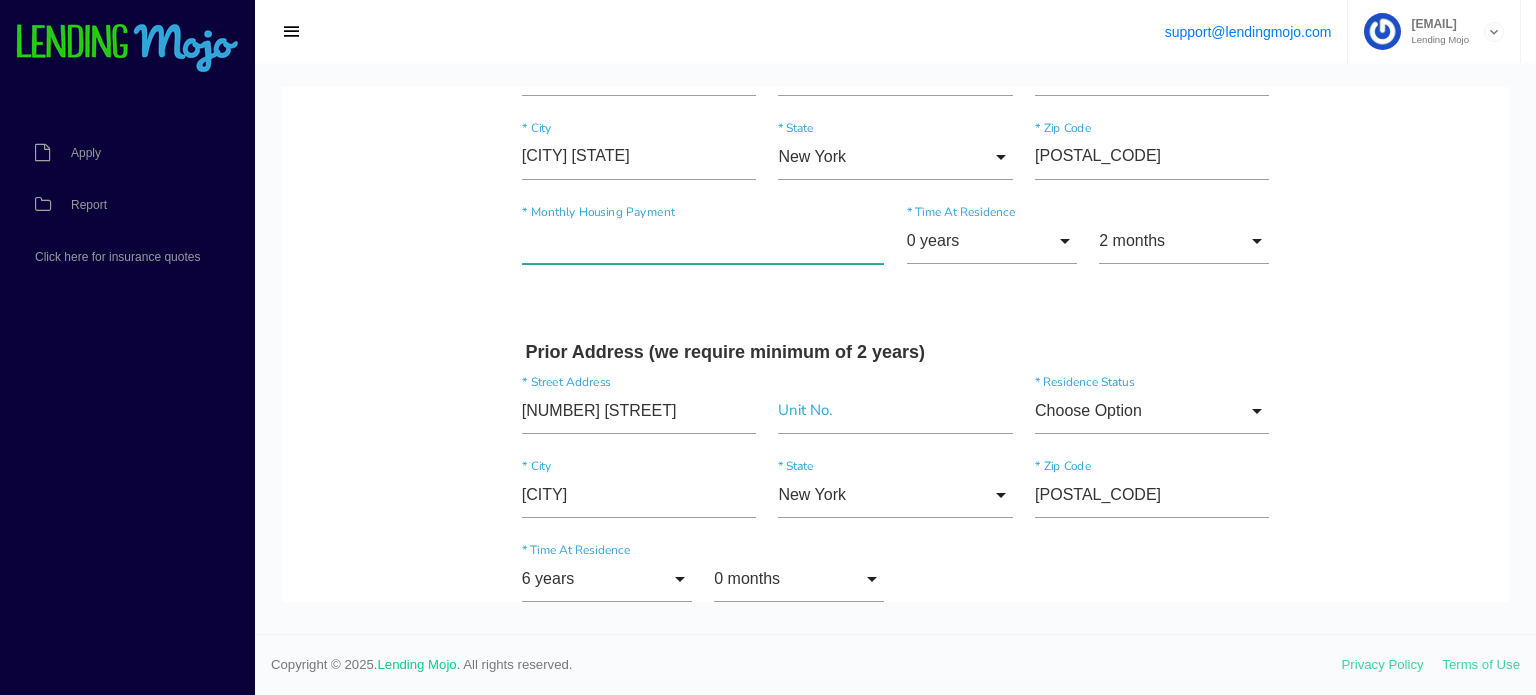 click at bounding box center (703, 241) 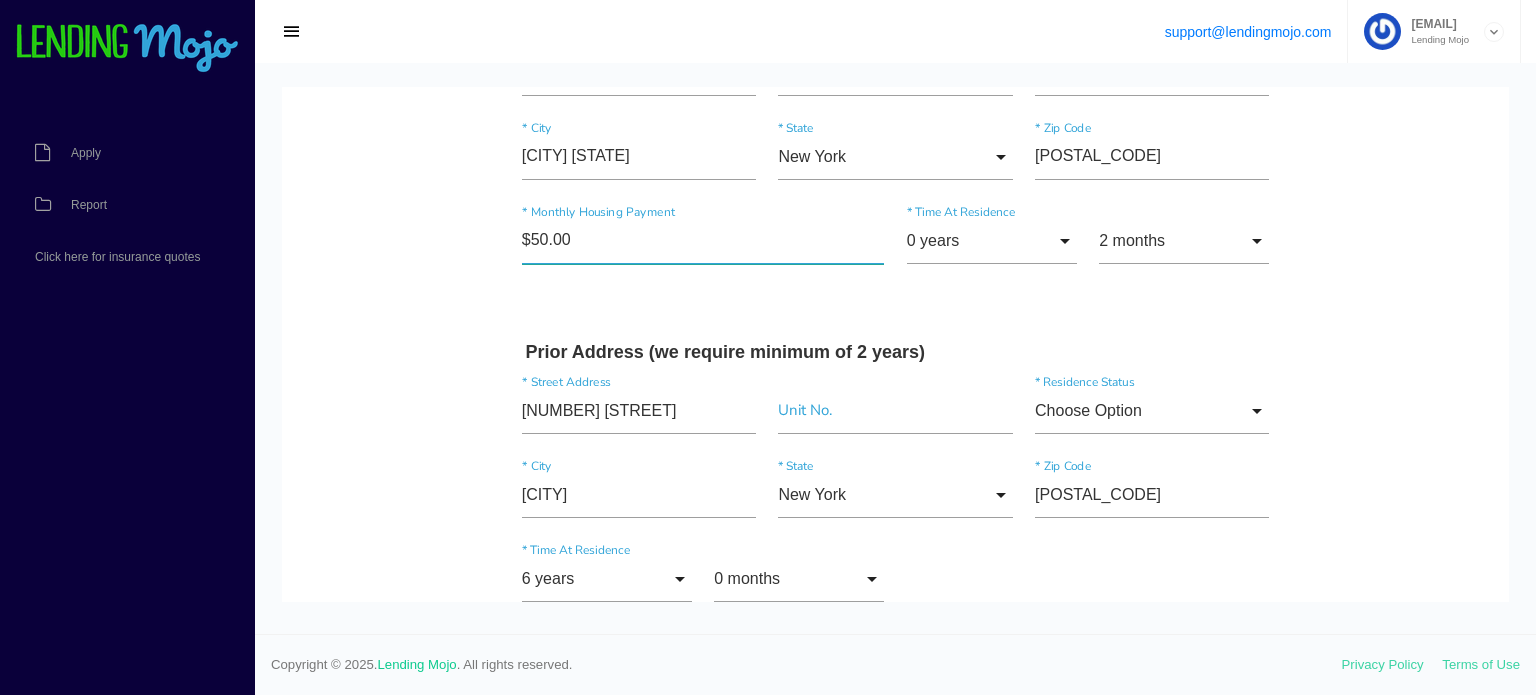 type on "$5.00" 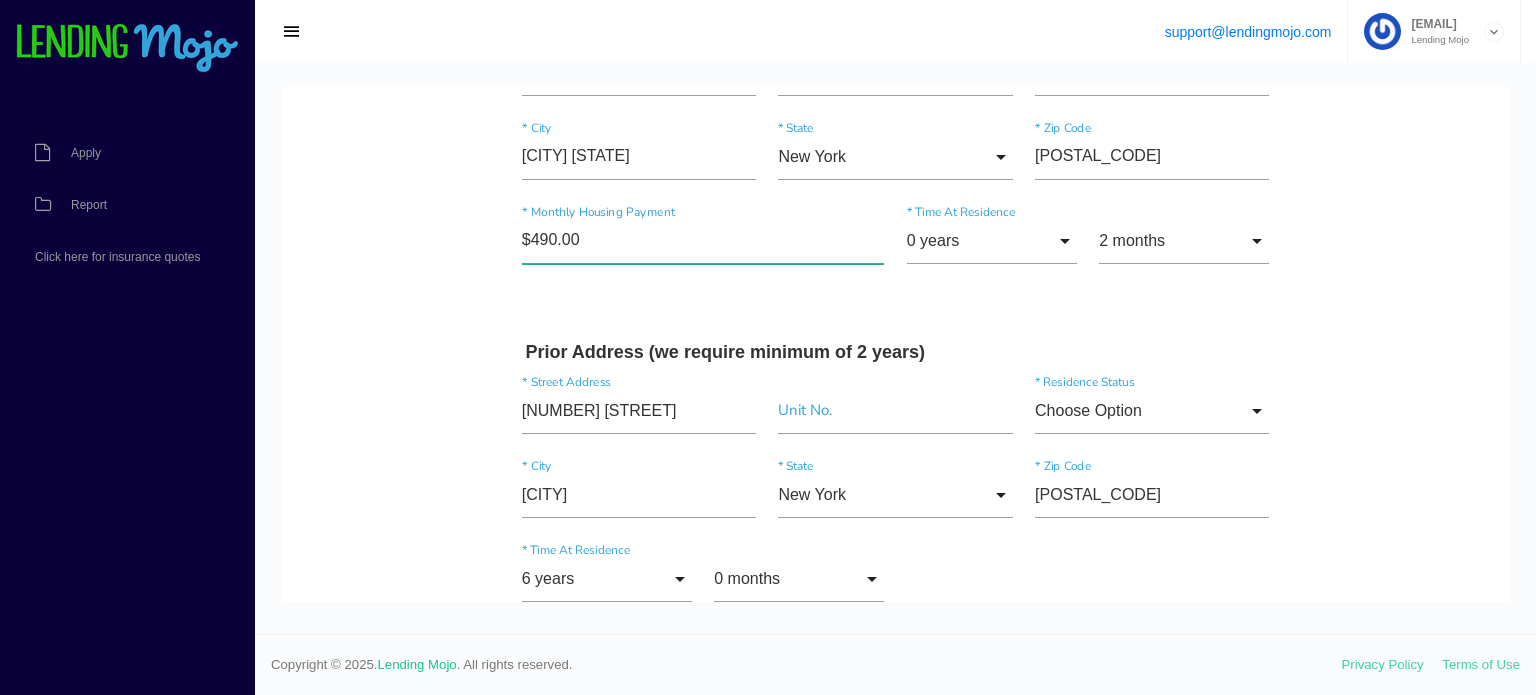type on "$4,900.00" 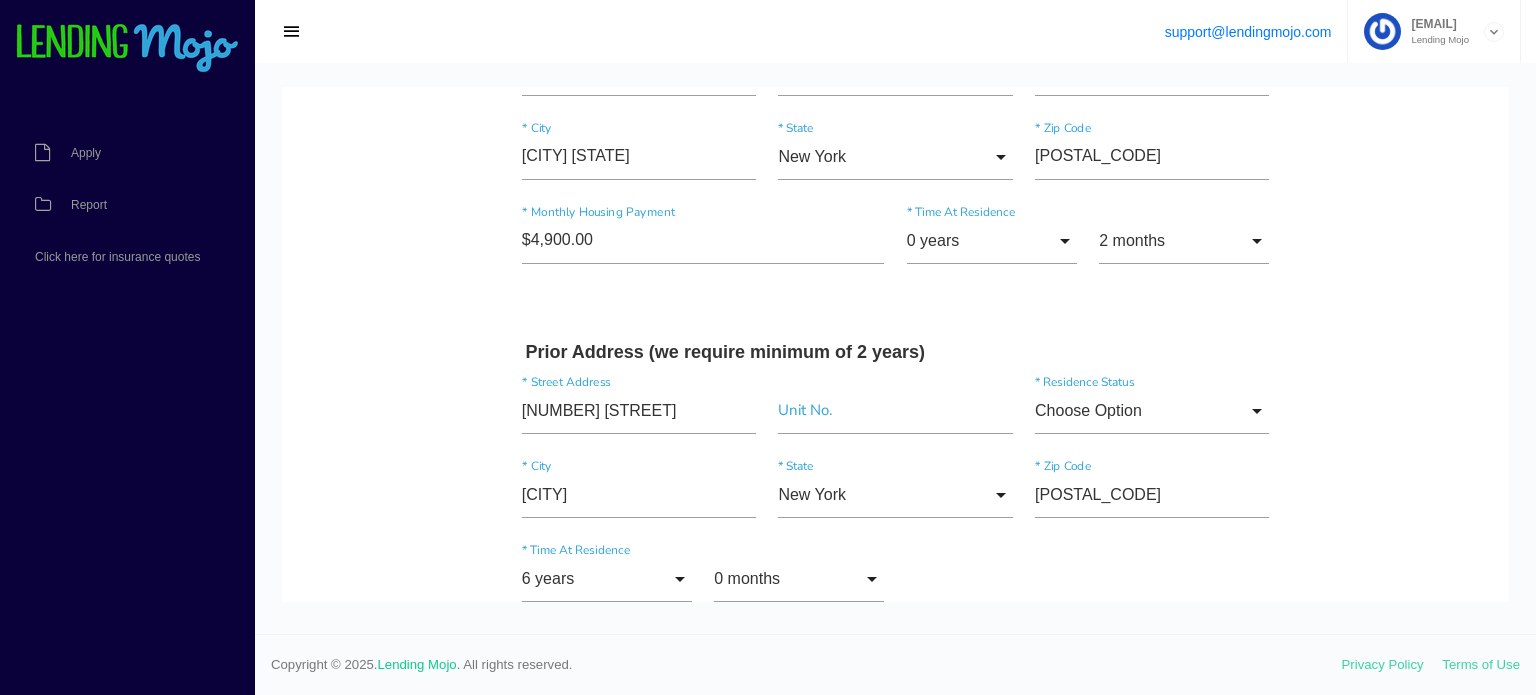 click on "[FIRST] [MIDDLE] [LAST]" at bounding box center (895, 818) 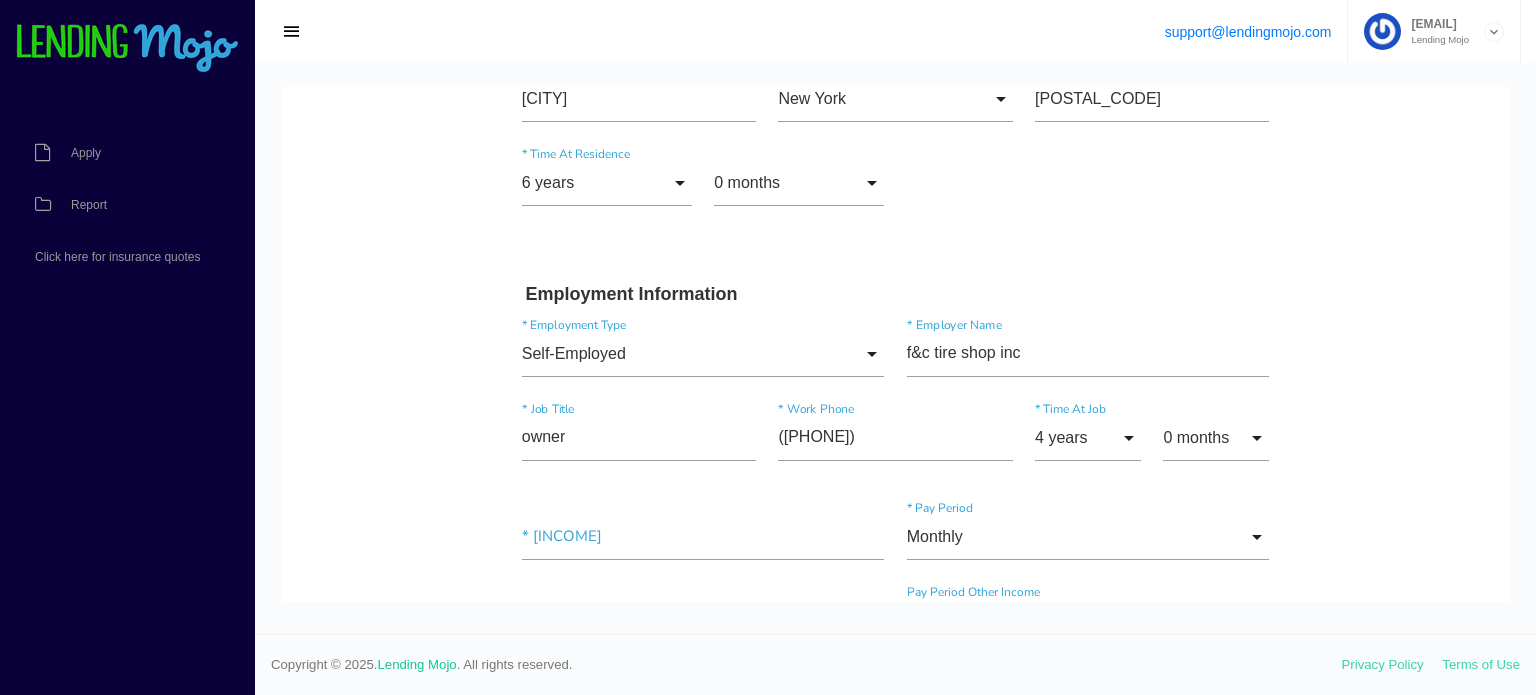 scroll, scrollTop: 1160, scrollLeft: 0, axis: vertical 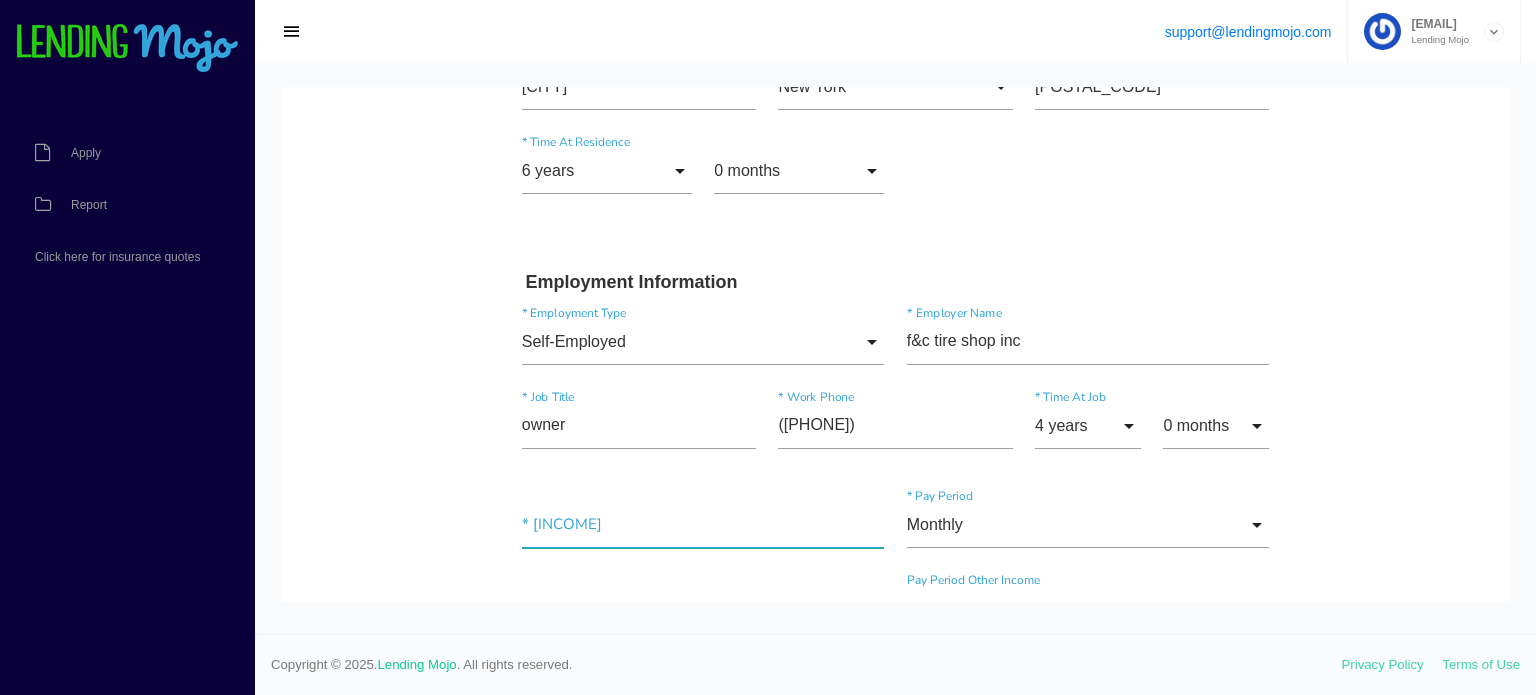 click at bounding box center [703, 525] 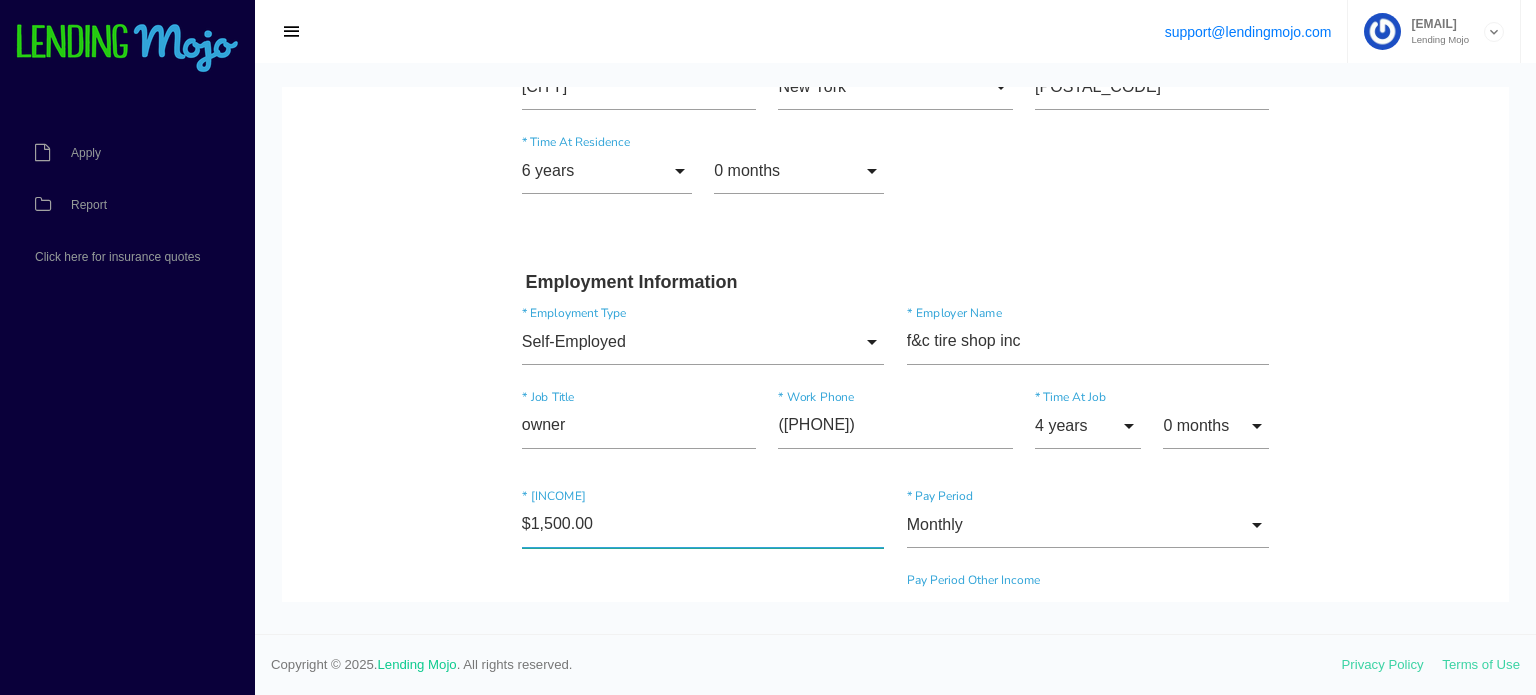 type on "$15,000.00" 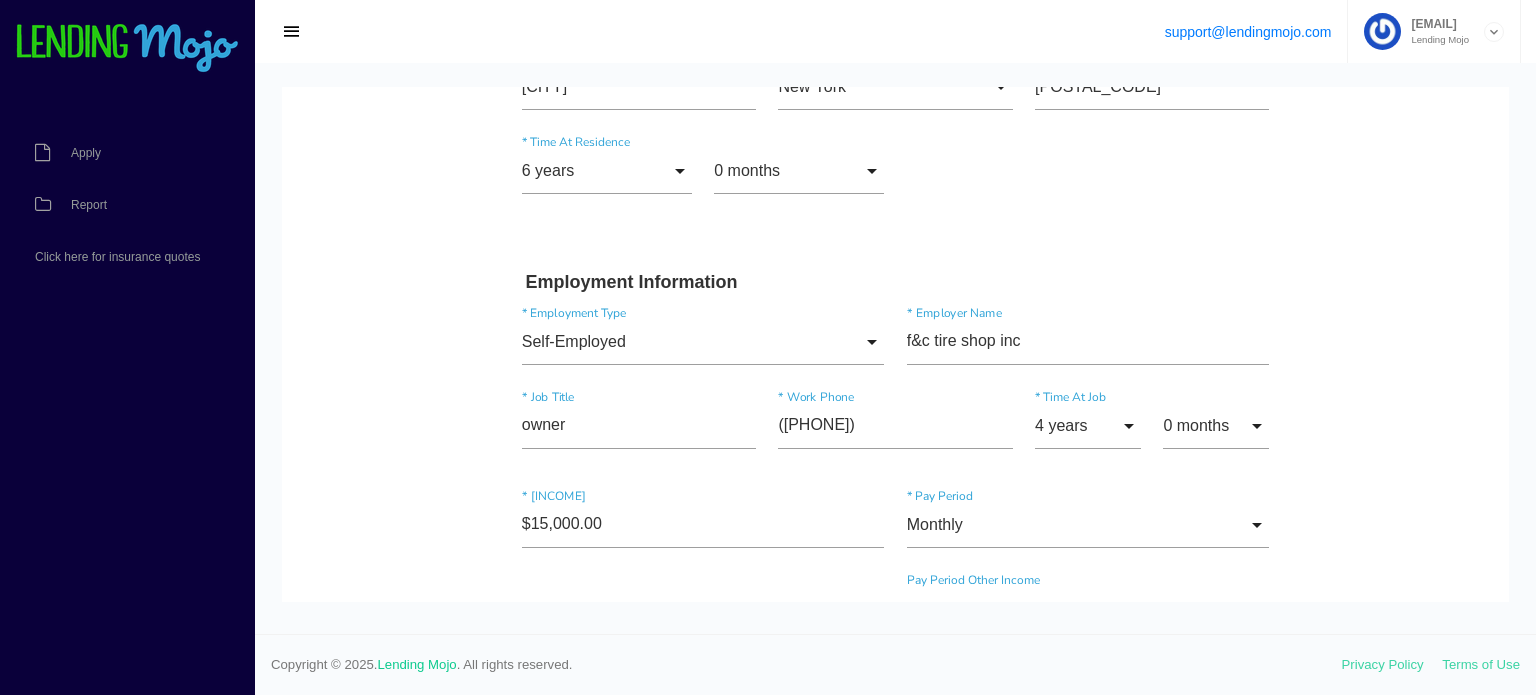 click at bounding box center [895, 348] 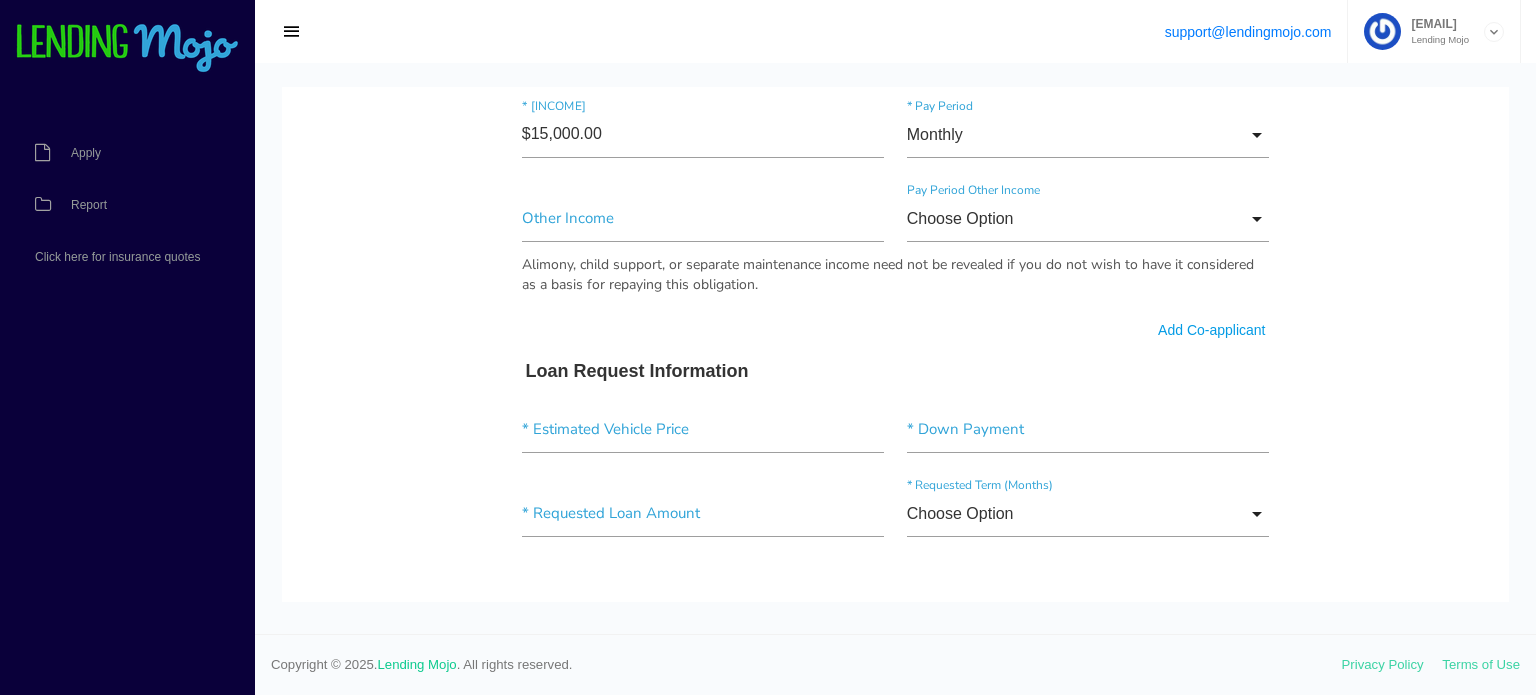 scroll, scrollTop: 1551, scrollLeft: 0, axis: vertical 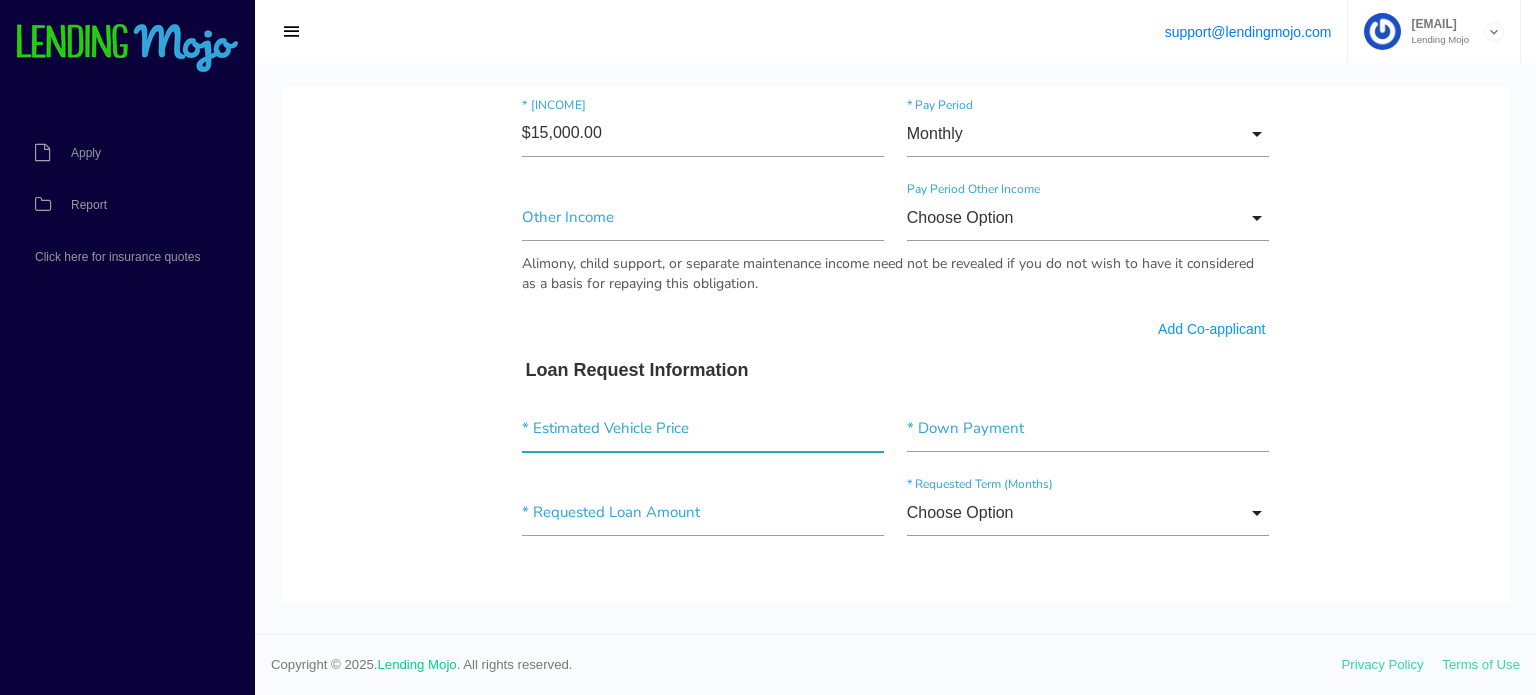 click at bounding box center [703, 429] 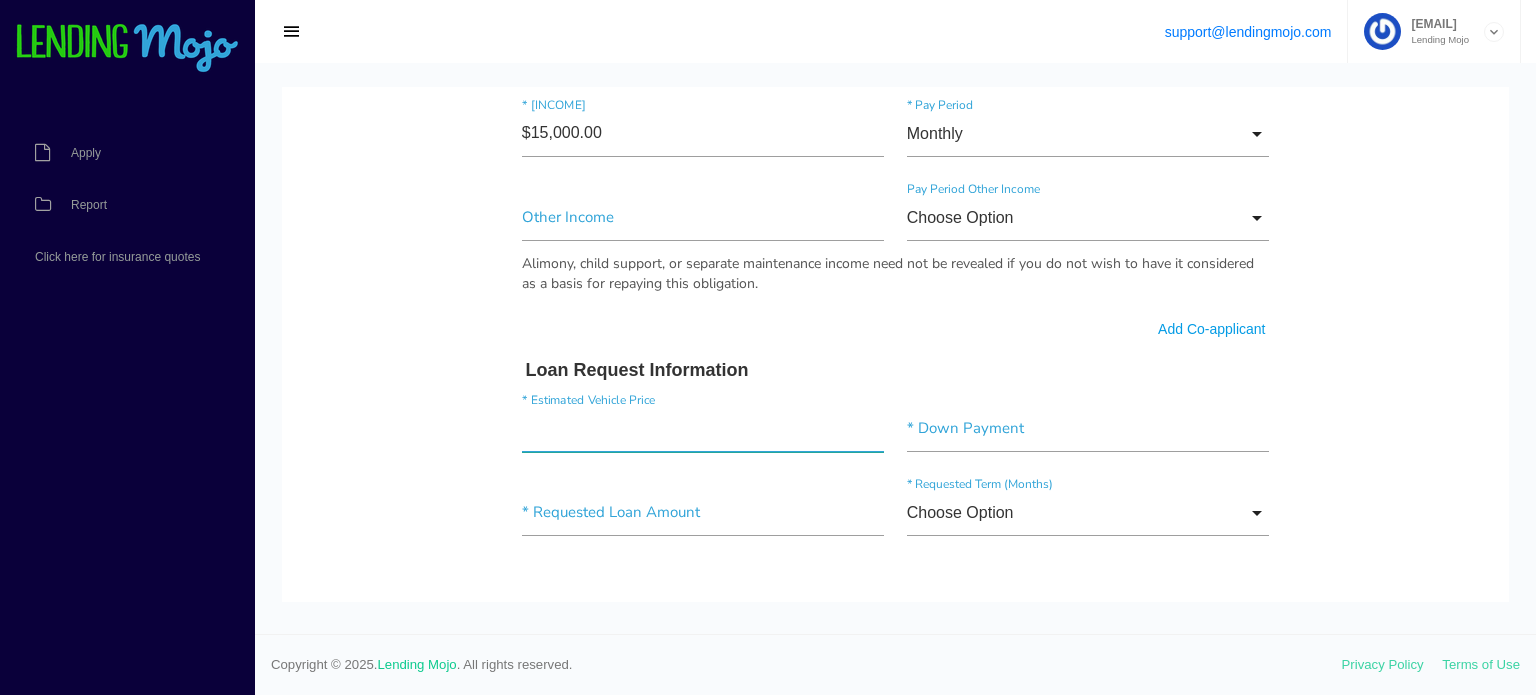 click at bounding box center (703, 429) 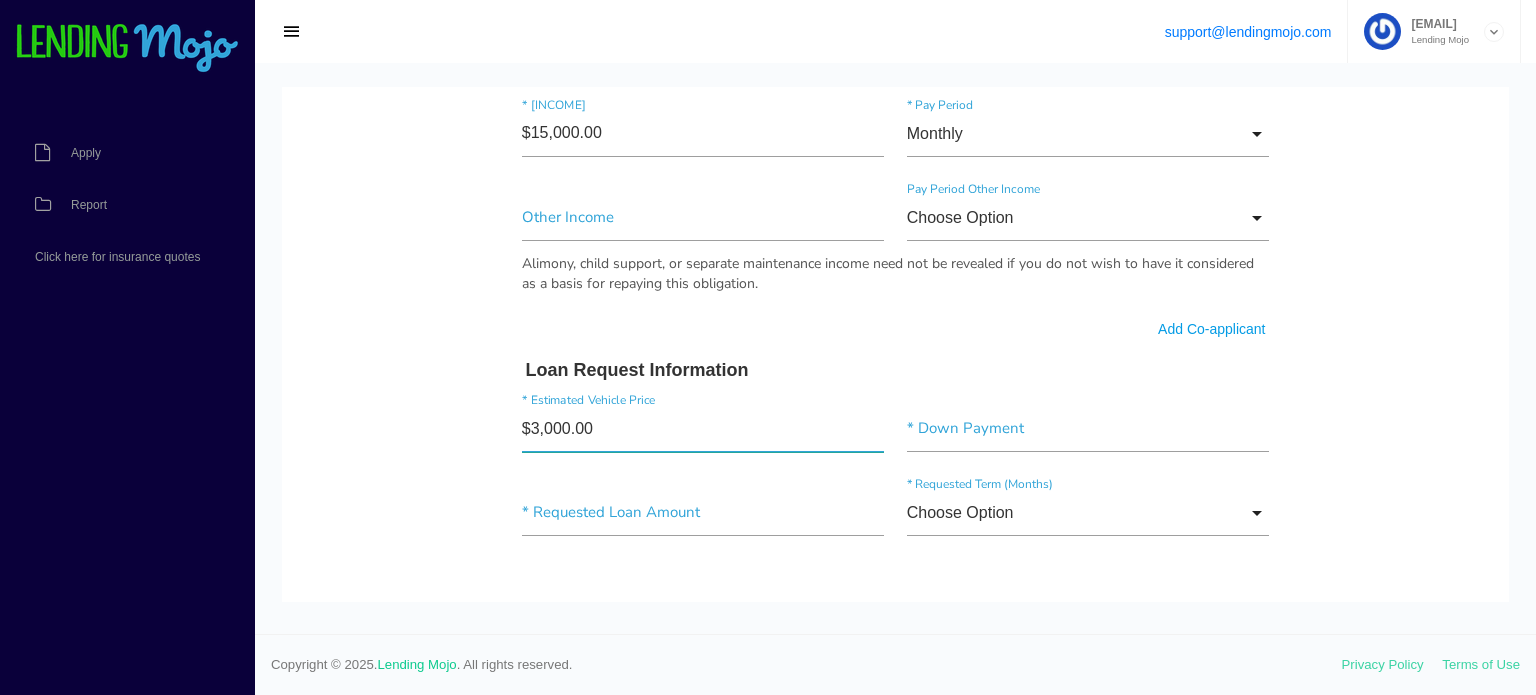type on "$30,000.00" 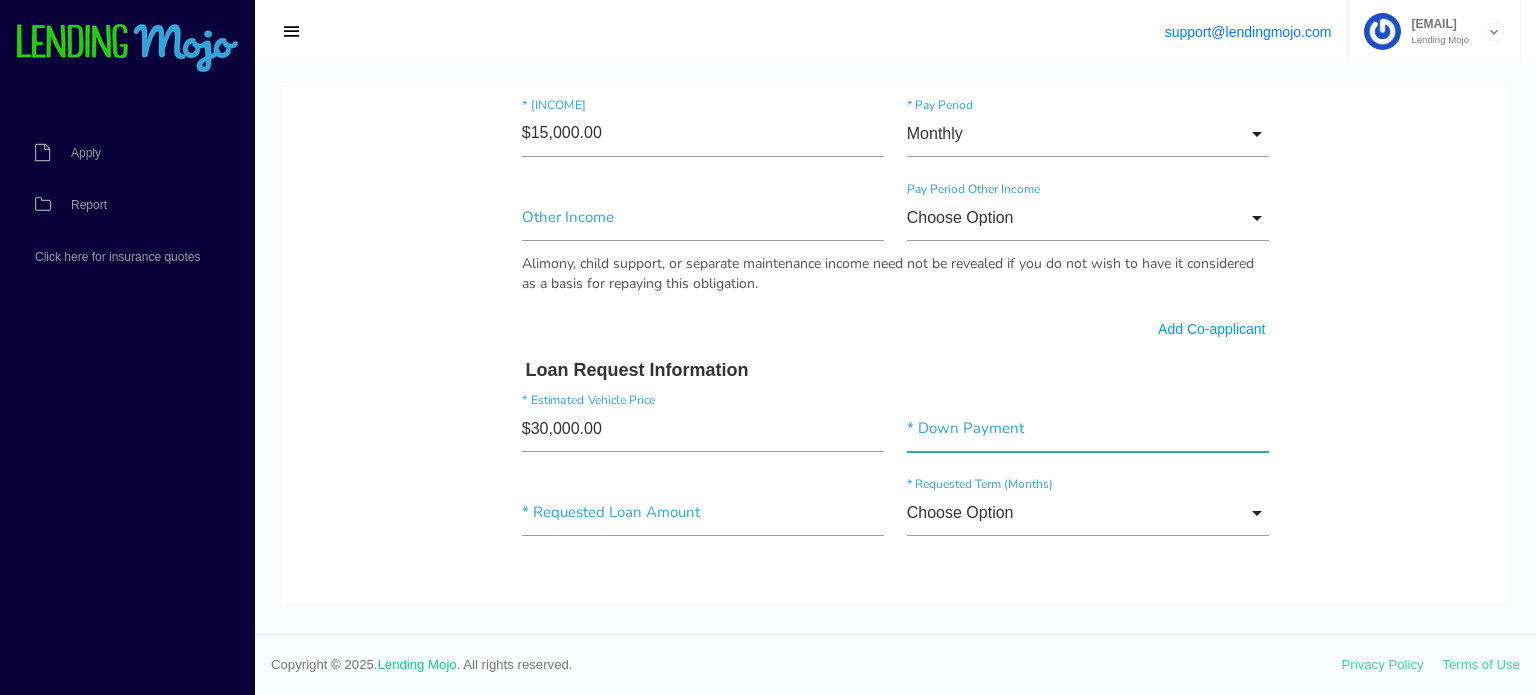 click at bounding box center (1088, 429) 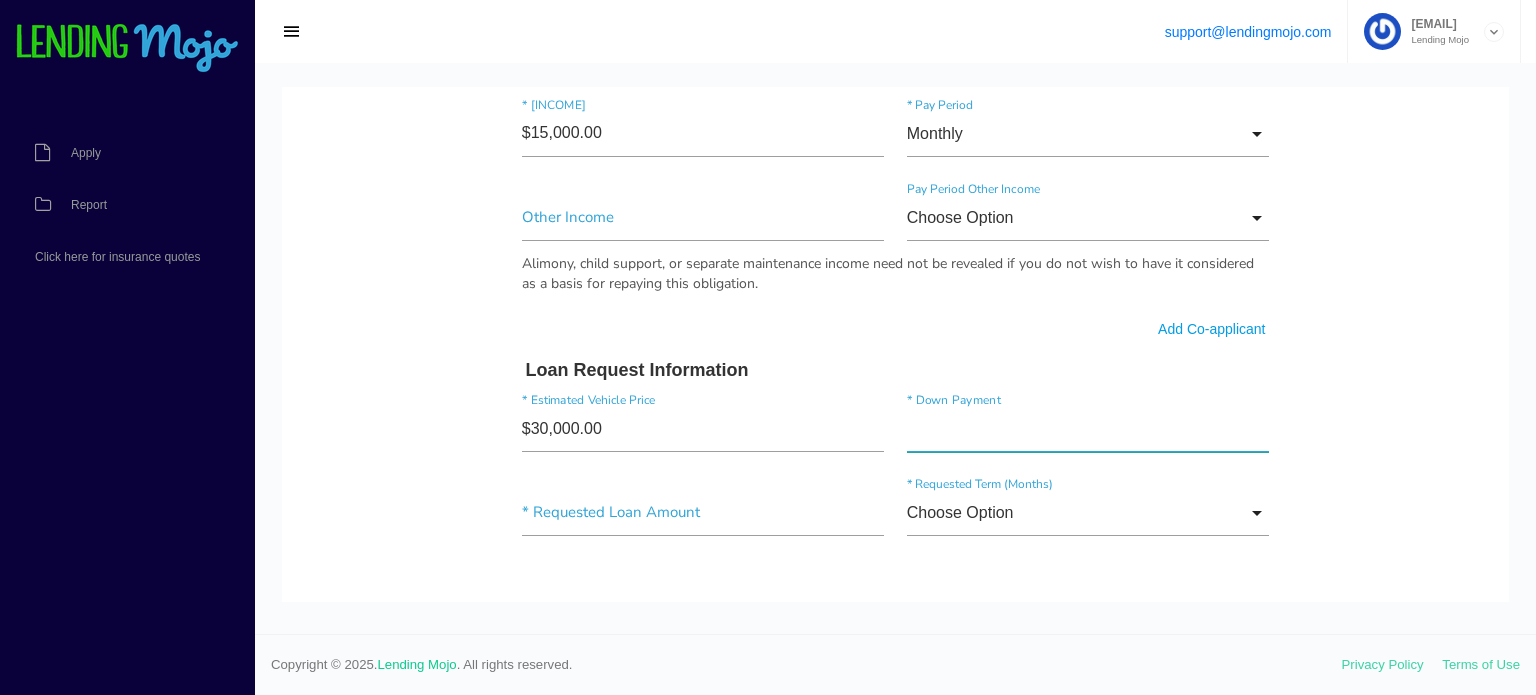 click at bounding box center [1088, 429] 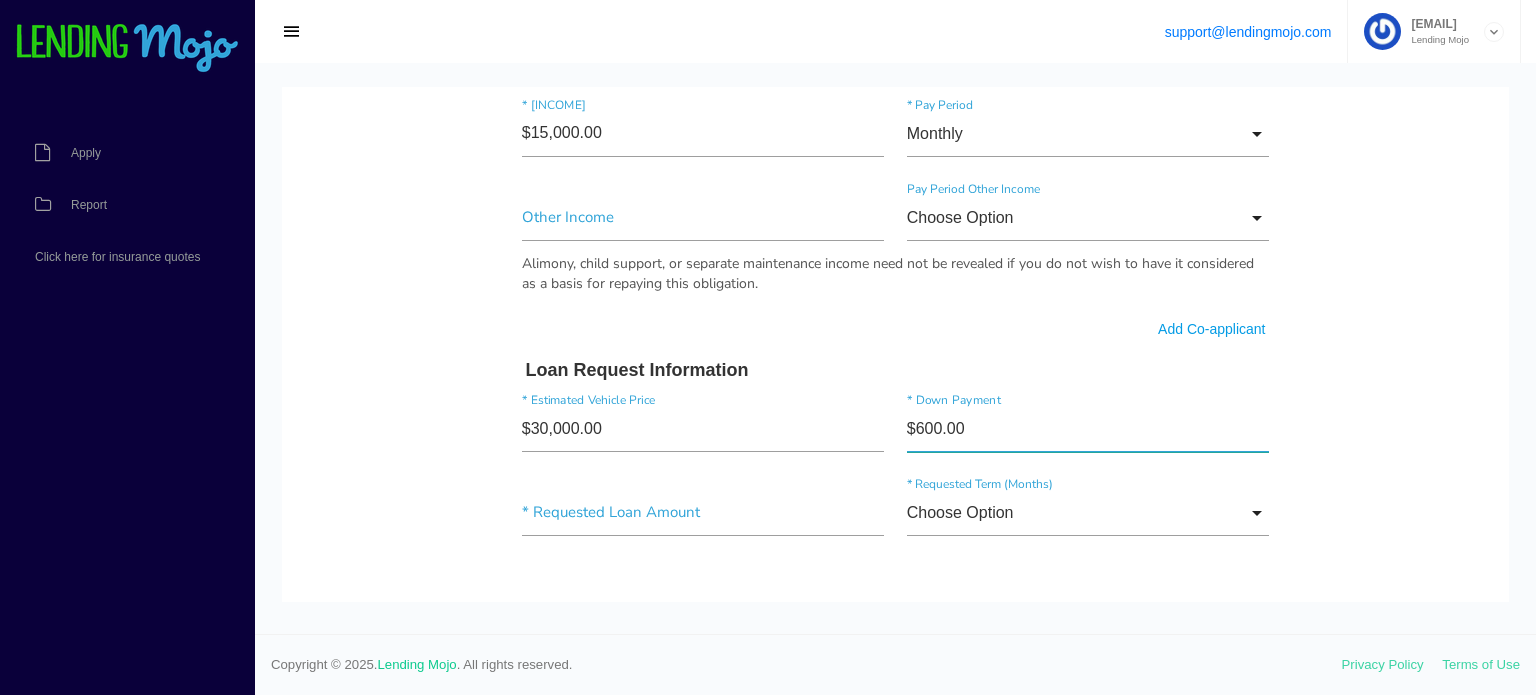 type on "$6,000.00" 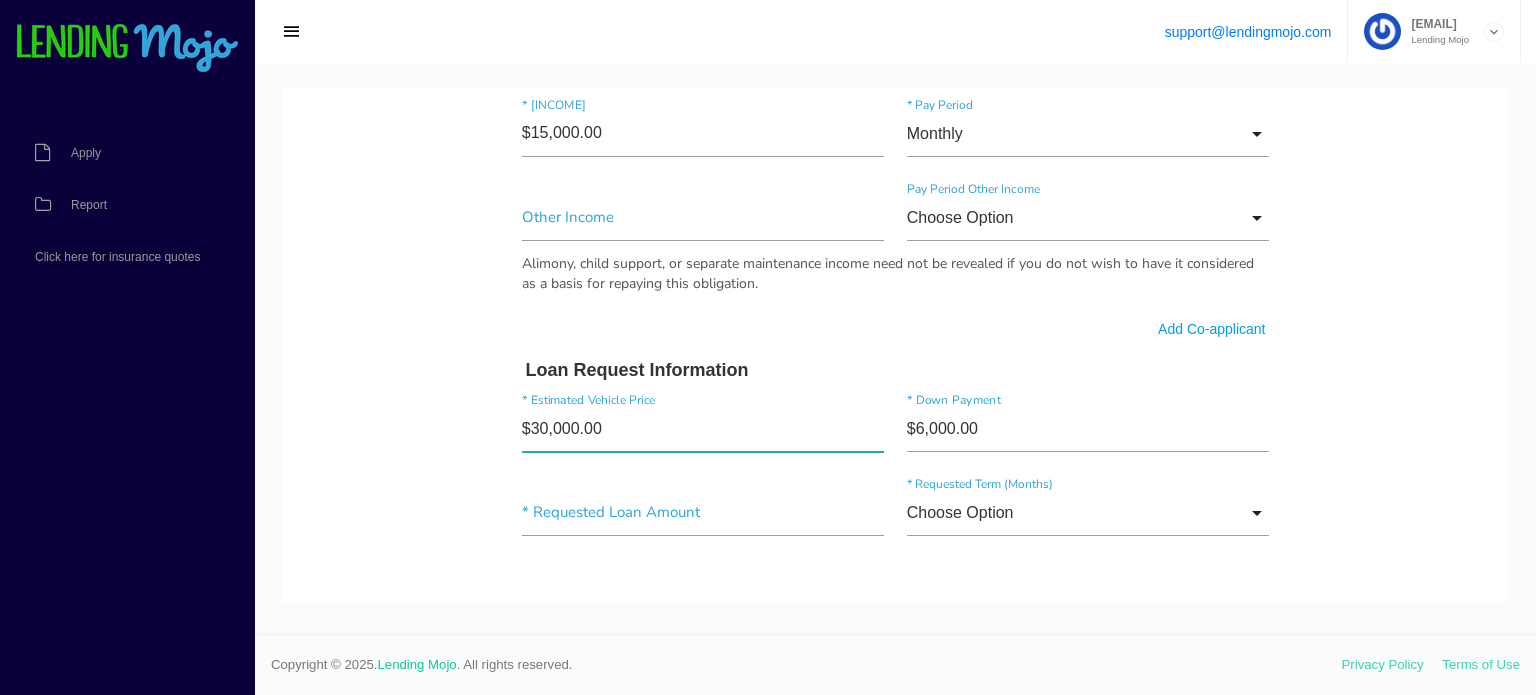 click on "$30,000.00" at bounding box center (703, 429) 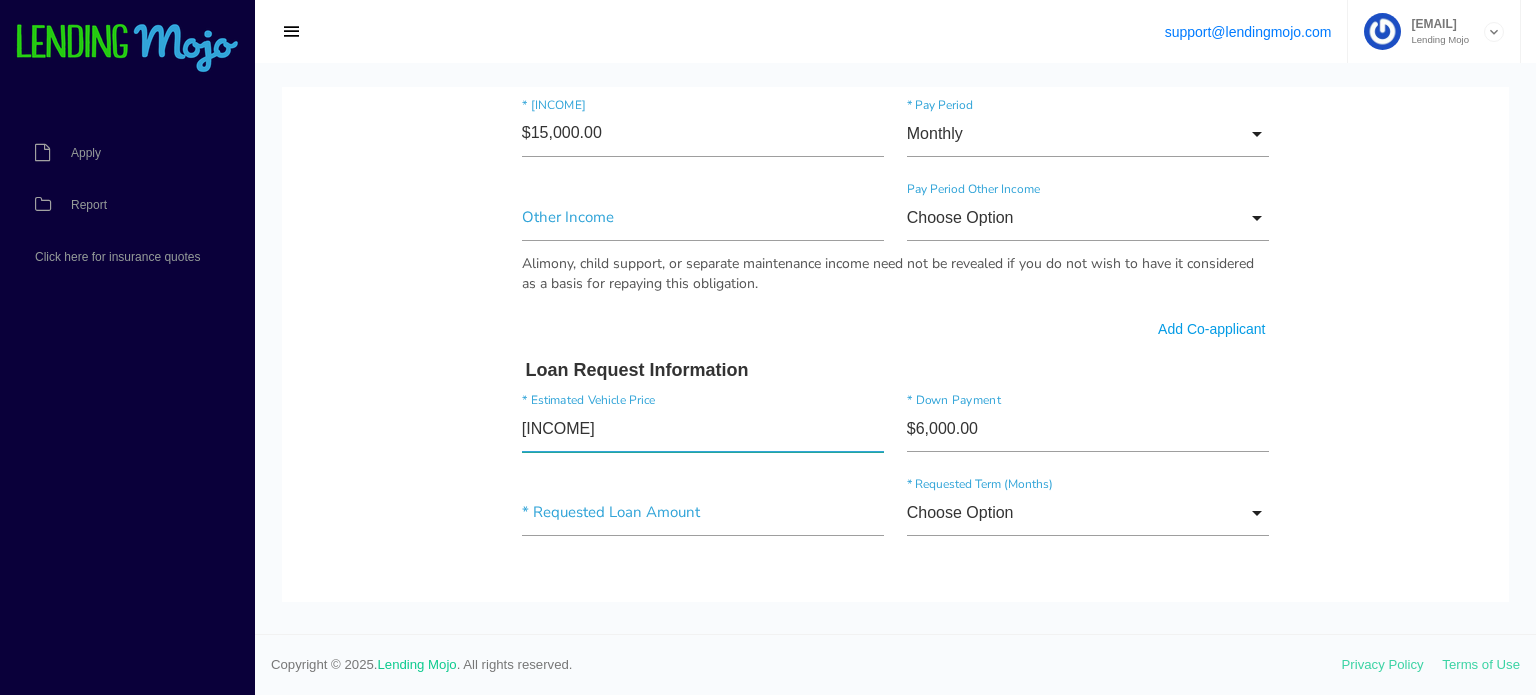 type on "$36,000.00" 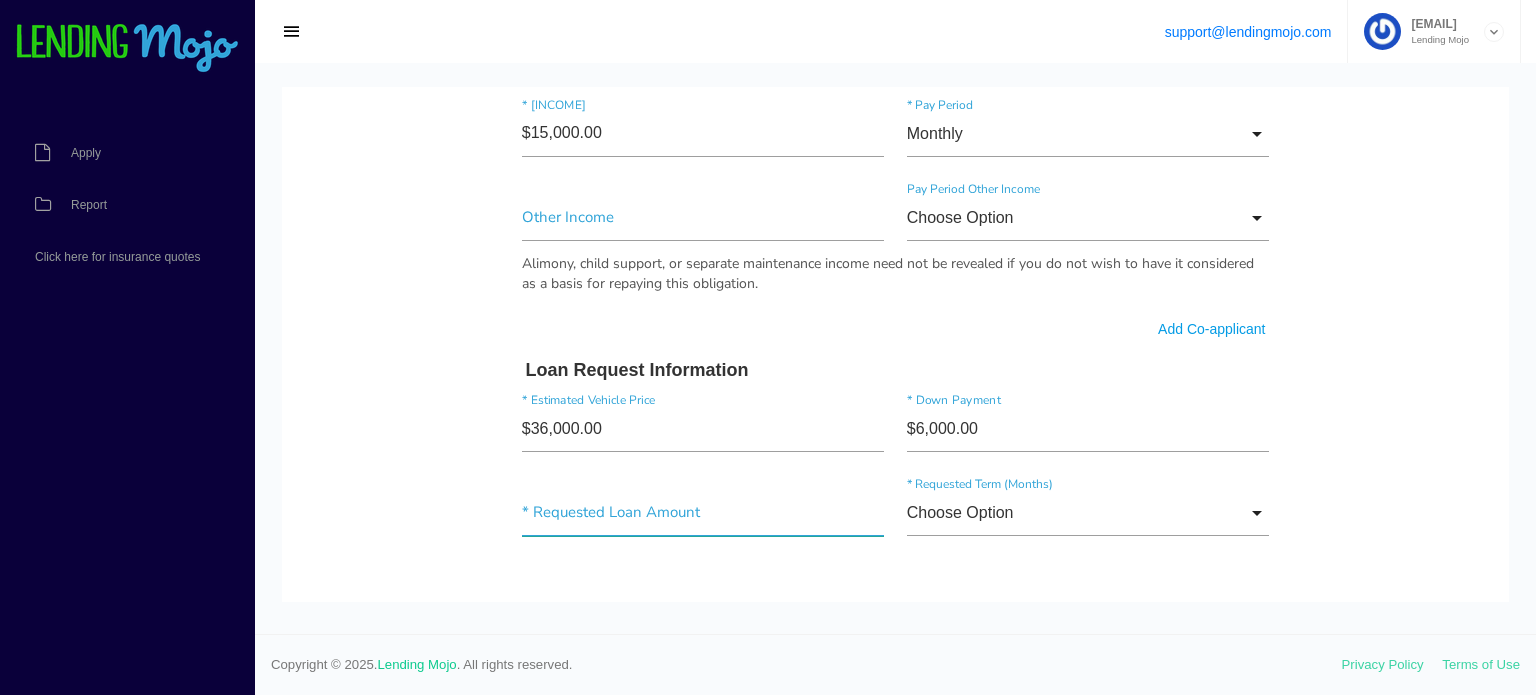 click at bounding box center (703, 513) 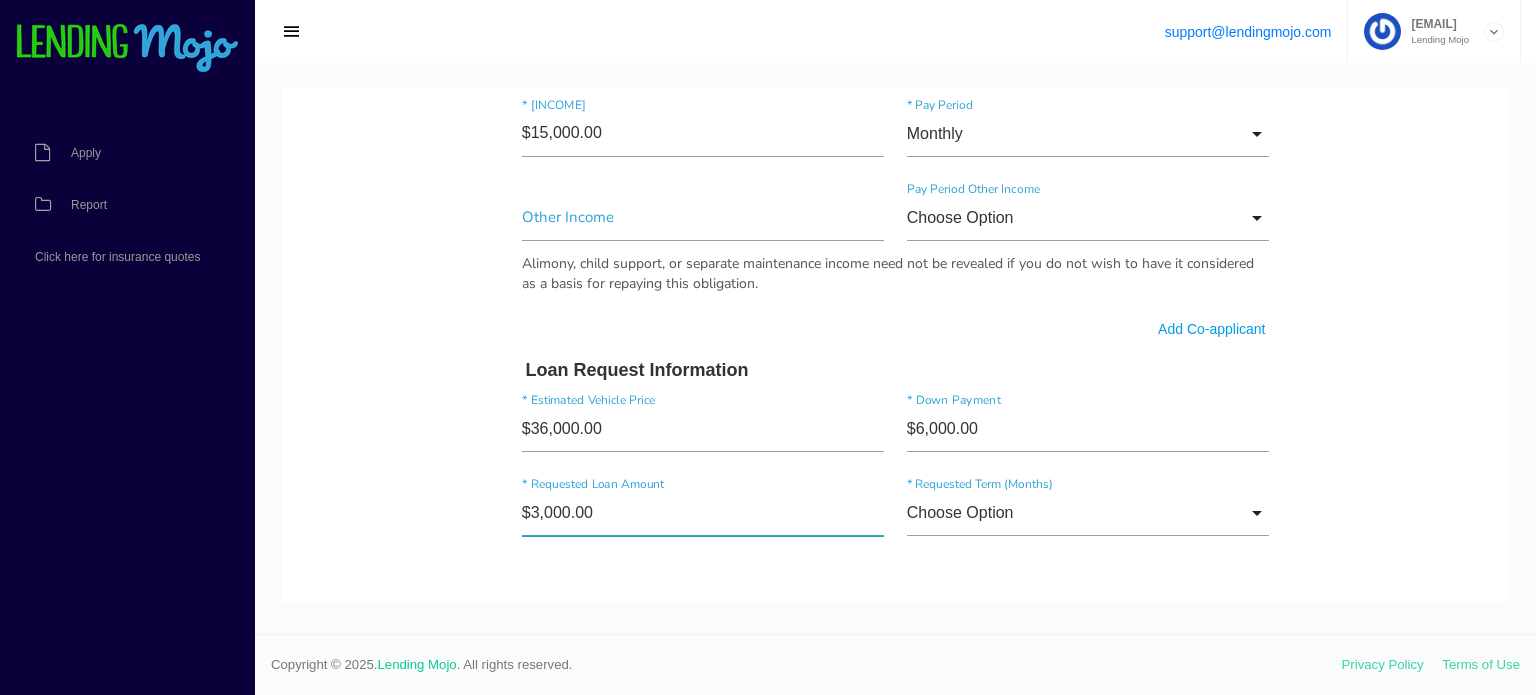 type on "$30,000.00" 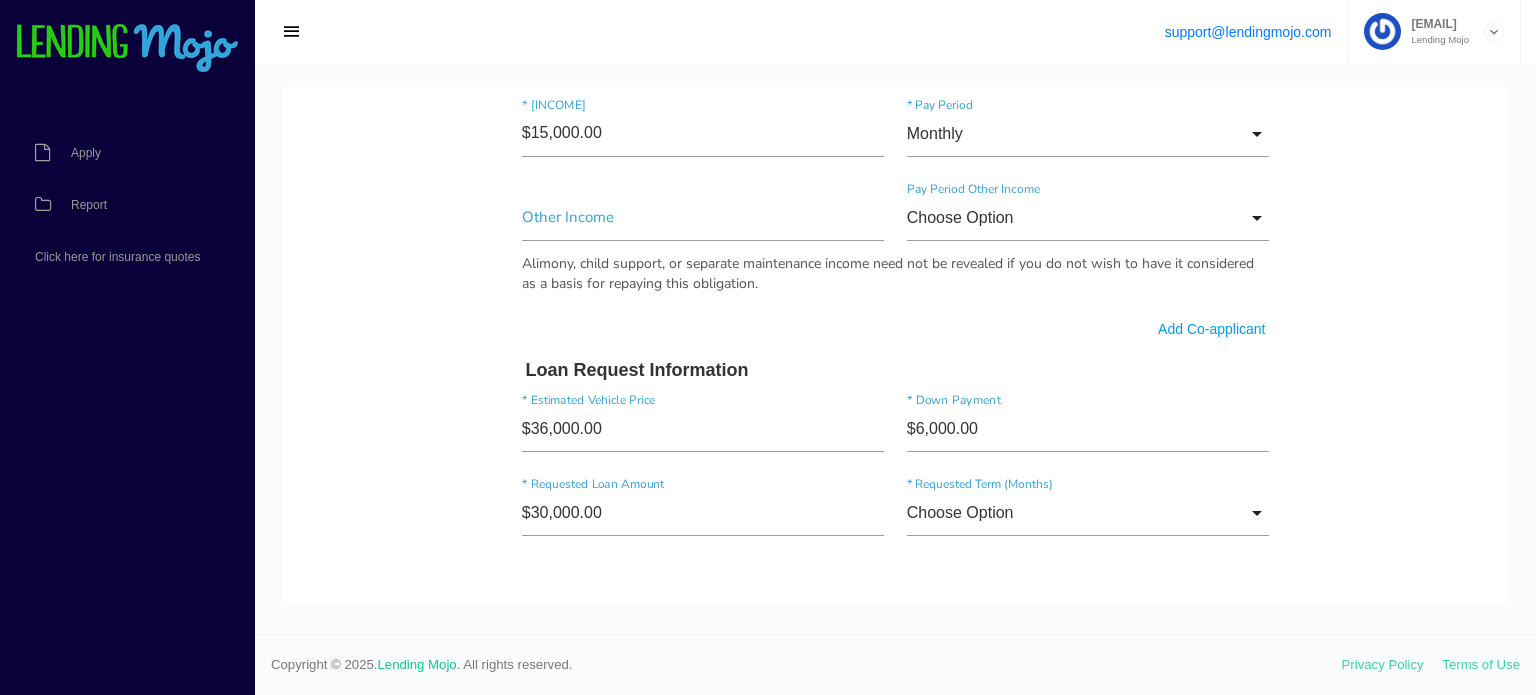 click at bounding box center [895, 348] 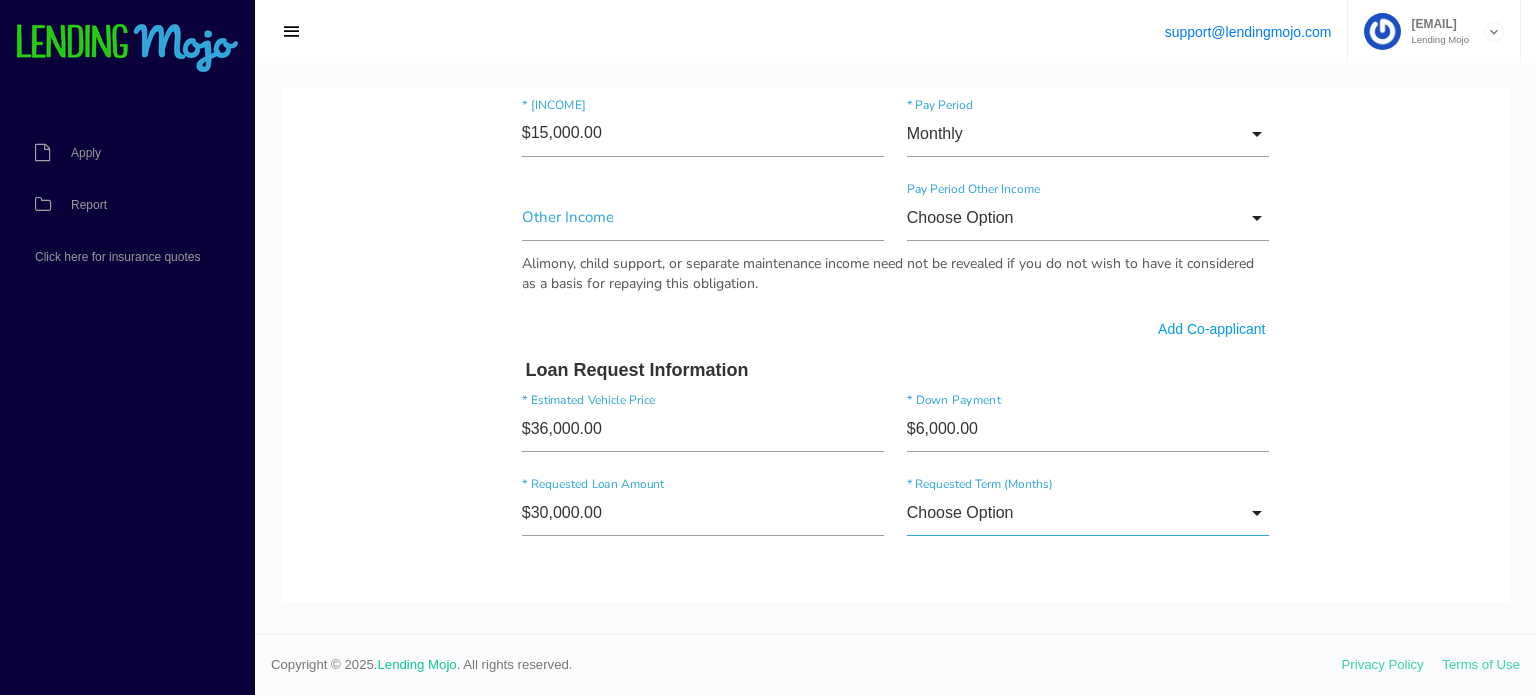 click on "Choose Option" at bounding box center [1088, 513] 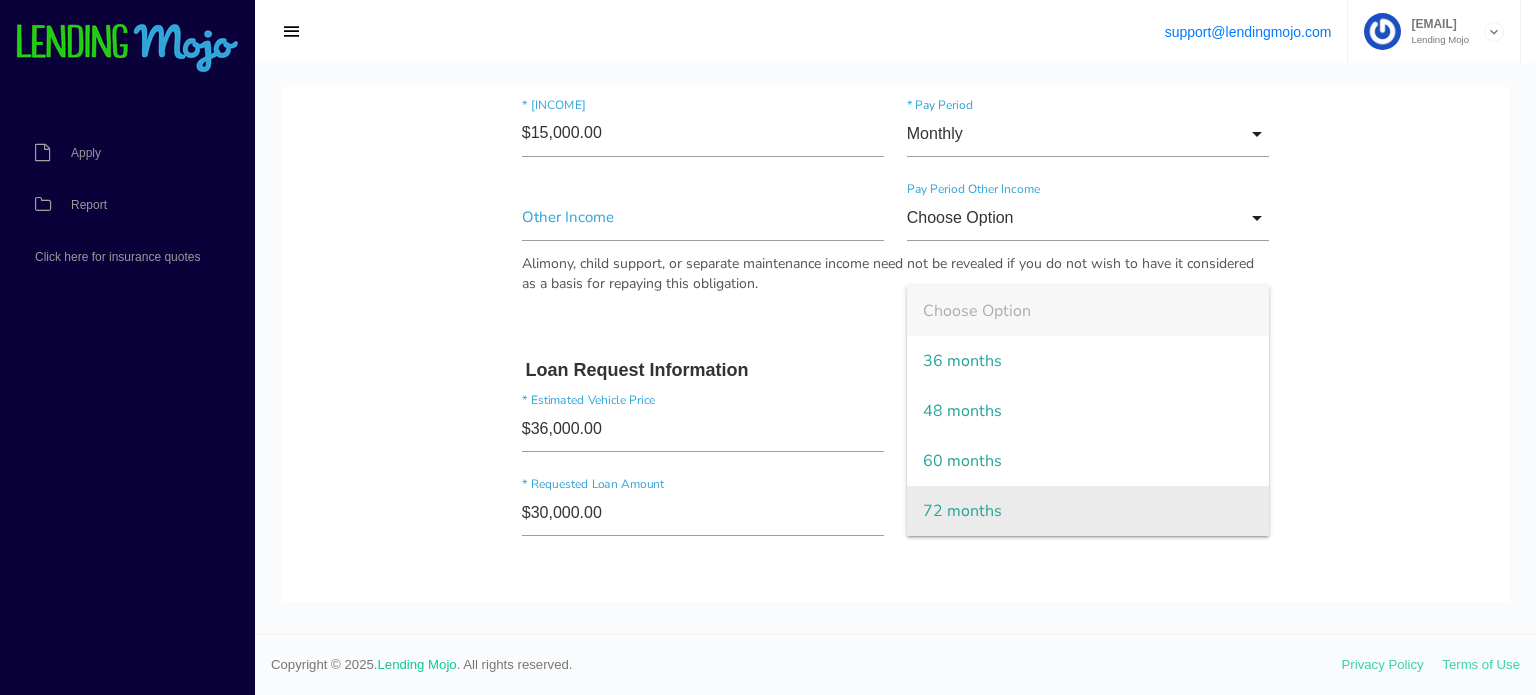 click on "72 months" at bounding box center [1088, 511] 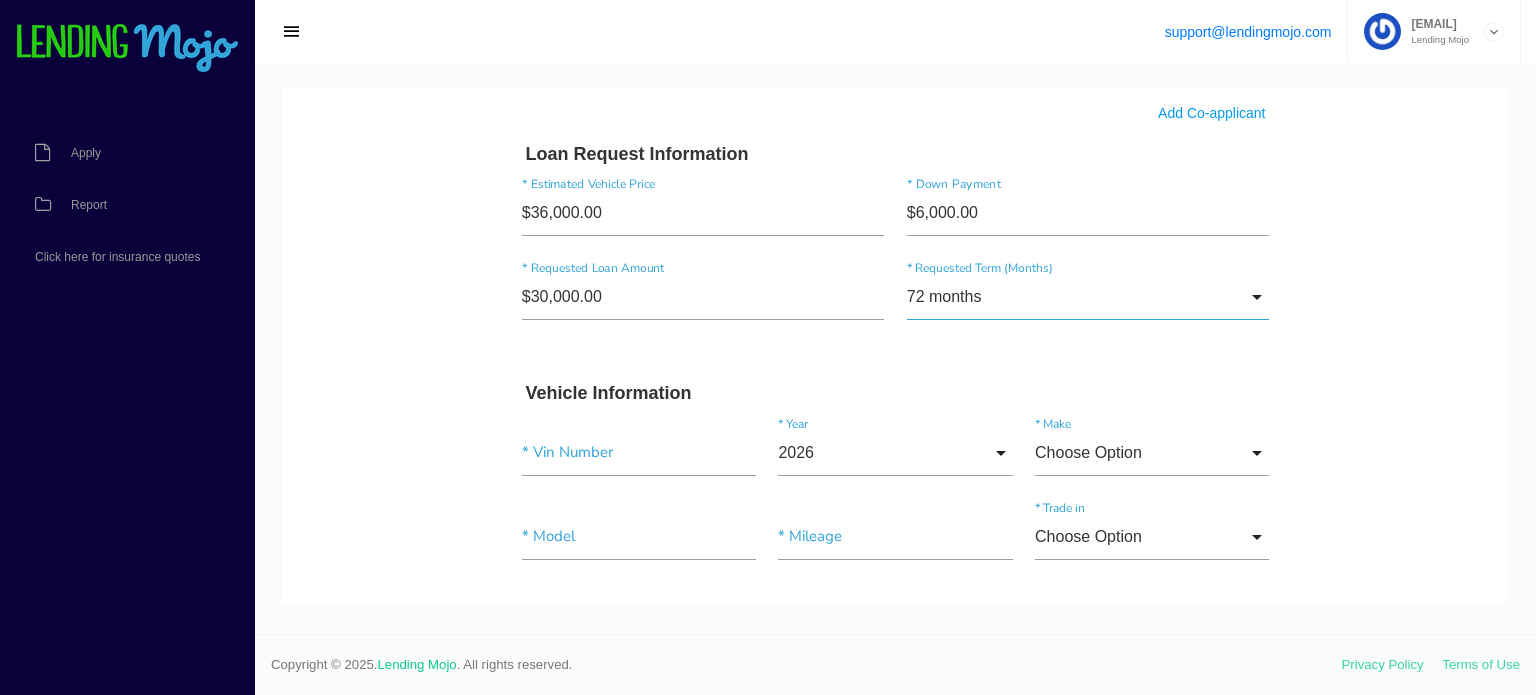 scroll, scrollTop: 1818, scrollLeft: 0, axis: vertical 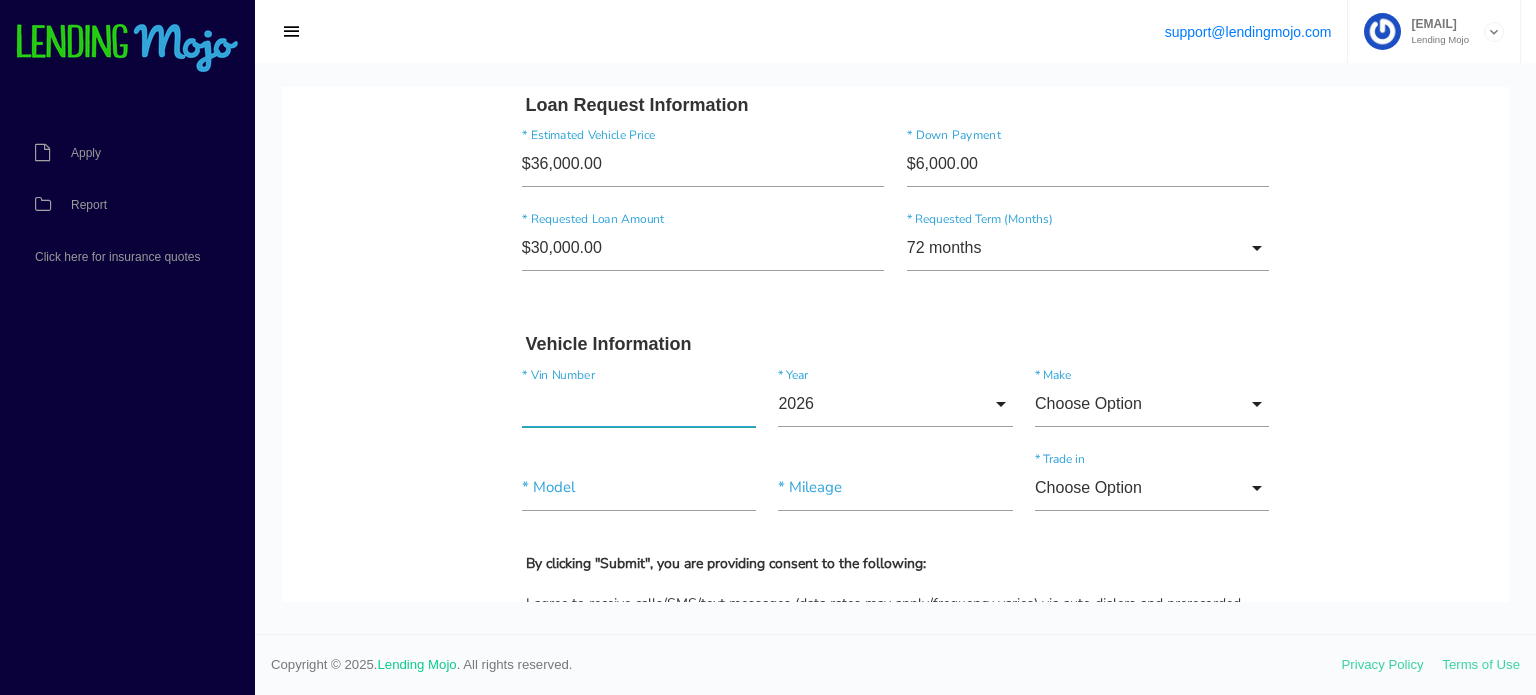 paste on "[VIN_NUMBER]" 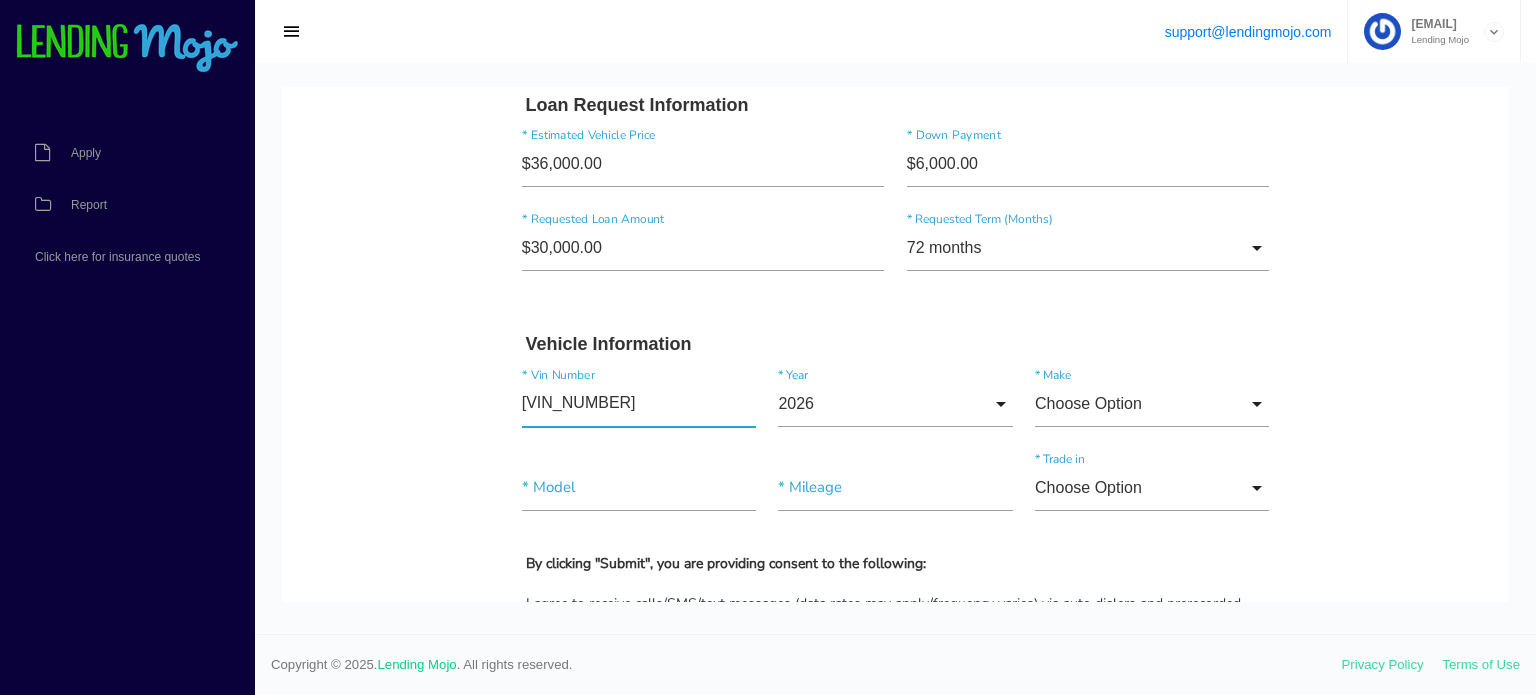 type on "[VIN_NUMBER]" 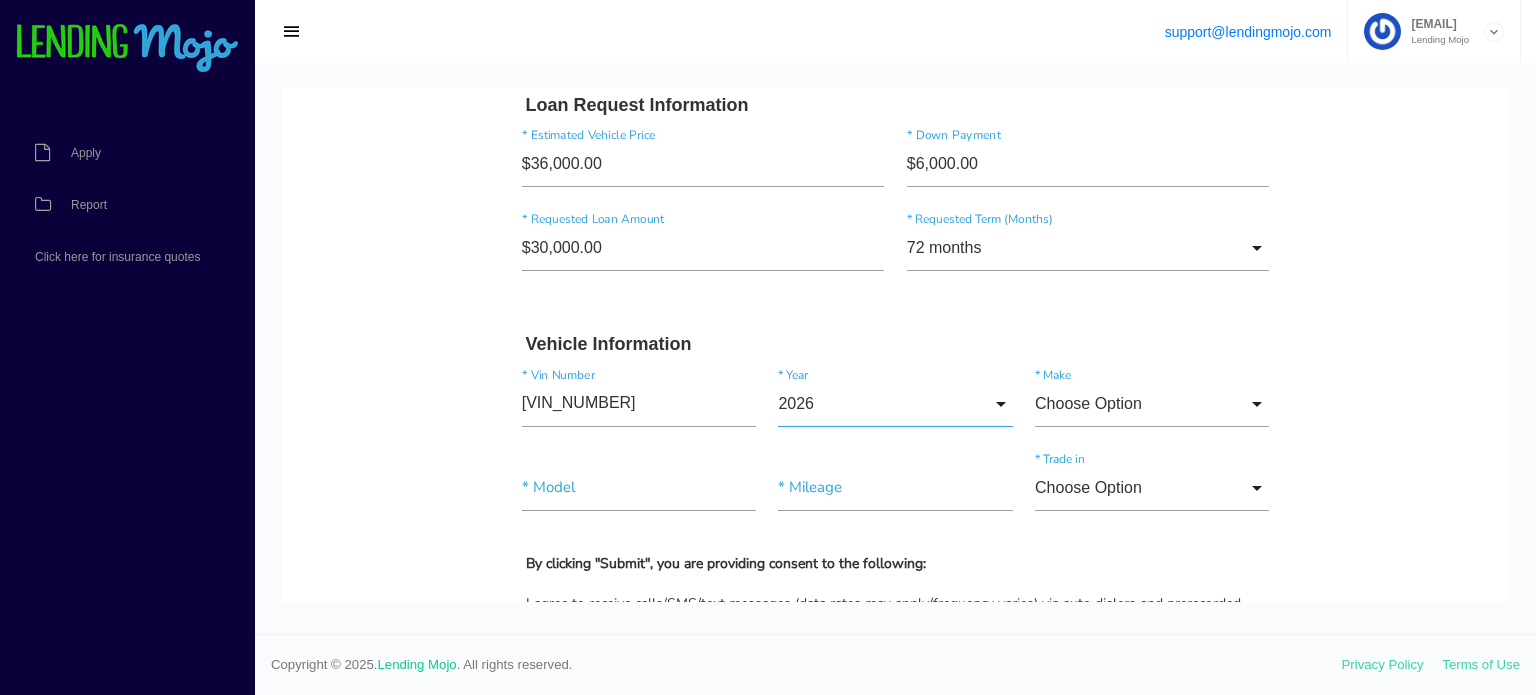 click on "2026" at bounding box center (895, 404) 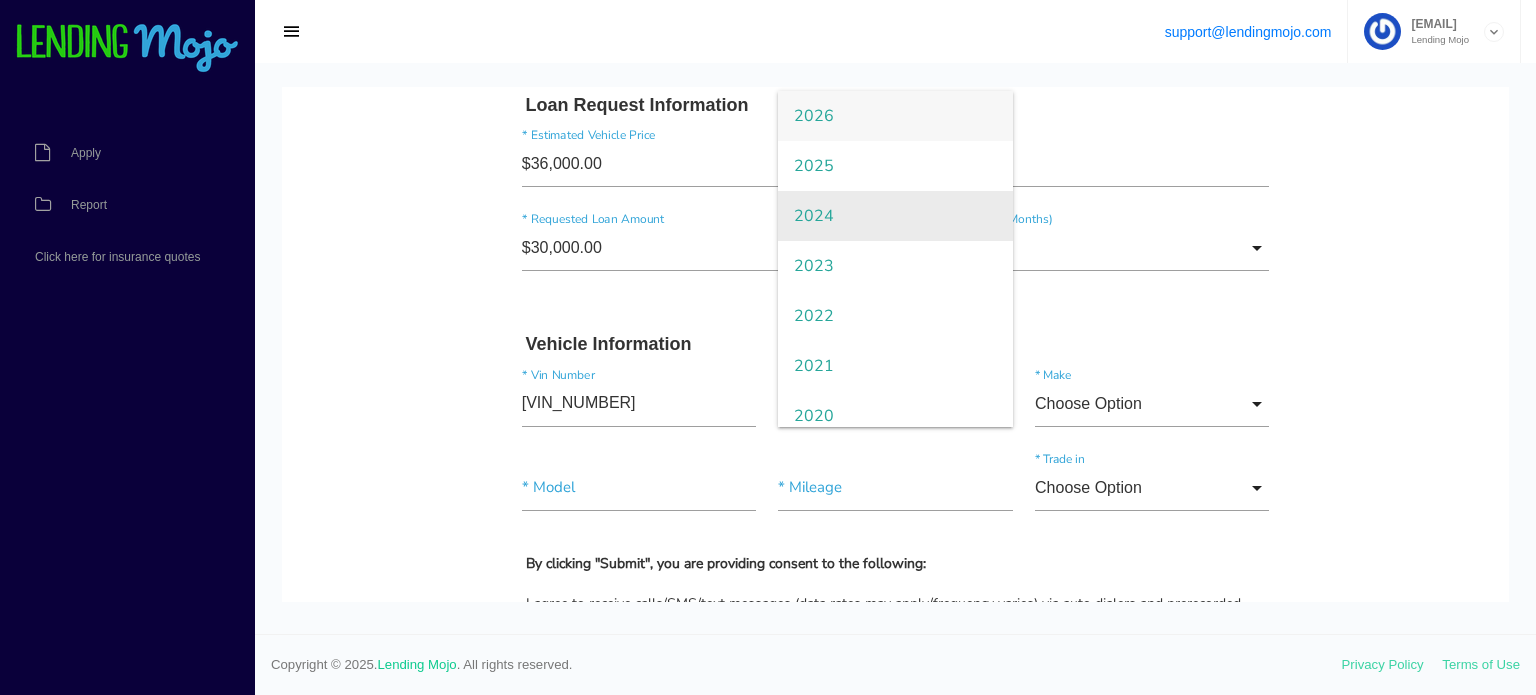 click on "2024" at bounding box center [895, 216] 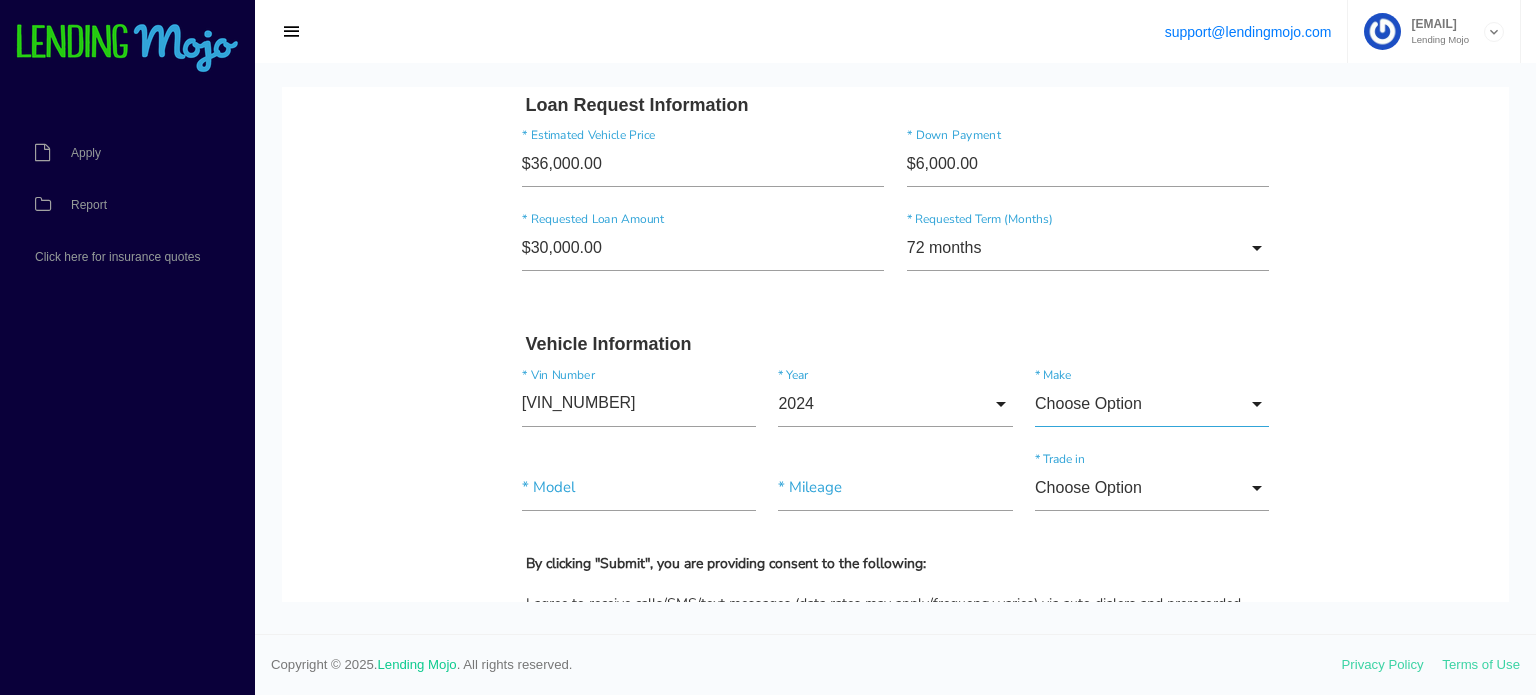 click on "Choose Option" at bounding box center [1152, 404] 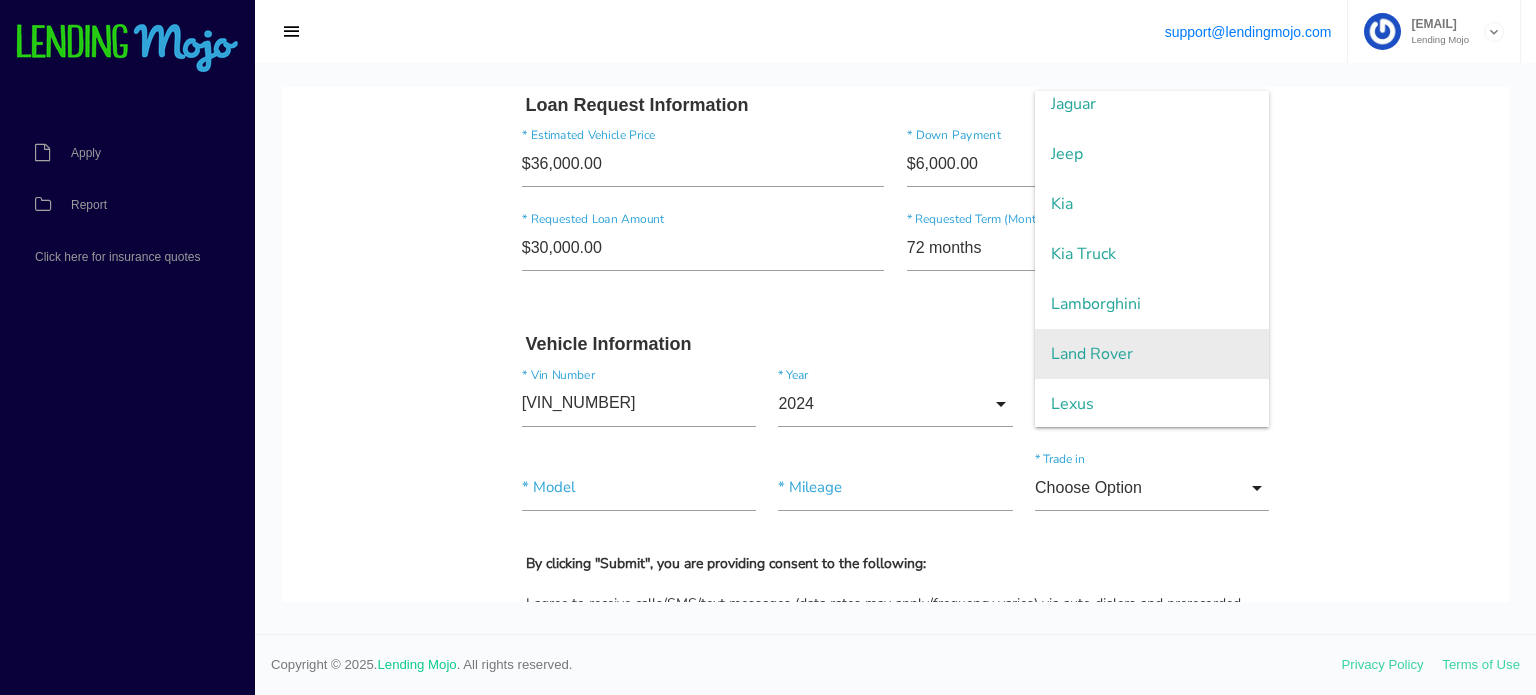 scroll, scrollTop: 2259, scrollLeft: 0, axis: vertical 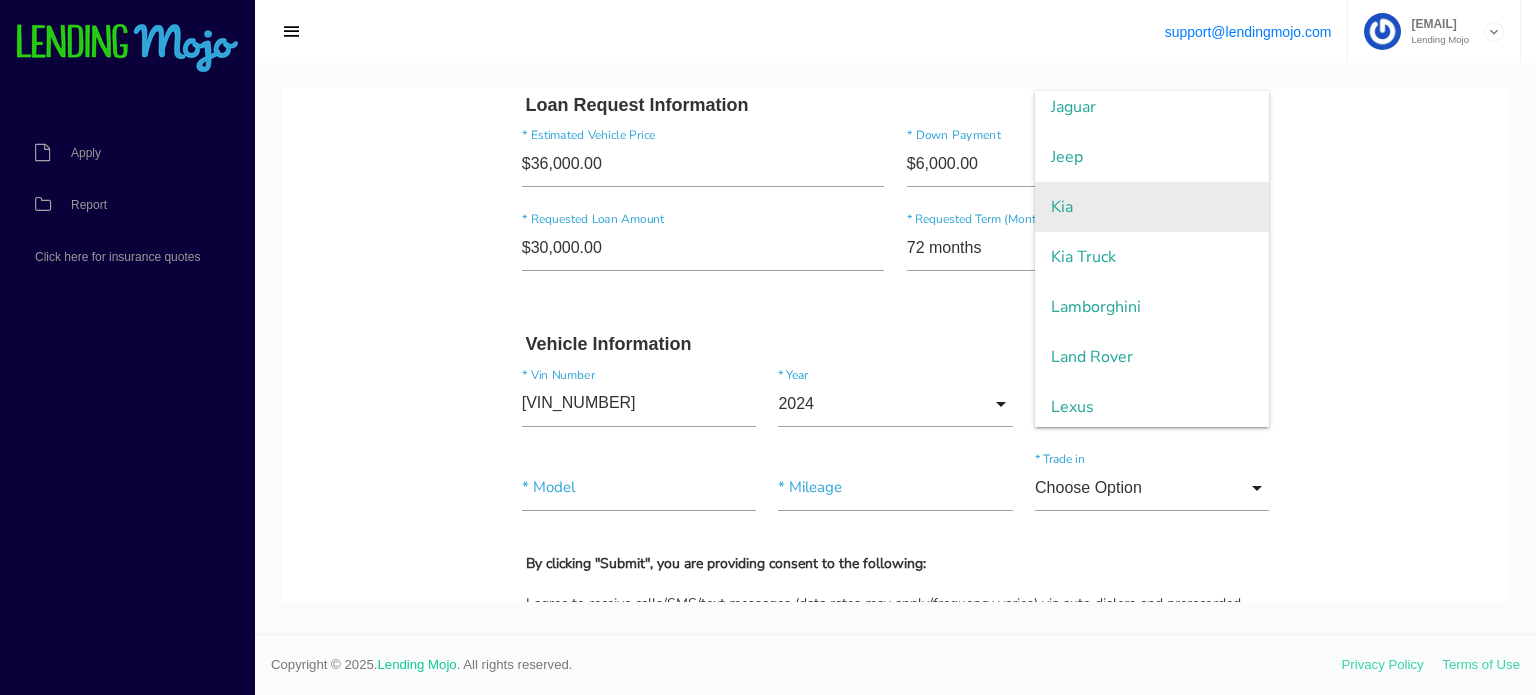 click on "Kia" at bounding box center (1152, 207) 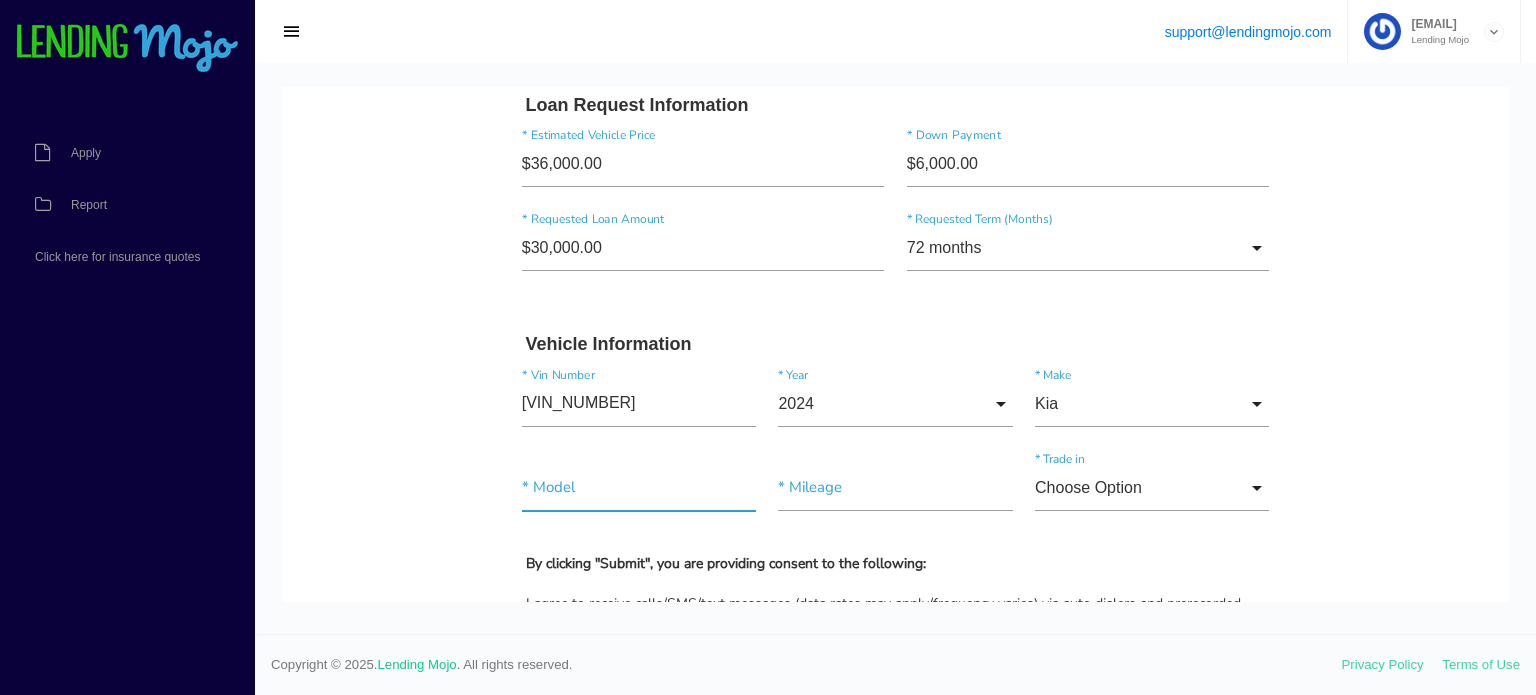 click at bounding box center [639, 488] 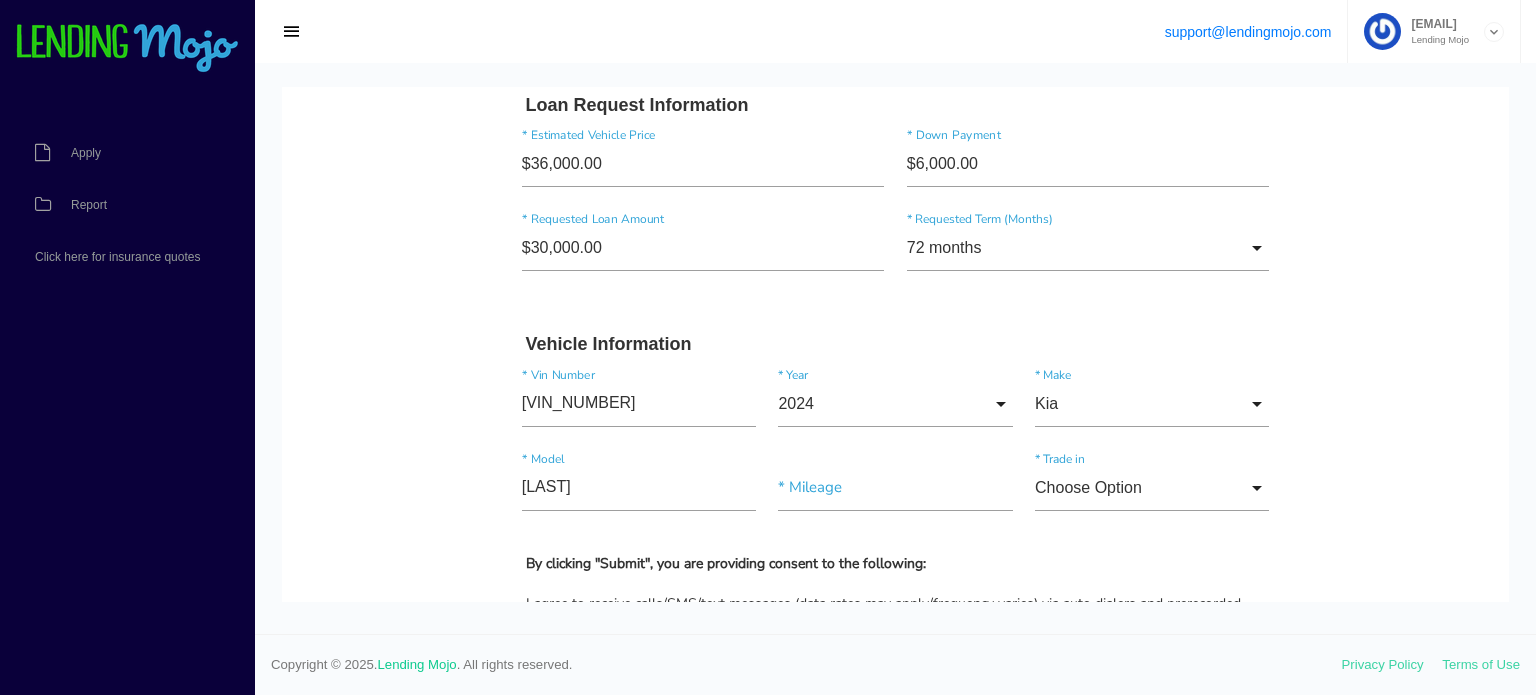 click on "[VIN_NUMBER]" at bounding box center [896, 408] 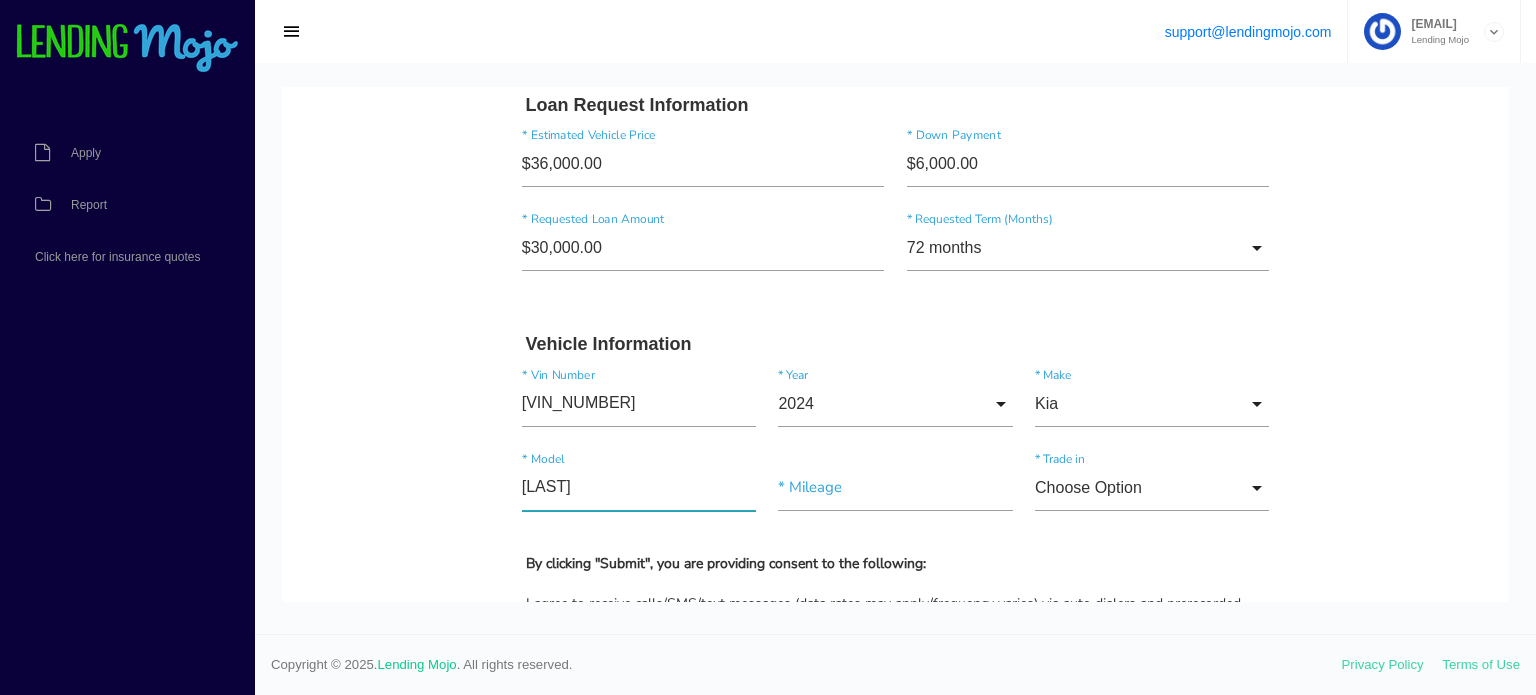 click on "[LAST]" at bounding box center [639, 488] 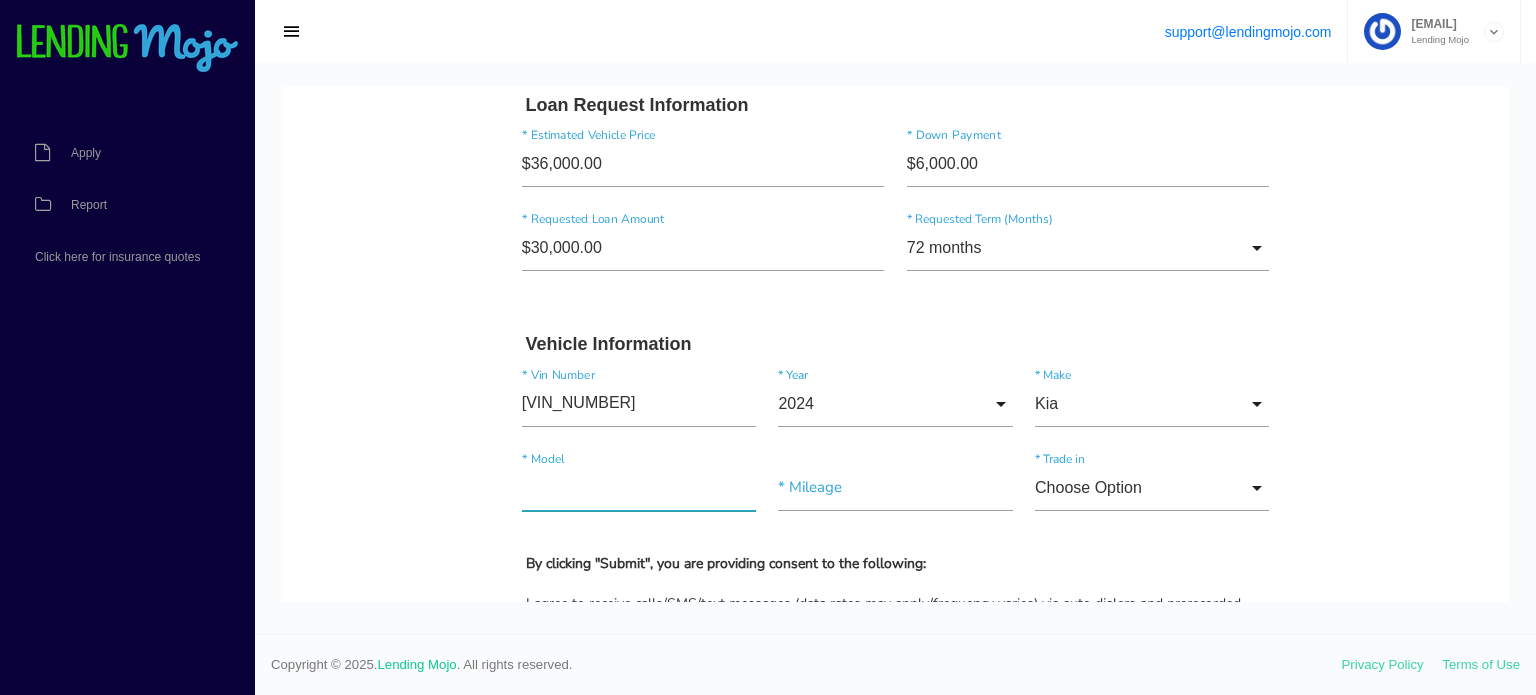 paste on "[NAME]" 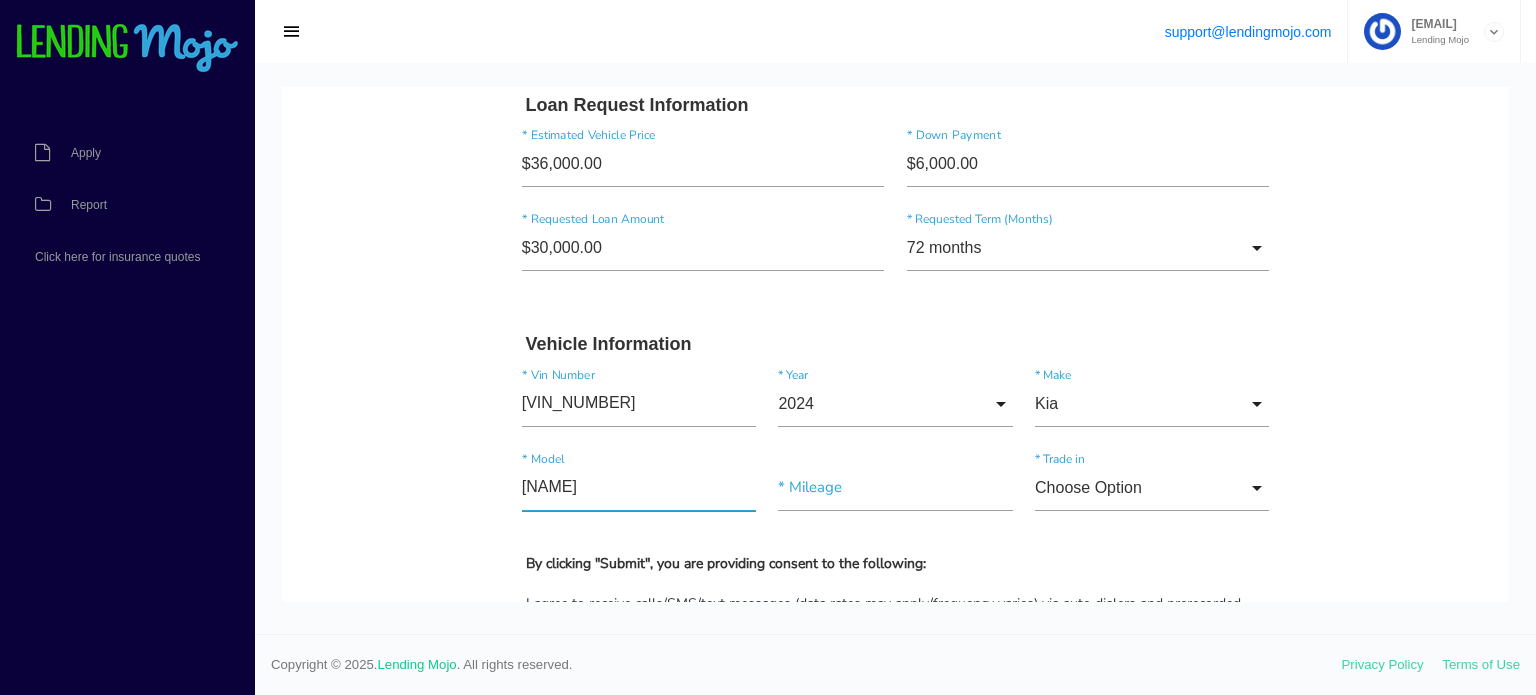 type on "[NAME]" 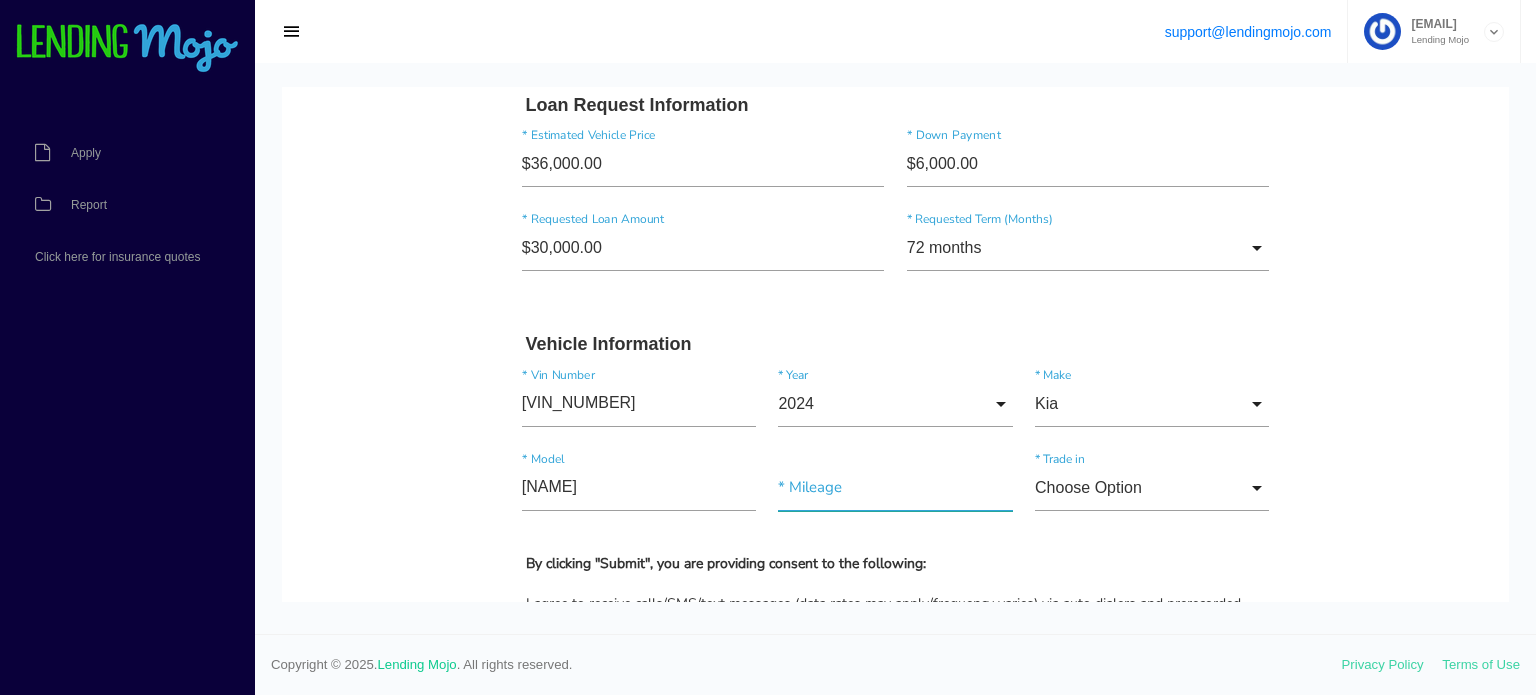 click at bounding box center (895, 488) 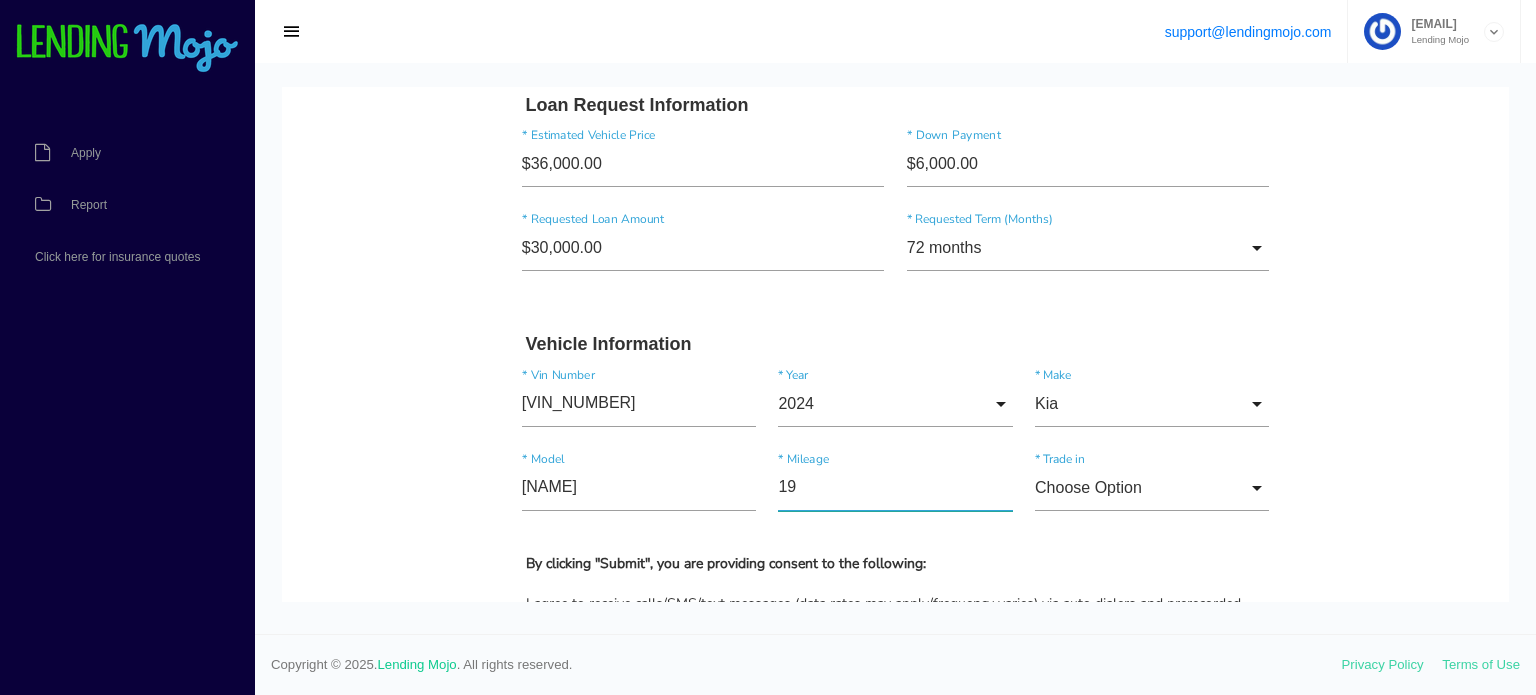 type on "1" 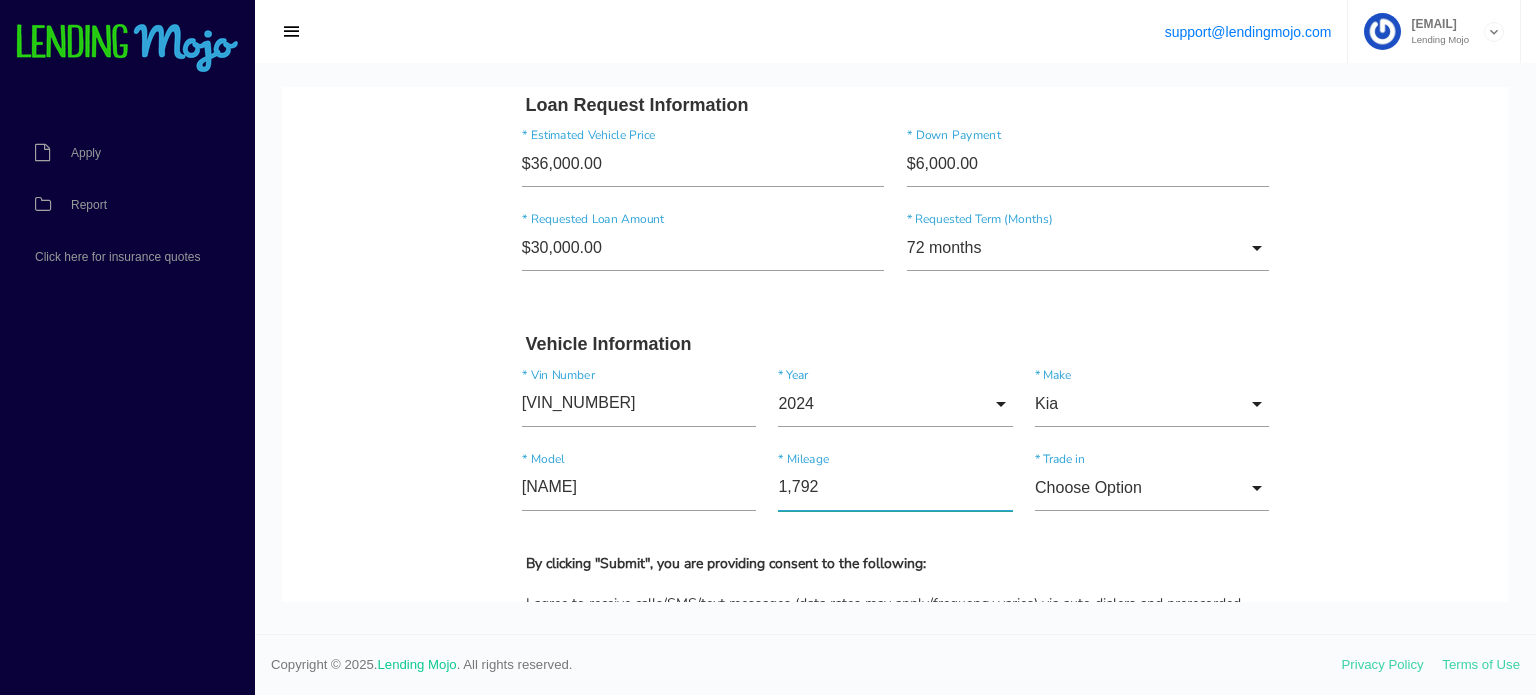 type on "17,920" 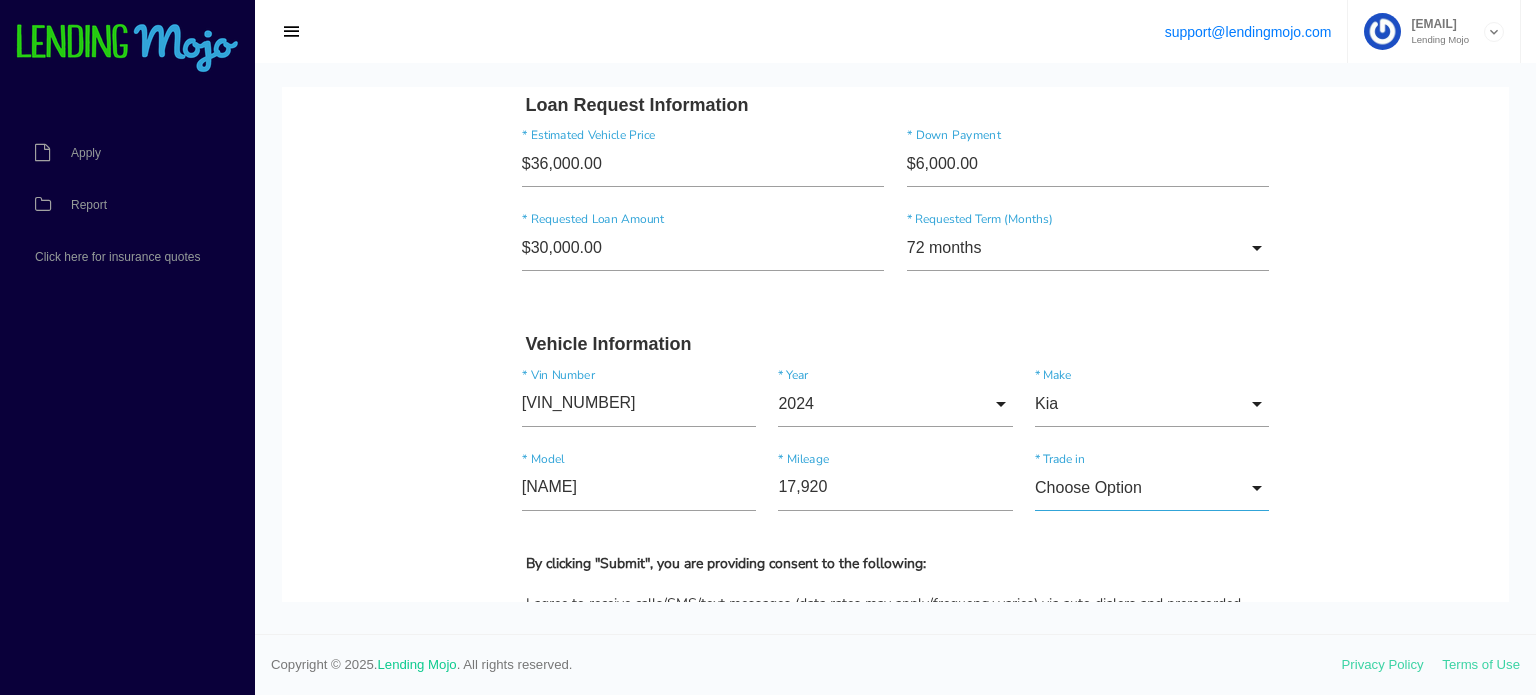 click on "Choose Option" at bounding box center (1152, 488) 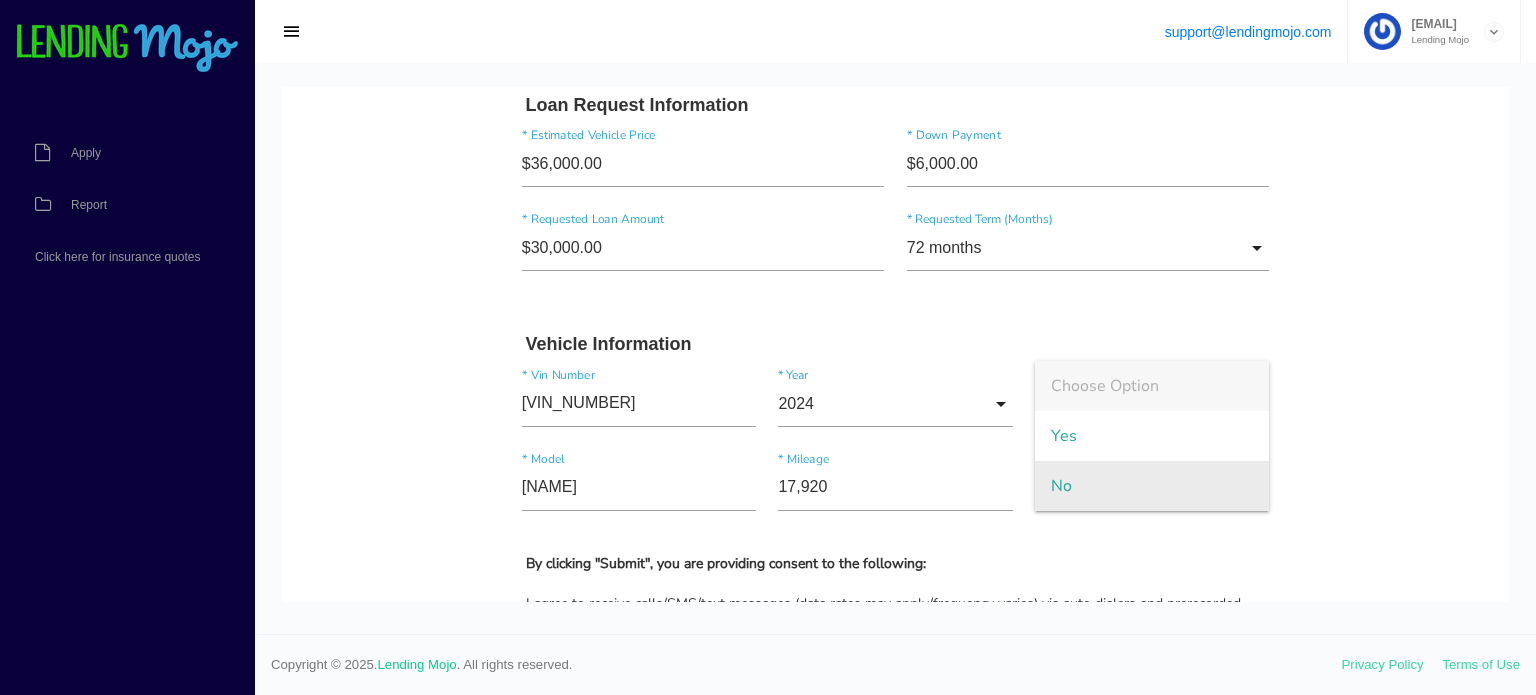 click on "No" at bounding box center [1152, 486] 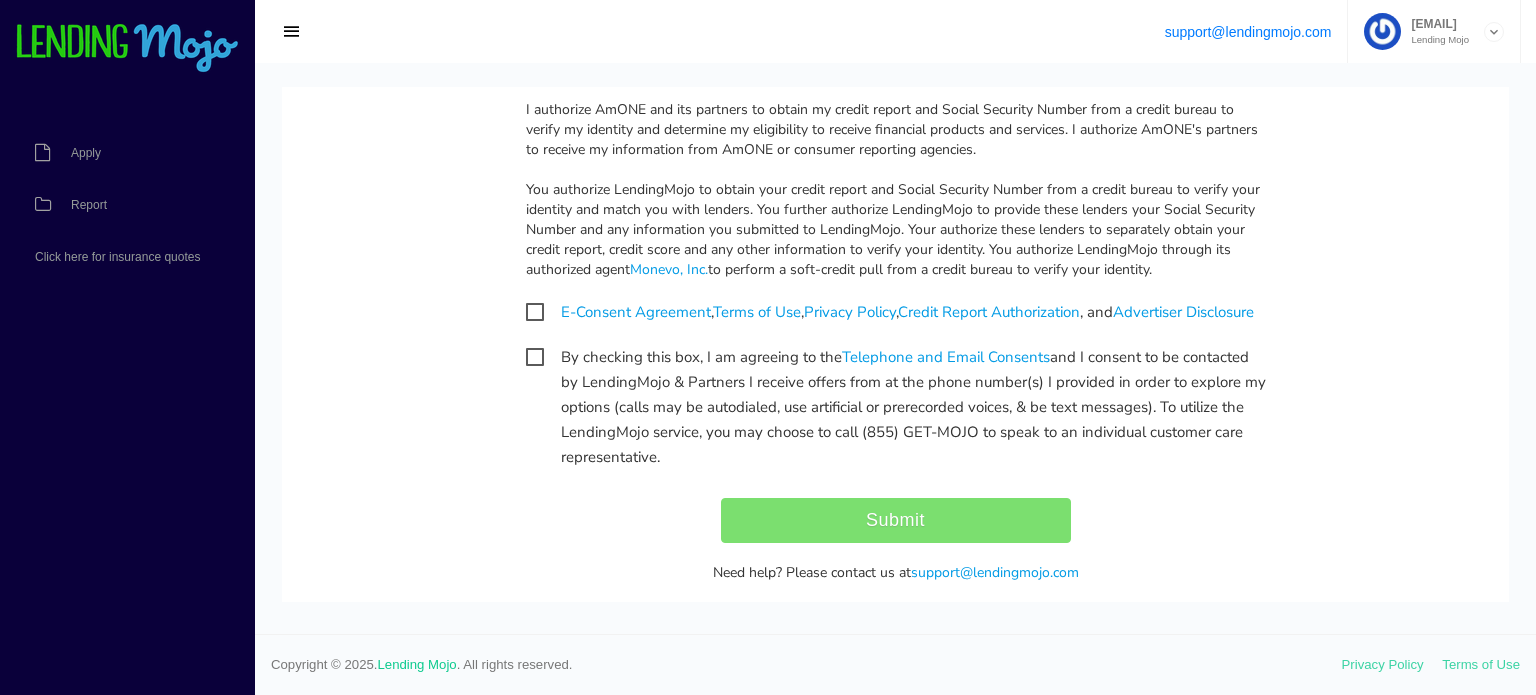 scroll, scrollTop: 2396, scrollLeft: 0, axis: vertical 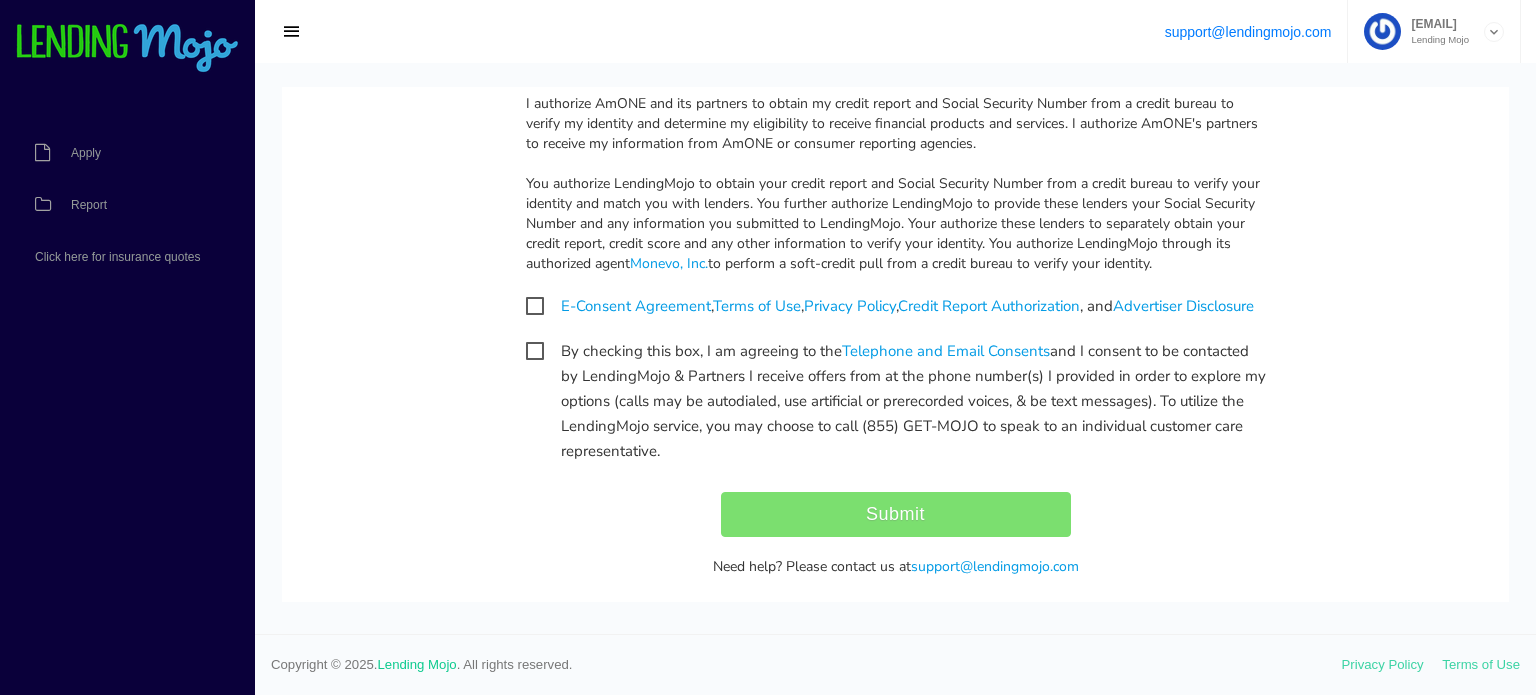 click on "E-Consent Agreement ,
Terms of Use ,
Privacy Policy ,
Credit Report Authorization ,
and  Advertiser Disclosure" at bounding box center (890, 306) 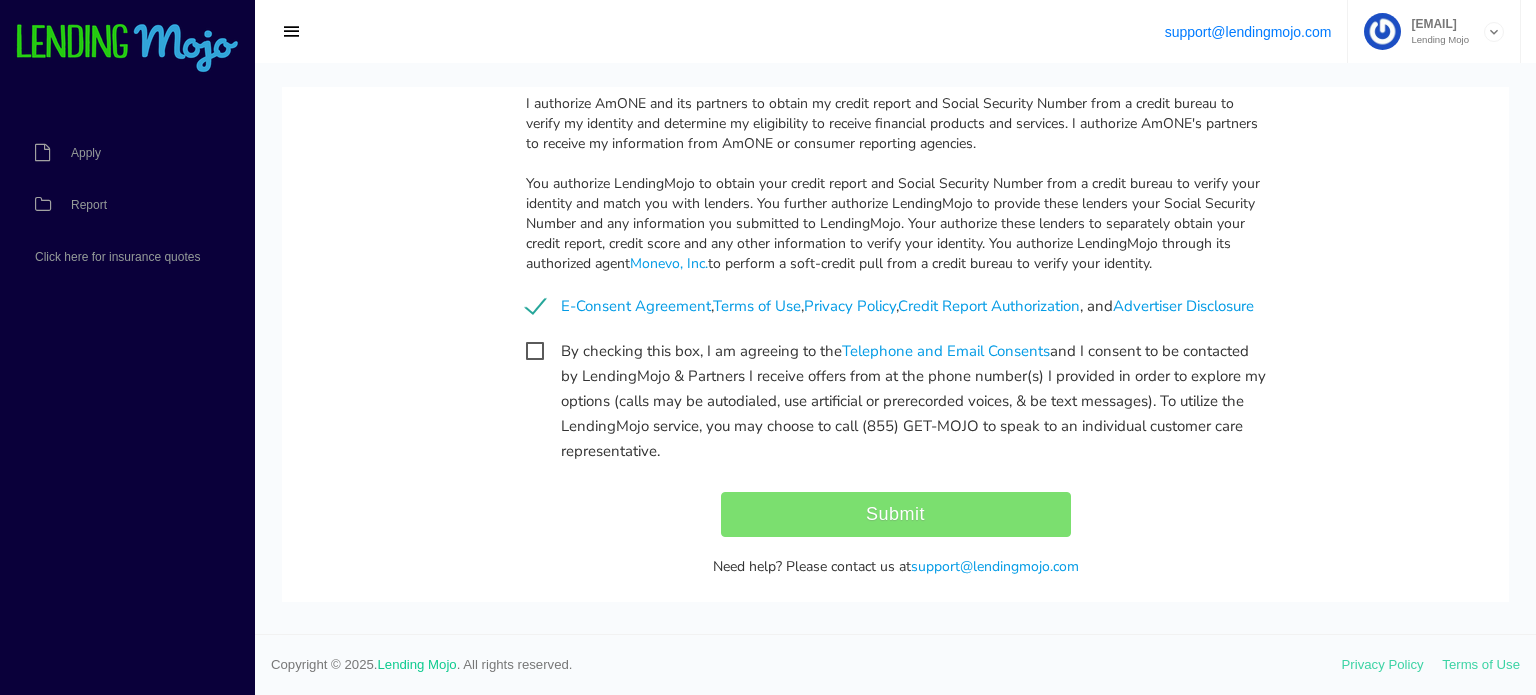 click on "By checking this box, I am agreeing to the
Telephone and Email Consents  and I consent to be contacted by LendingMojo & Partners I receive offers from at the phone number(s) I provided in order to explore my options (calls may be autodialed, use artificial or prerecorded voices, & be text messages). To utilize the LendingMojo service, you may choose to call (855) GET-MOJO to speak to an individual customer care representative." at bounding box center [896, 351] 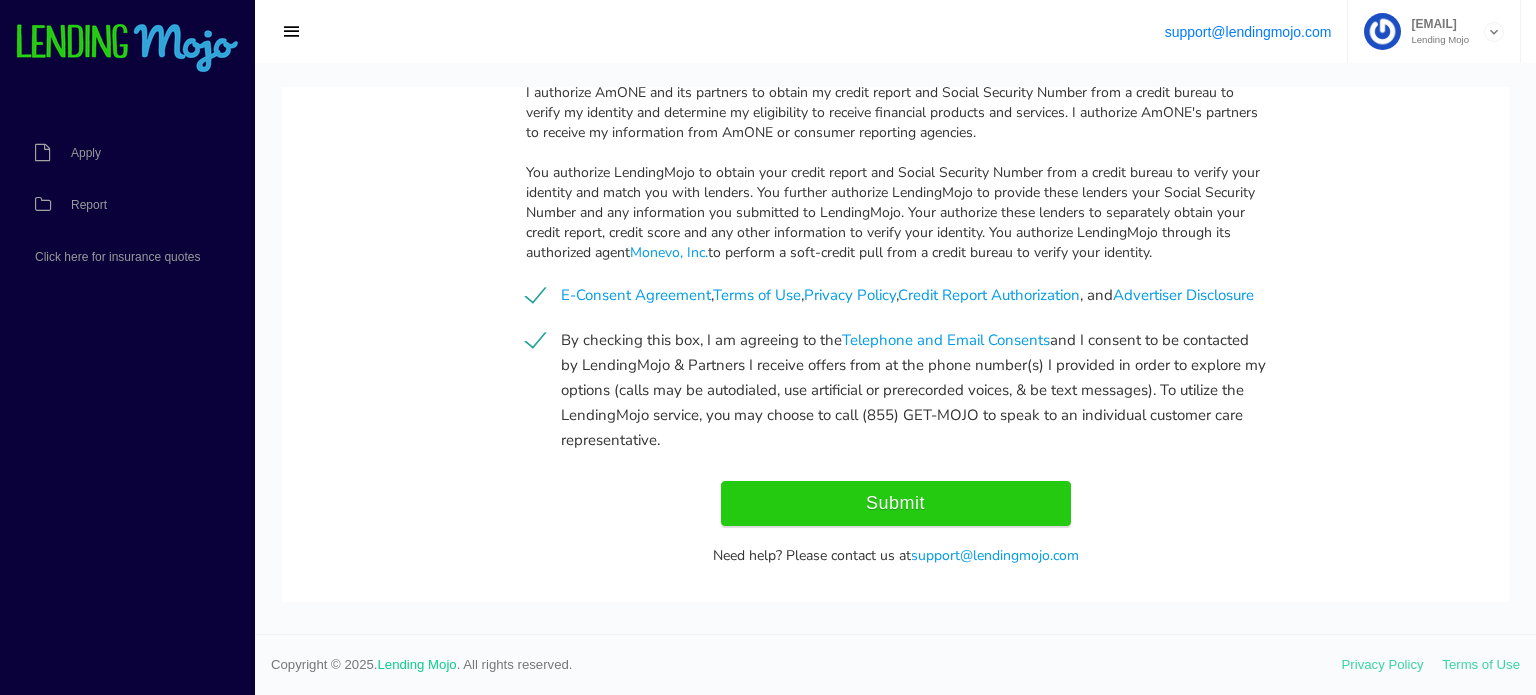 scroll, scrollTop: 2470, scrollLeft: 0, axis: vertical 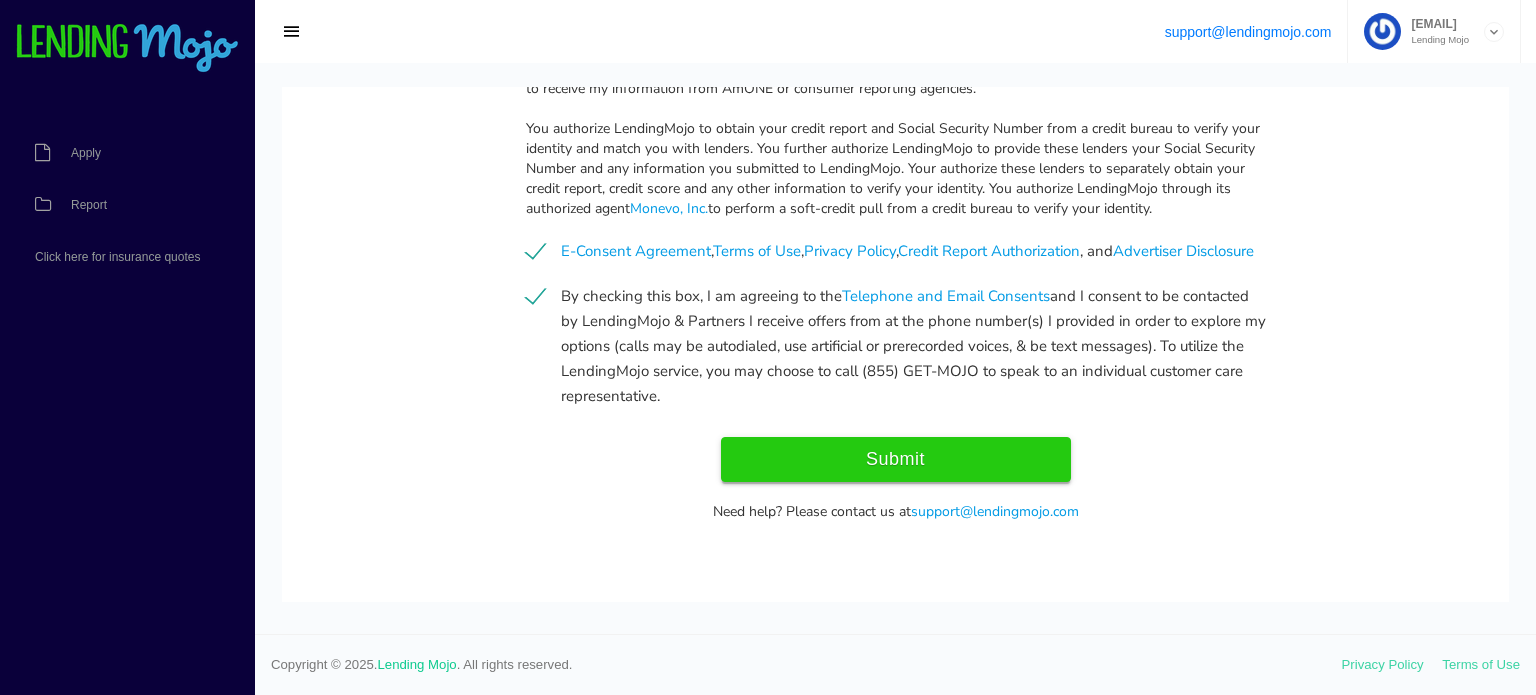 click on "Submit" at bounding box center [896, 459] 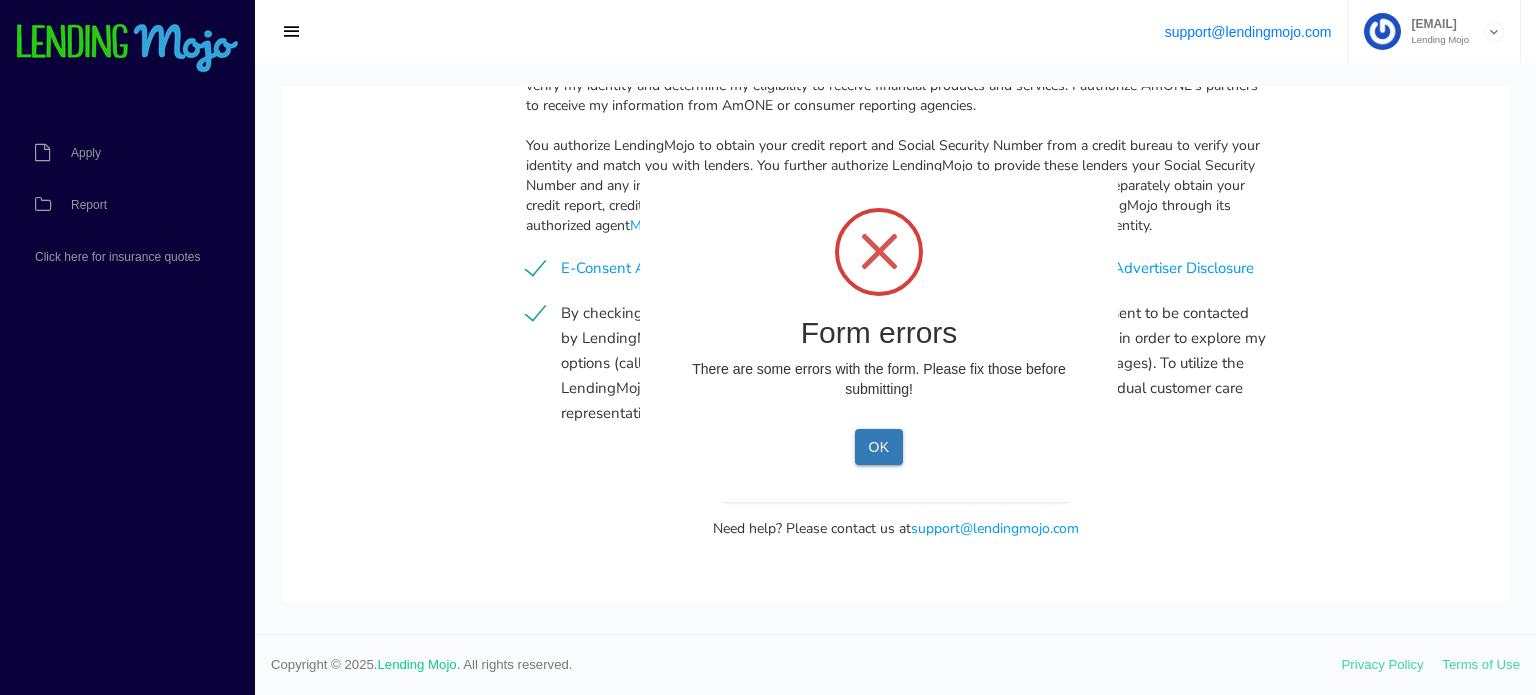 scroll, scrollTop: 2506, scrollLeft: 0, axis: vertical 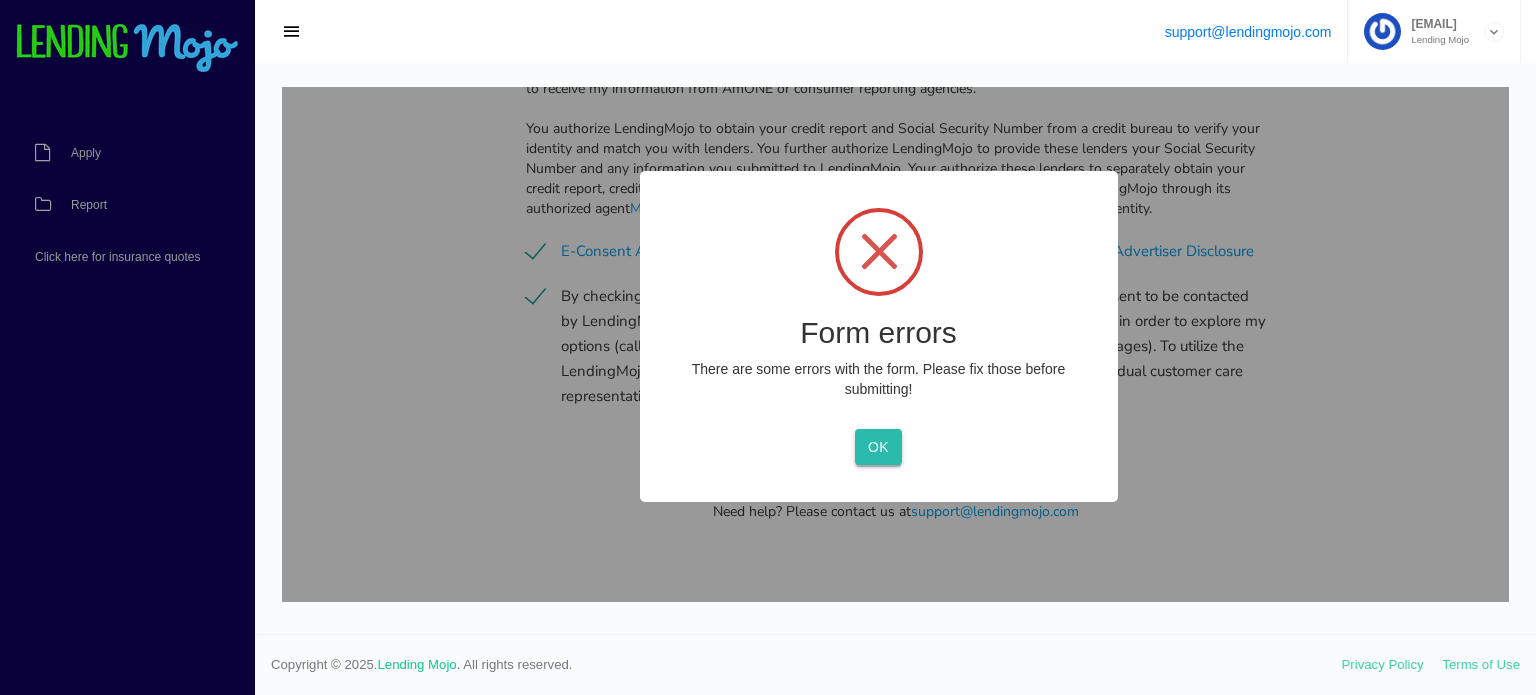 click on "OK" at bounding box center [878, 447] 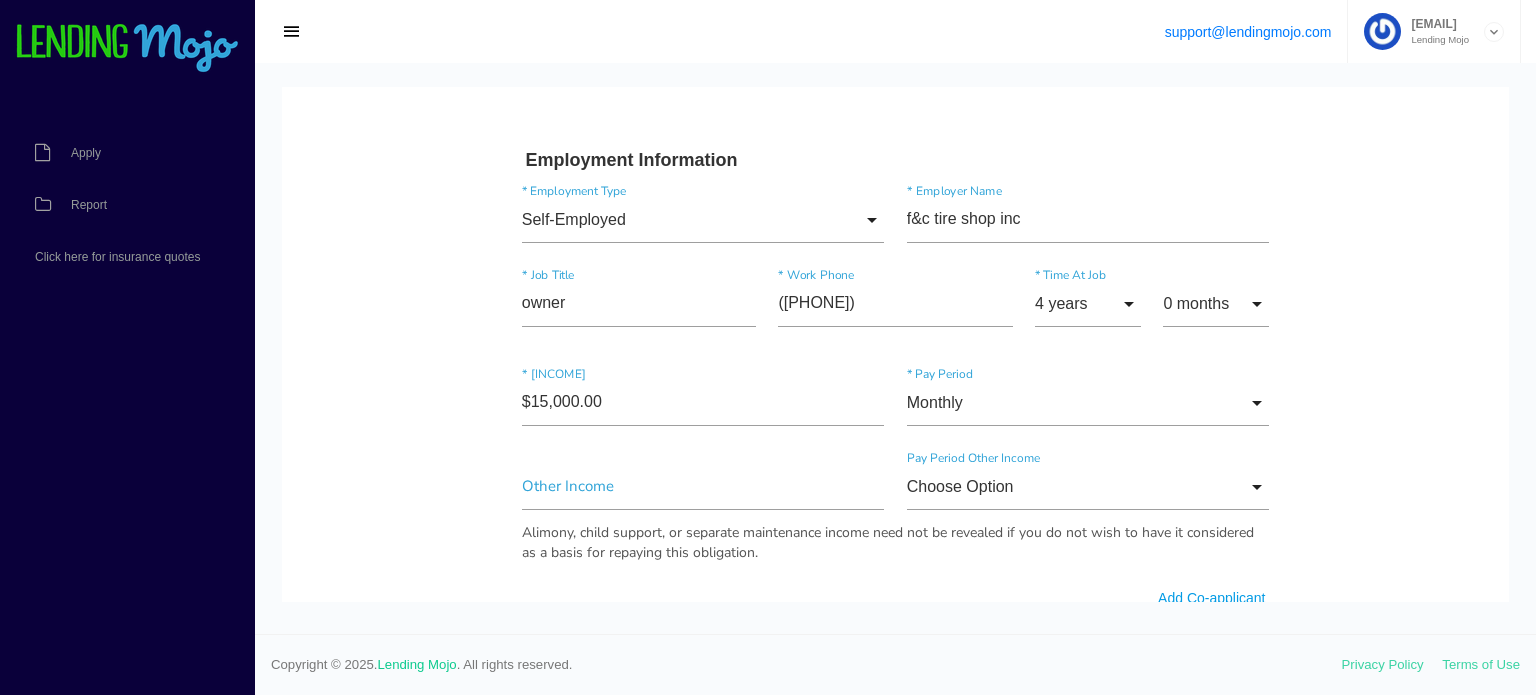 scroll, scrollTop: 1316, scrollLeft: 0, axis: vertical 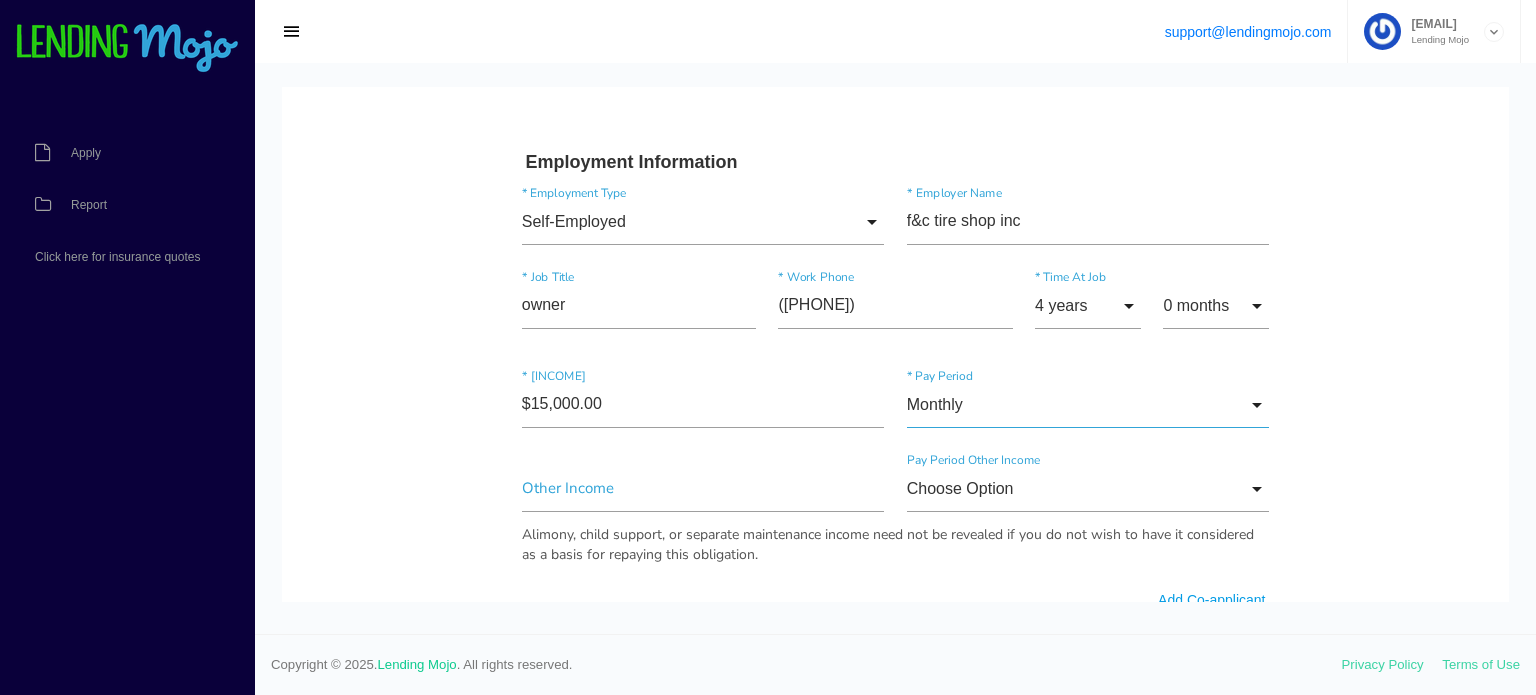click on "Monthly" at bounding box center (1088, 405) 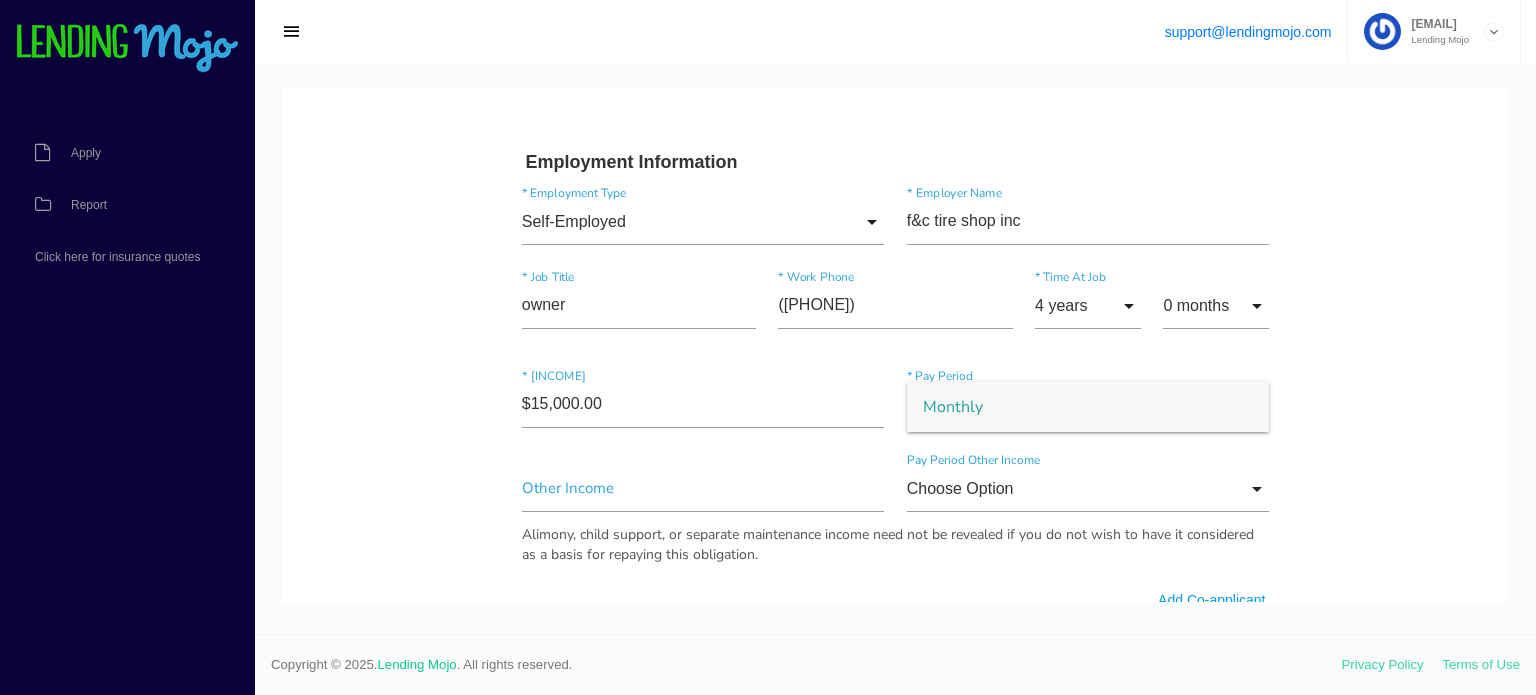 click on "Monthly" at bounding box center (1088, 407) 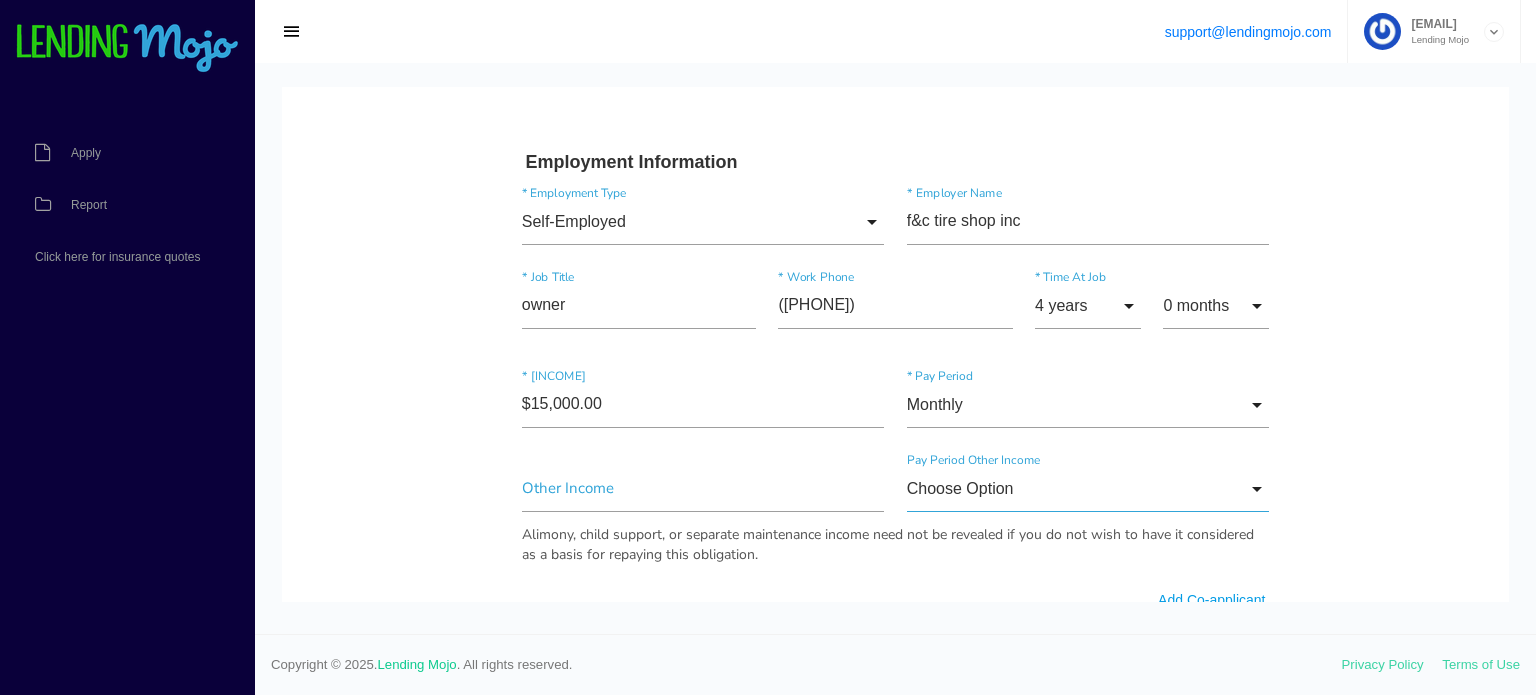 click on "Choose Option" at bounding box center [1088, 489] 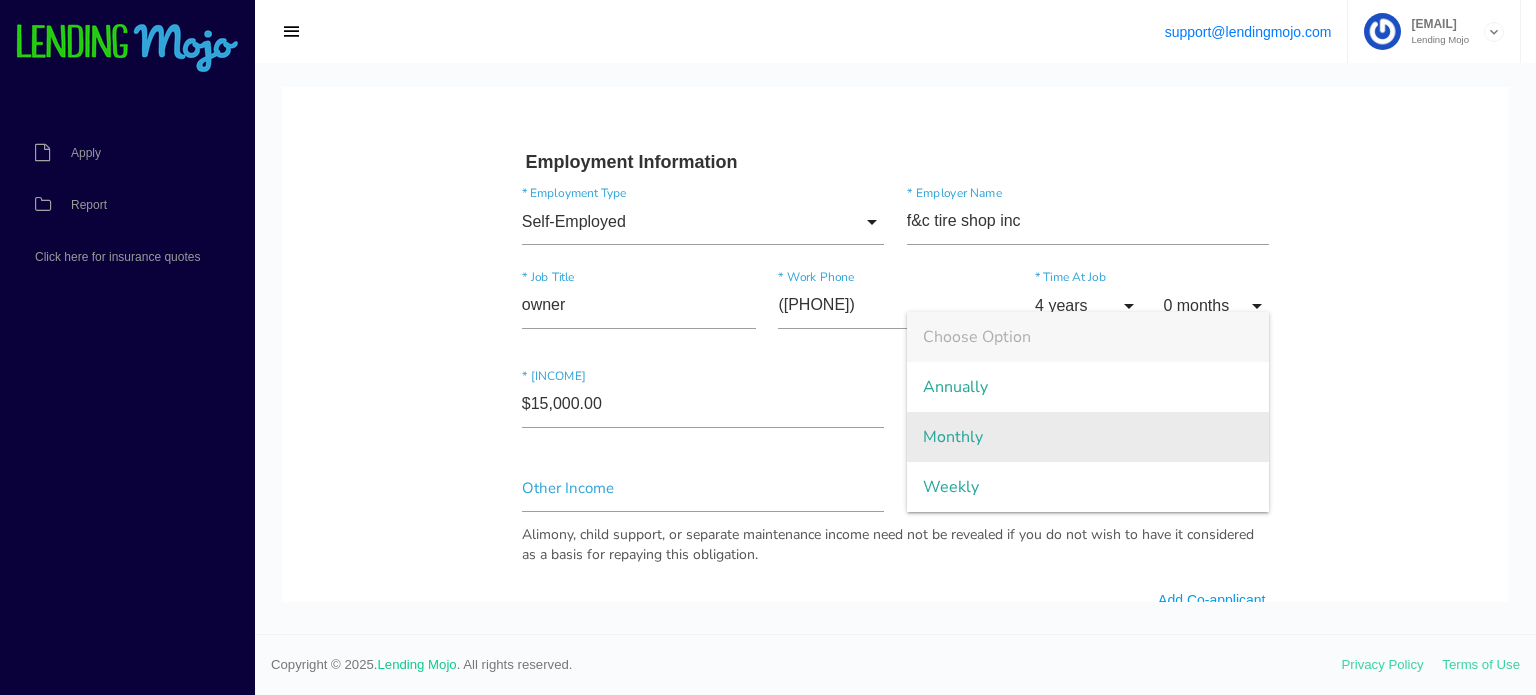 click on "Monthly" at bounding box center (1088, 437) 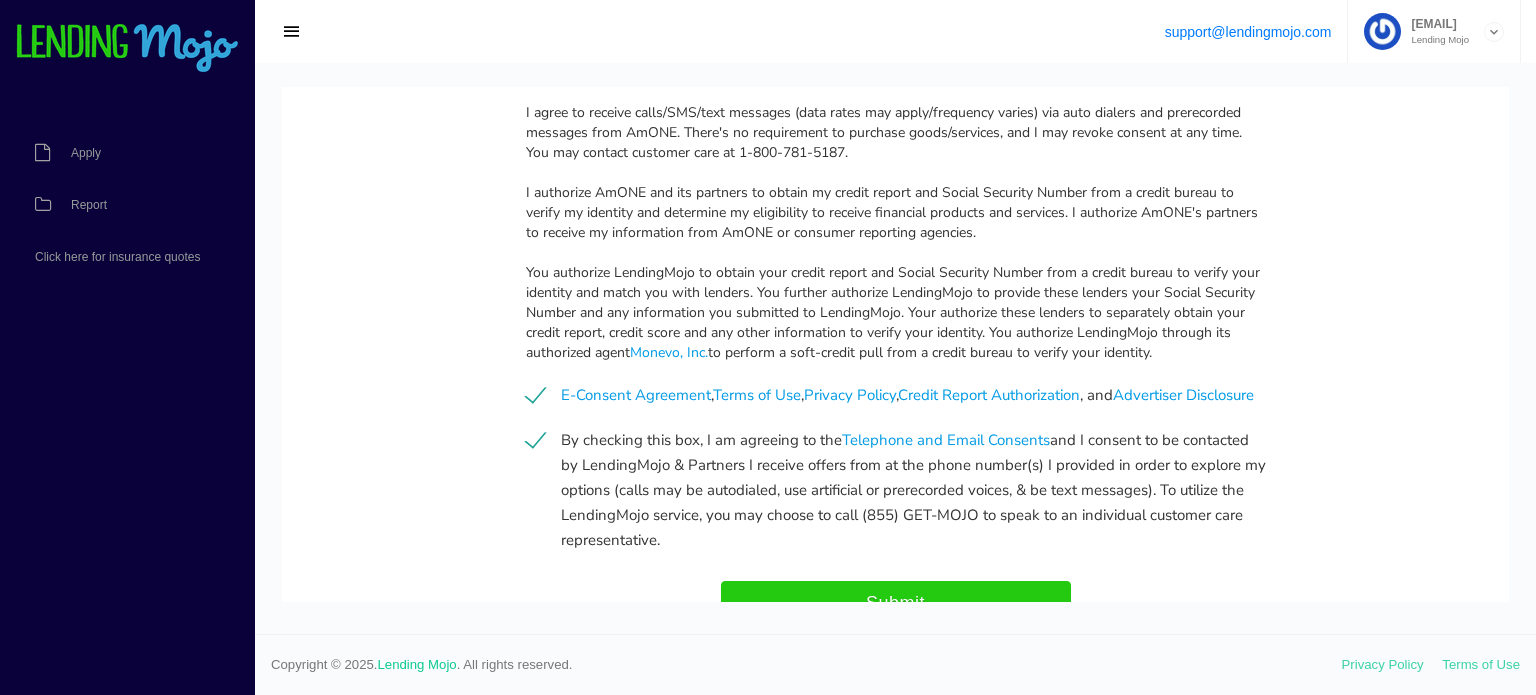 scroll, scrollTop: 2506, scrollLeft: 0, axis: vertical 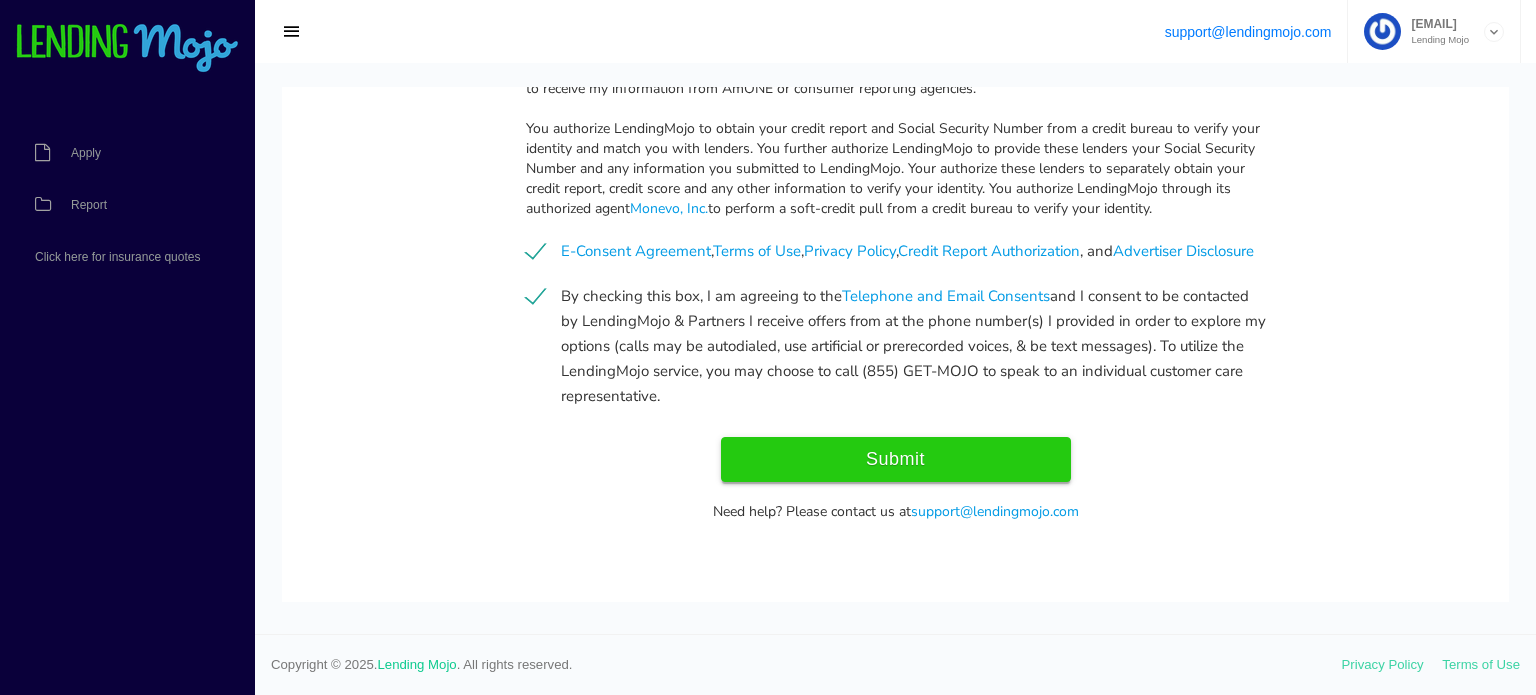 click on "Submit" at bounding box center (896, 459) 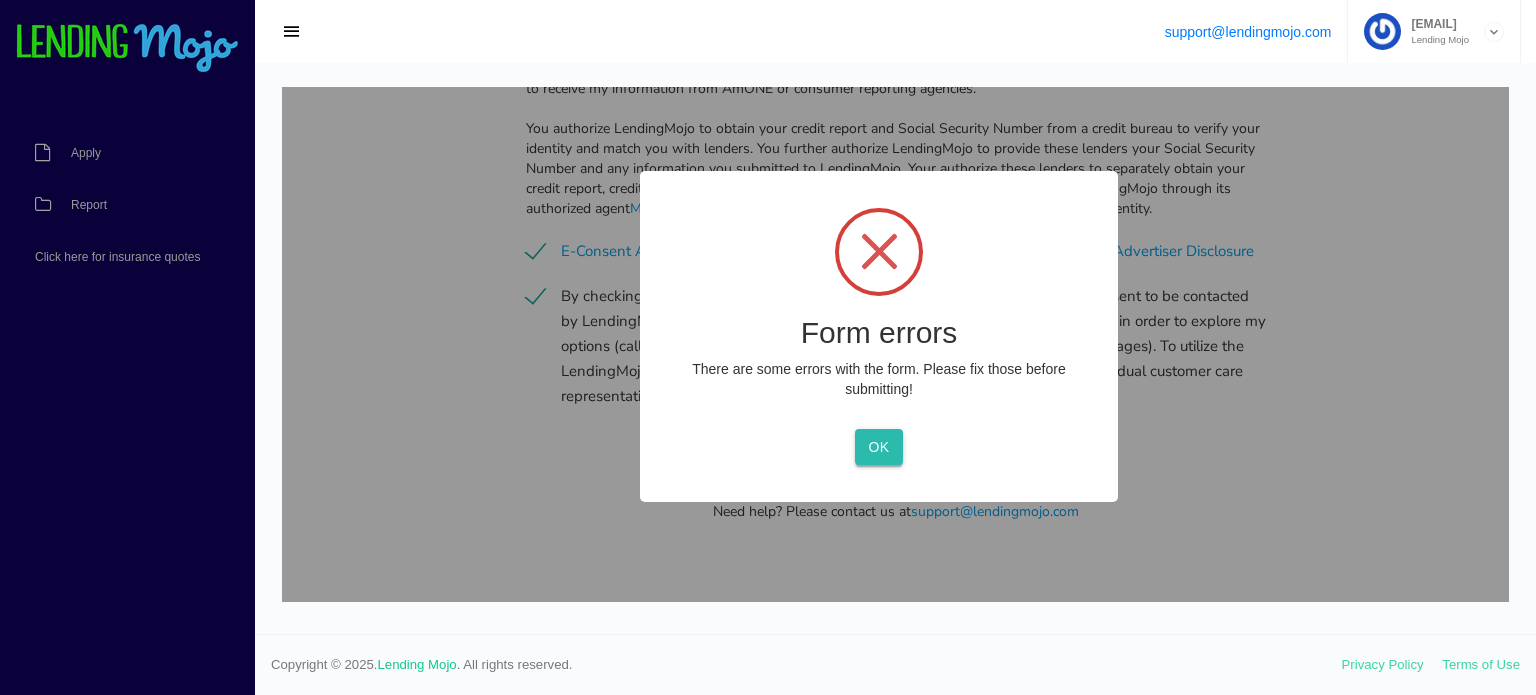 click on "OK" at bounding box center (878, 447) 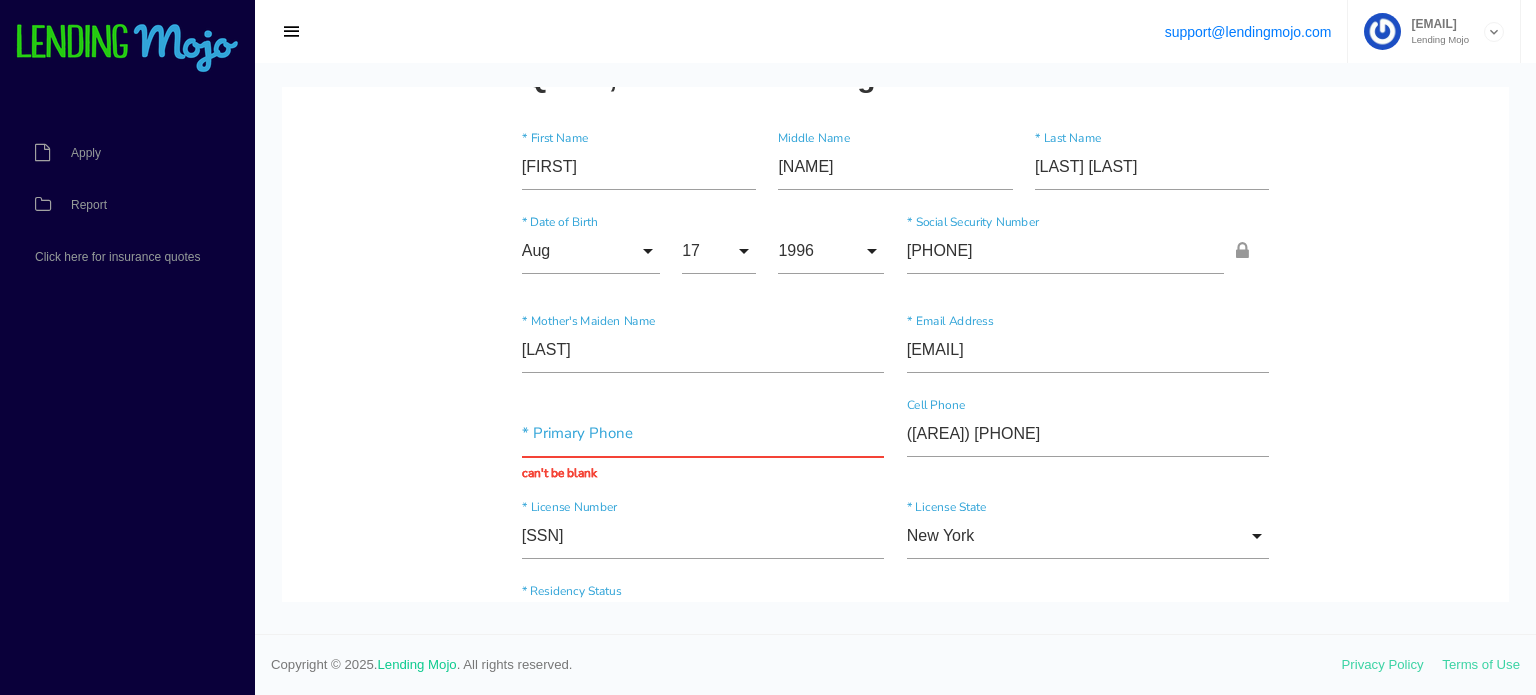 scroll, scrollTop: 64, scrollLeft: 0, axis: vertical 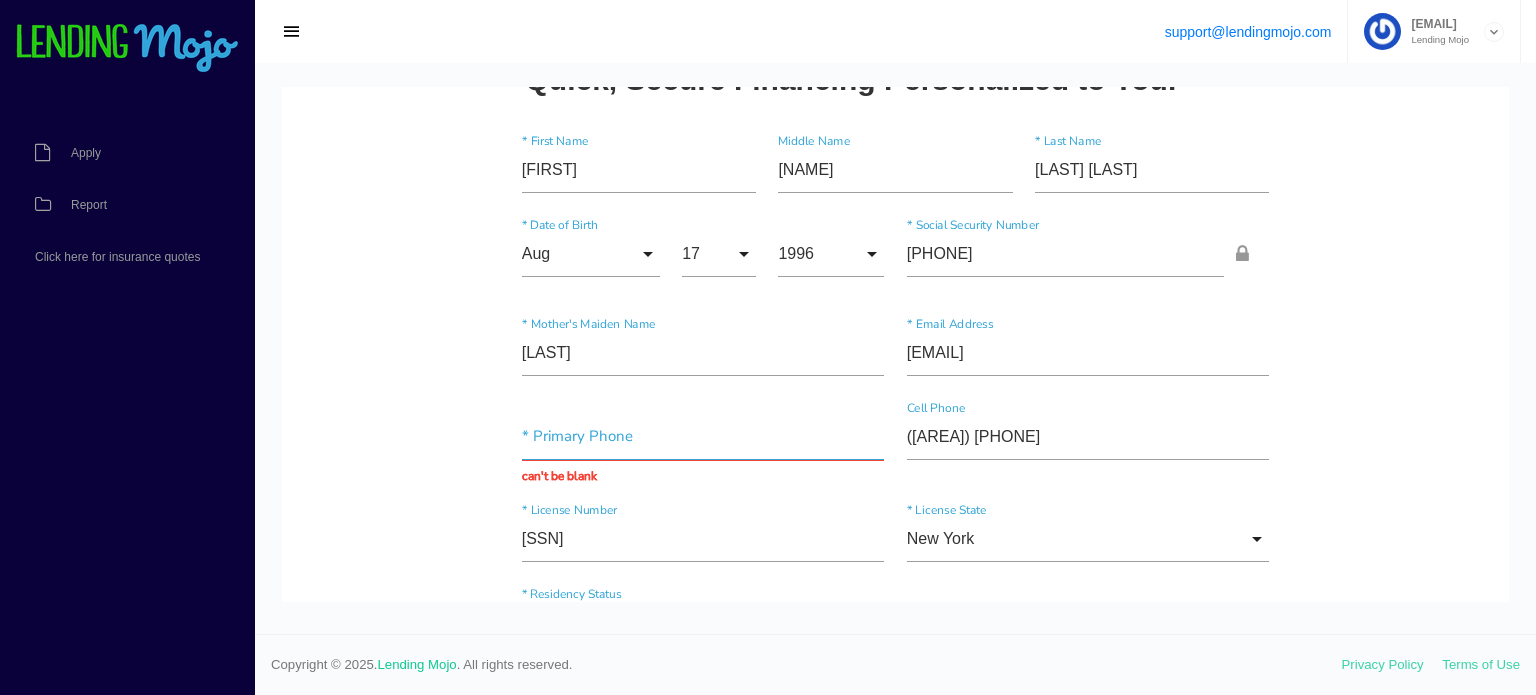 click at bounding box center (703, 437) 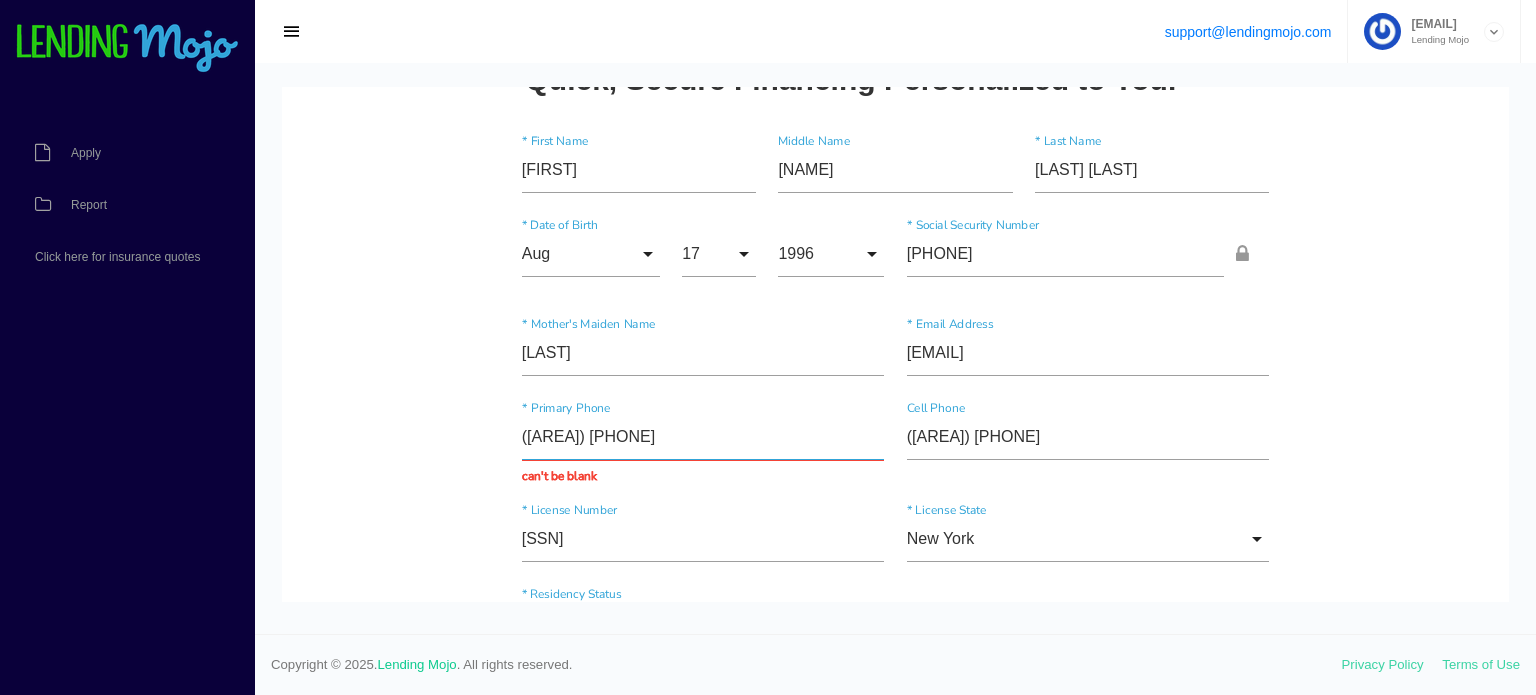 type on "([AREA]) [PHONE]" 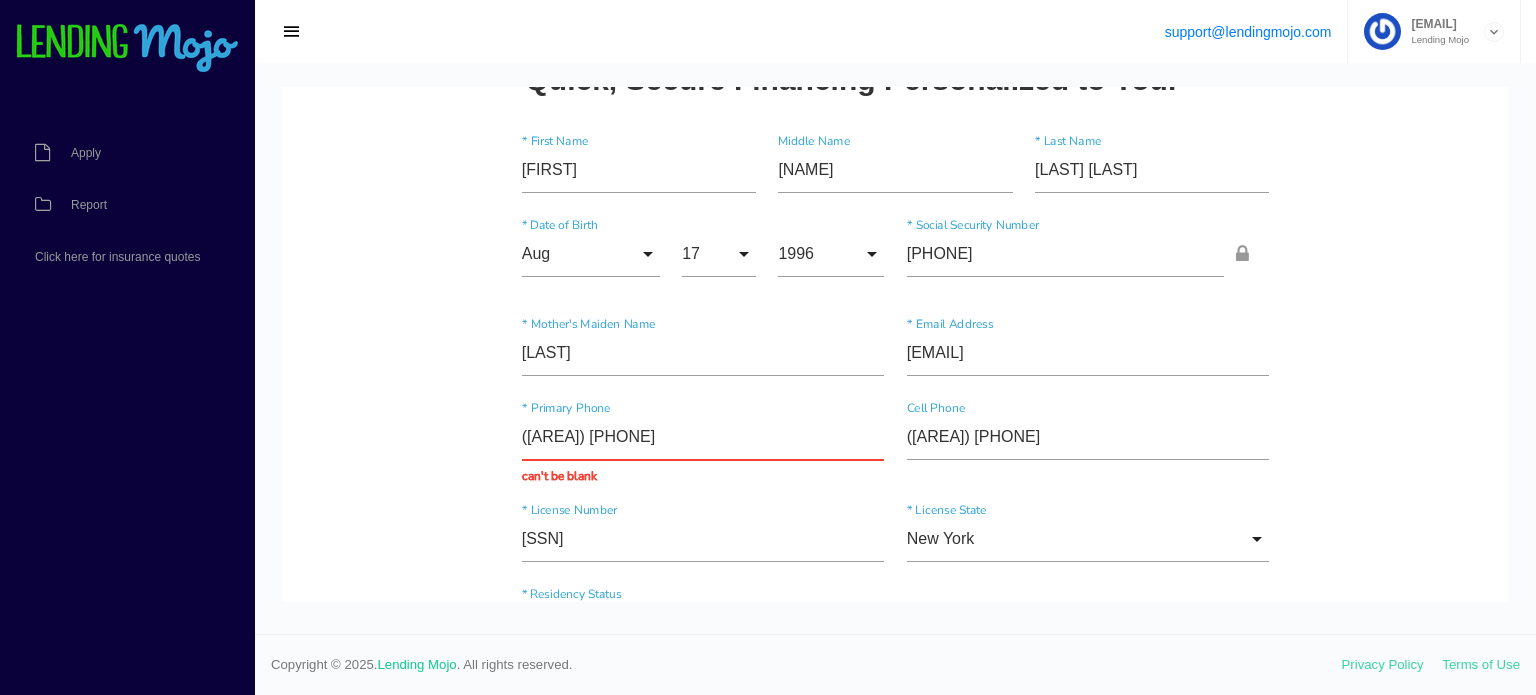click on "[FIRST] [MIDDLE] [LAST]" at bounding box center [895, 1524] 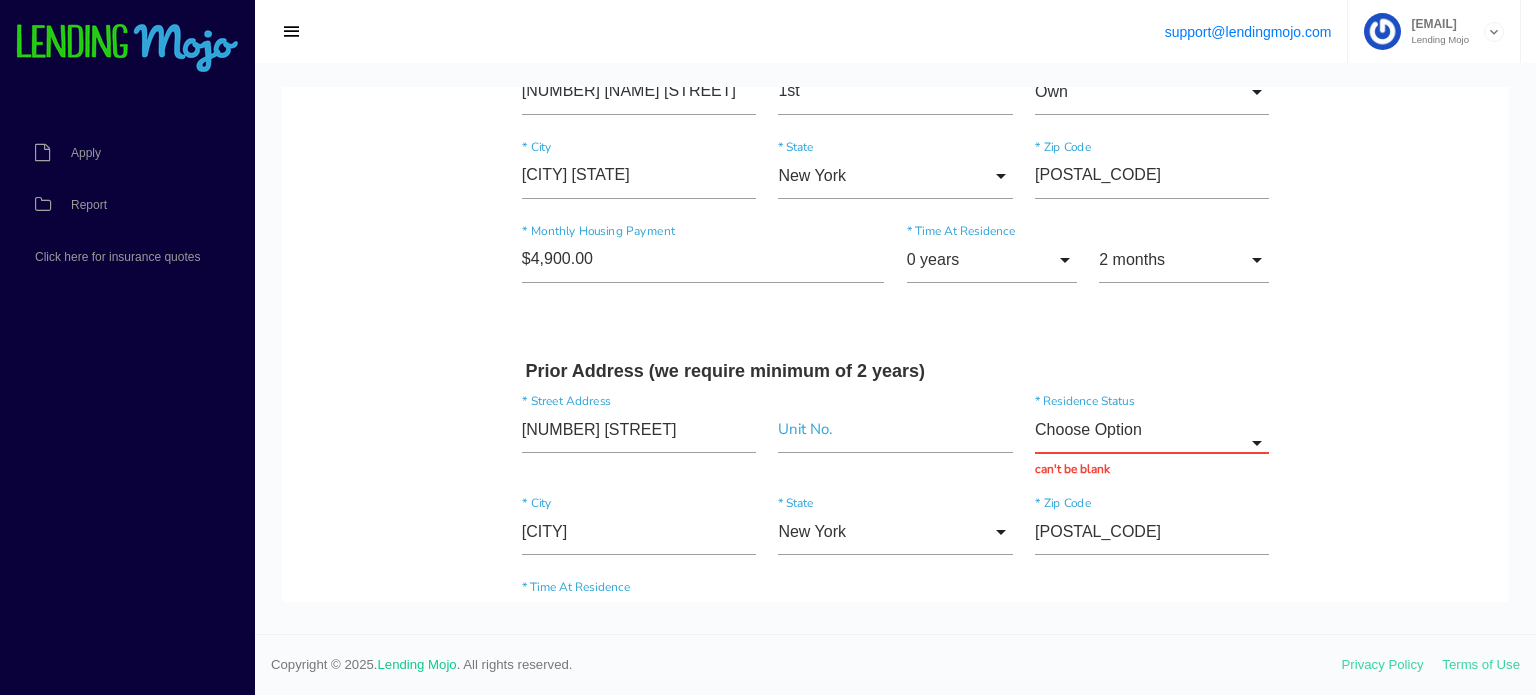 scroll, scrollTop: 735, scrollLeft: 0, axis: vertical 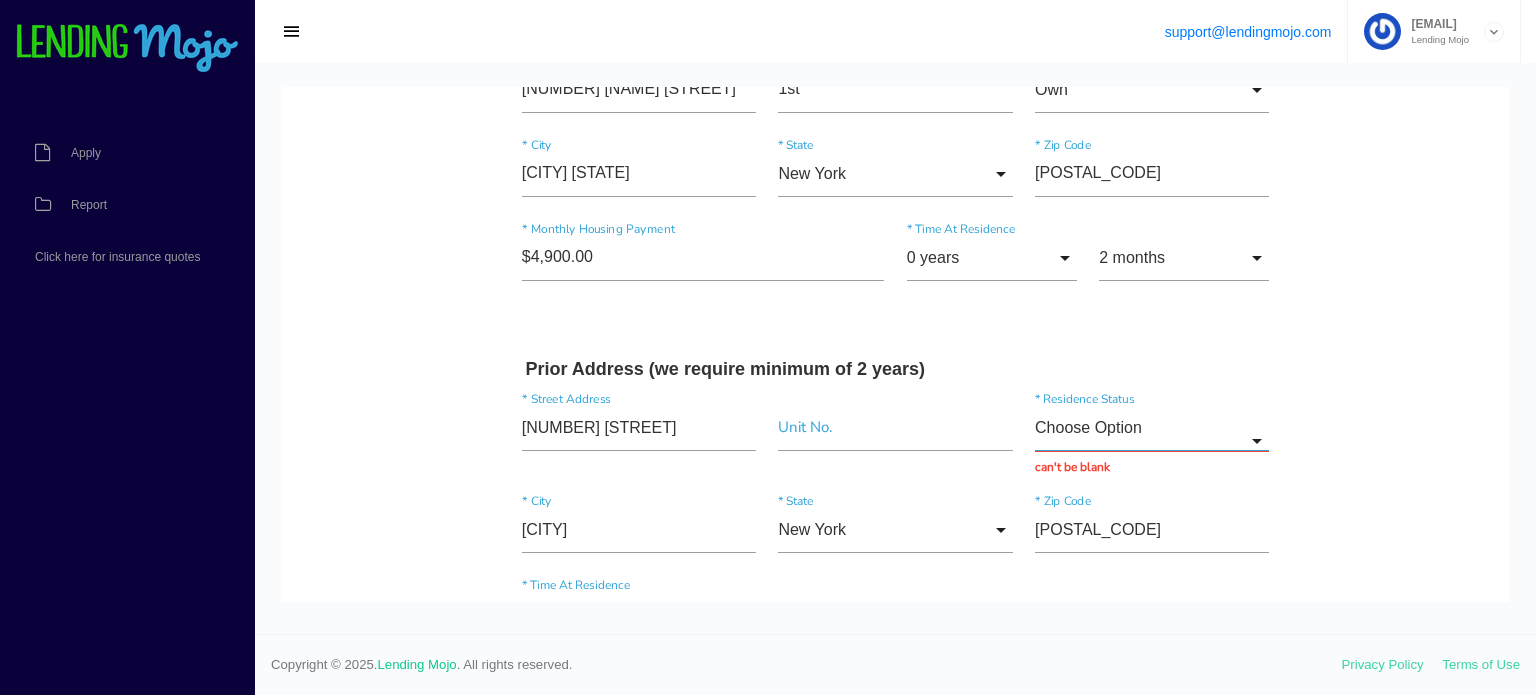 click on "Choose Option" at bounding box center [1152, 428] 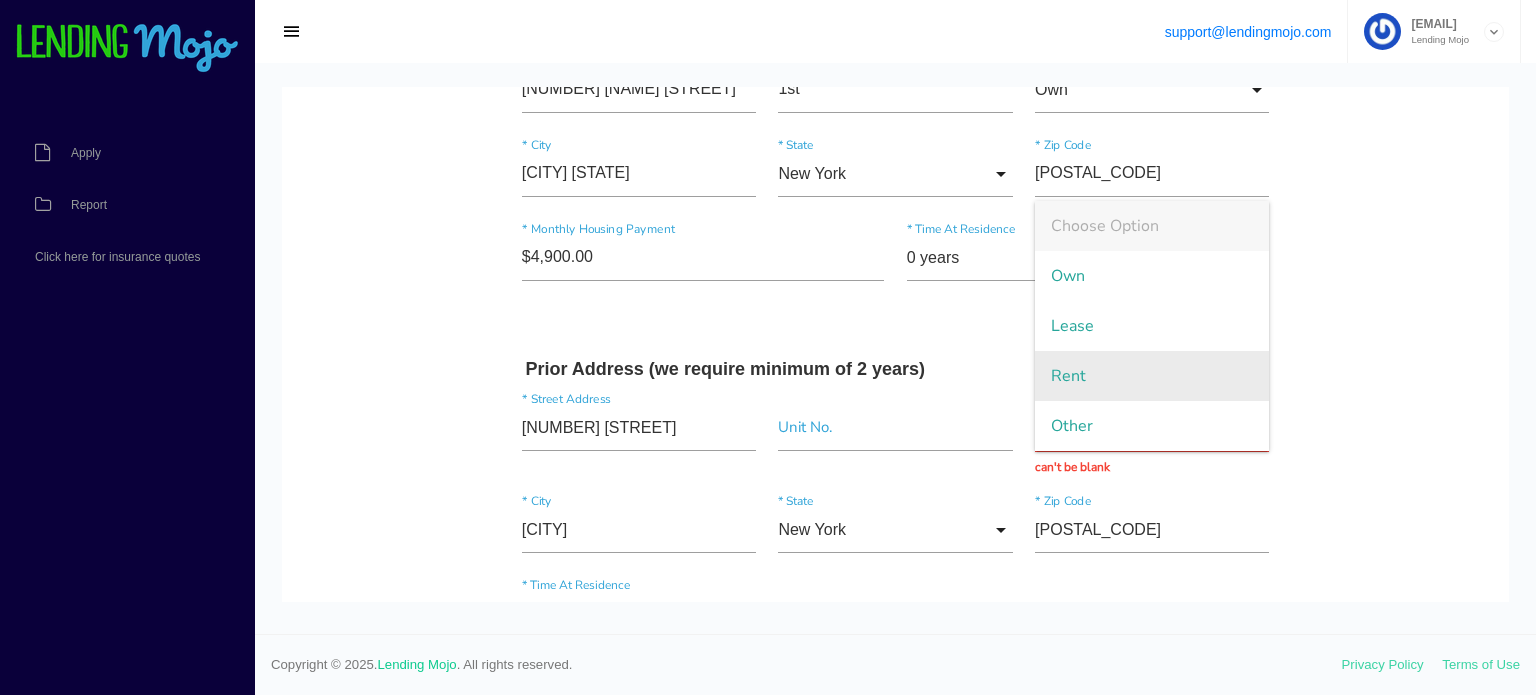 click on "Rent" at bounding box center [1152, 376] 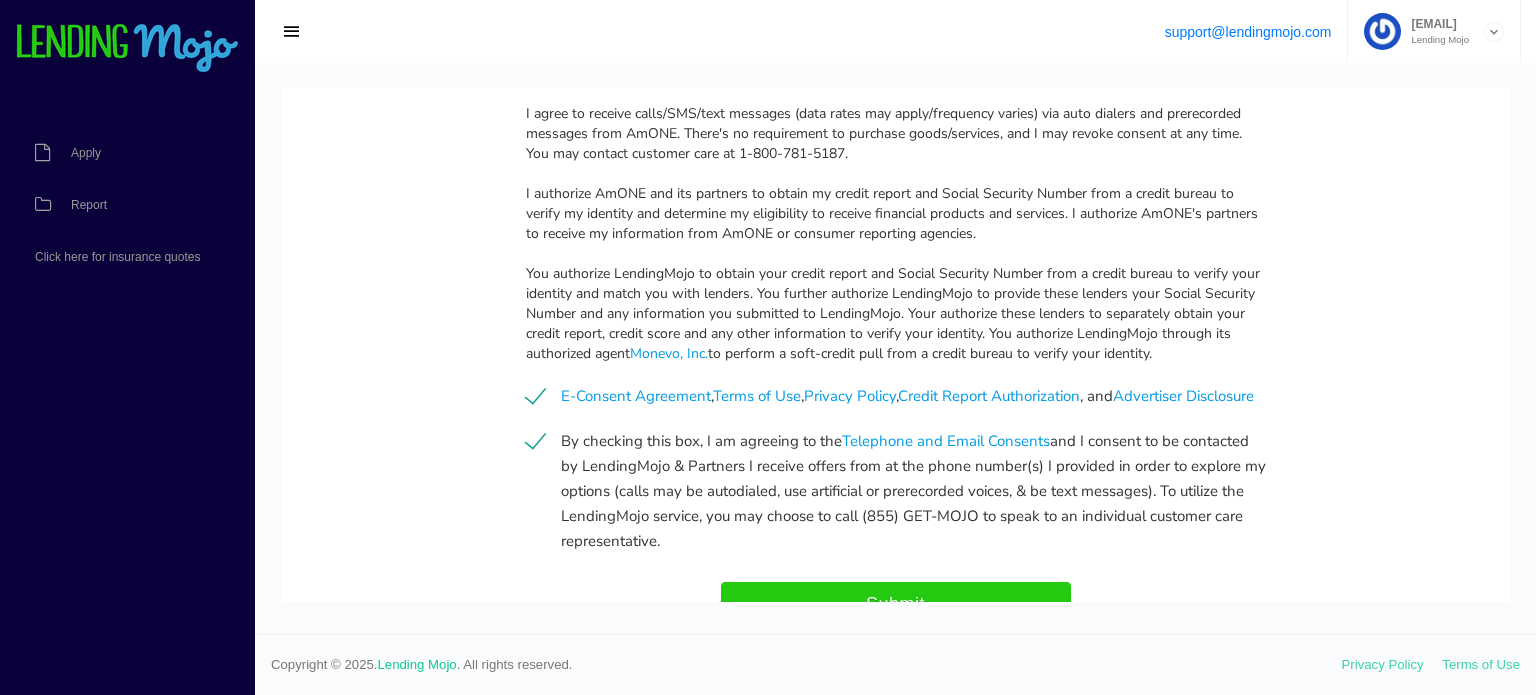 scroll, scrollTop: 2470, scrollLeft: 0, axis: vertical 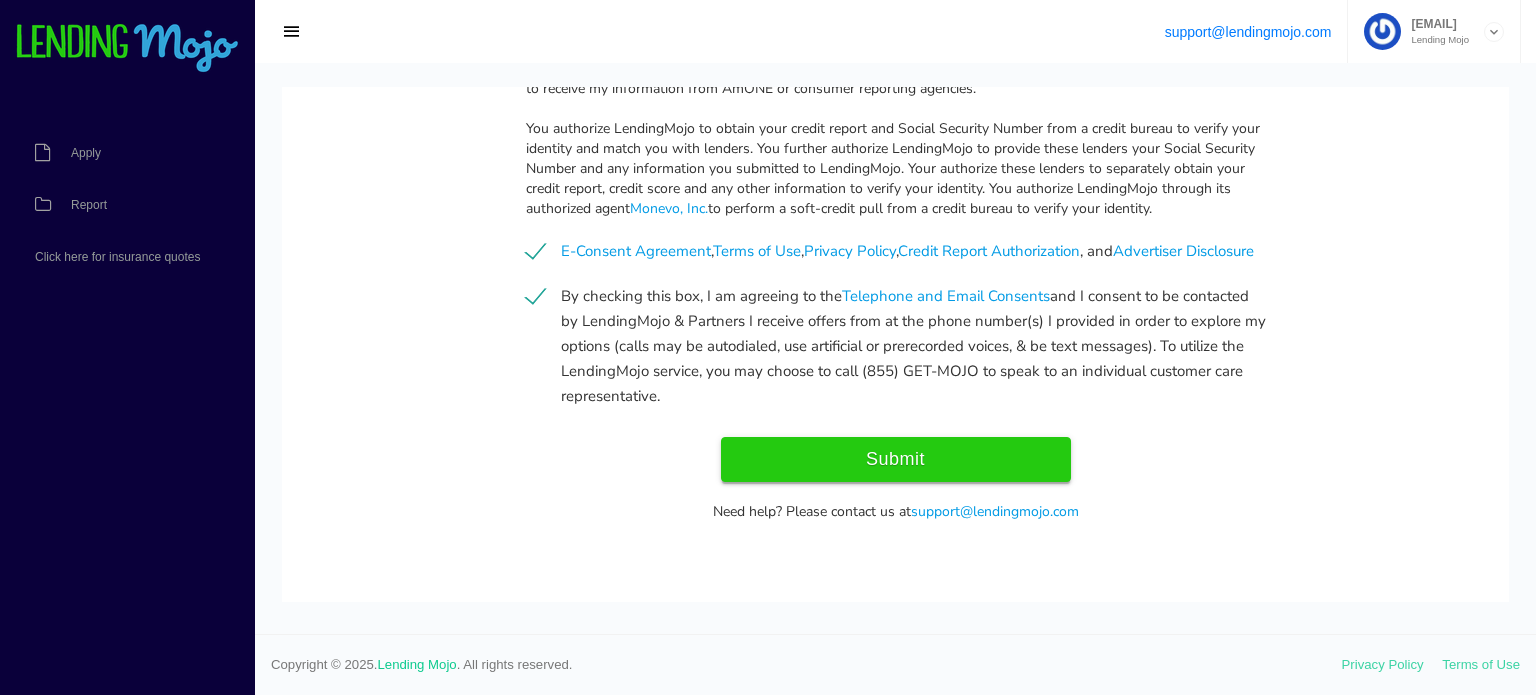 click on "Submit" at bounding box center (896, 459) 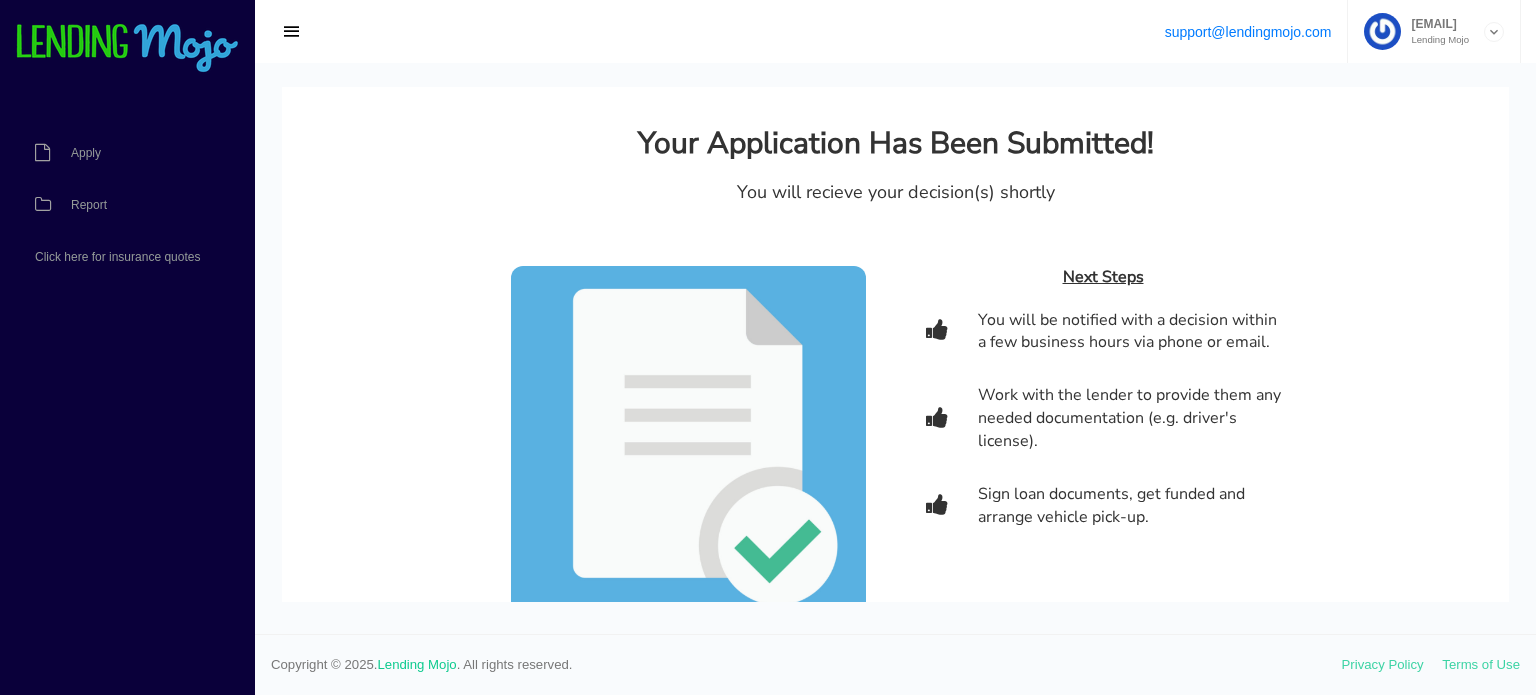scroll, scrollTop: 0, scrollLeft: 0, axis: both 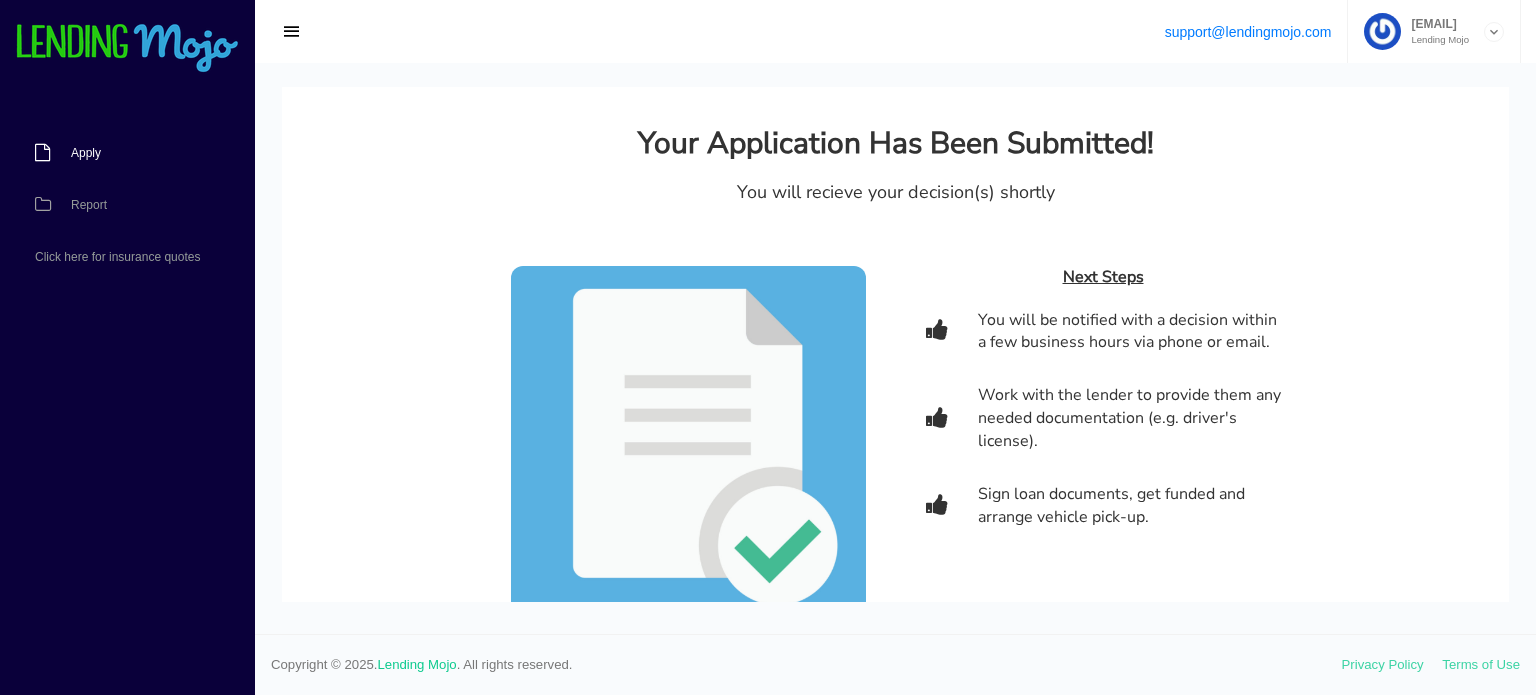 click on "Apply" at bounding box center (86, 153) 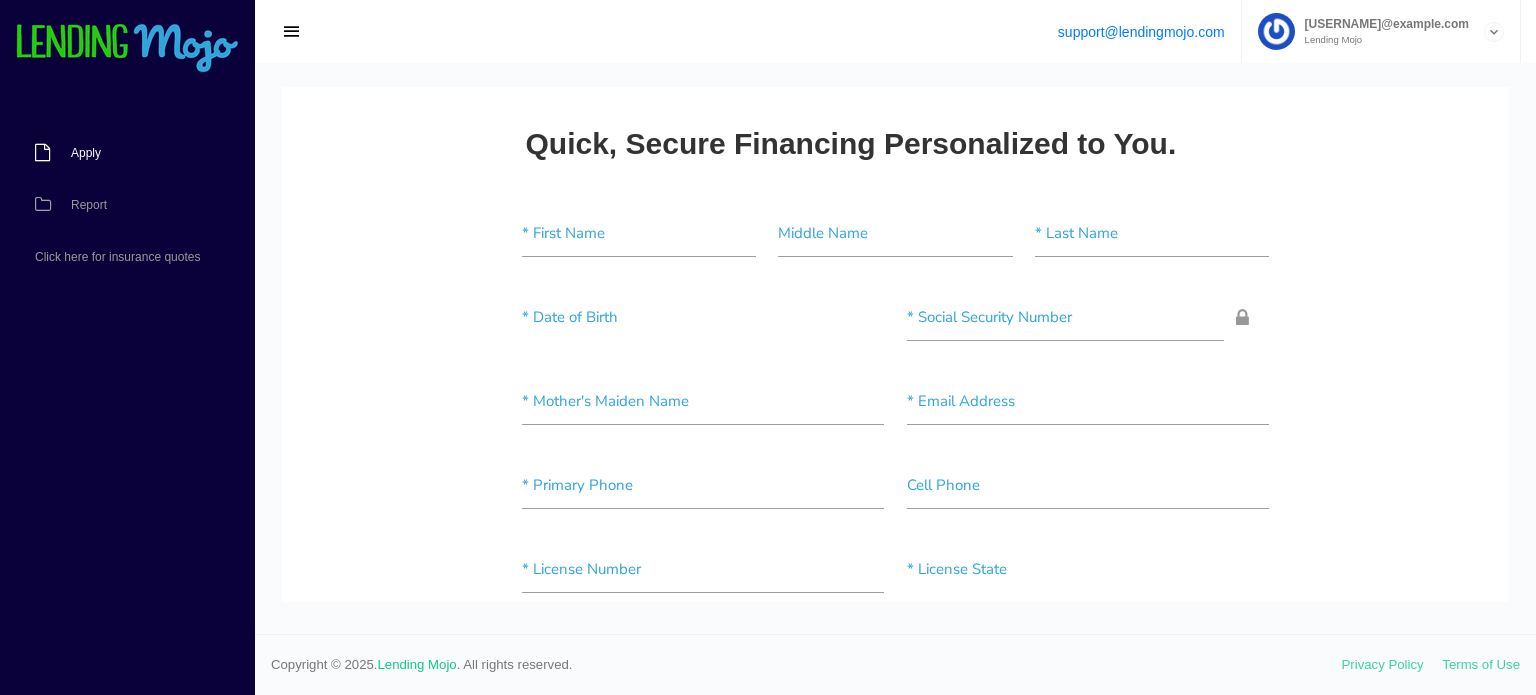 scroll, scrollTop: 0, scrollLeft: 0, axis: both 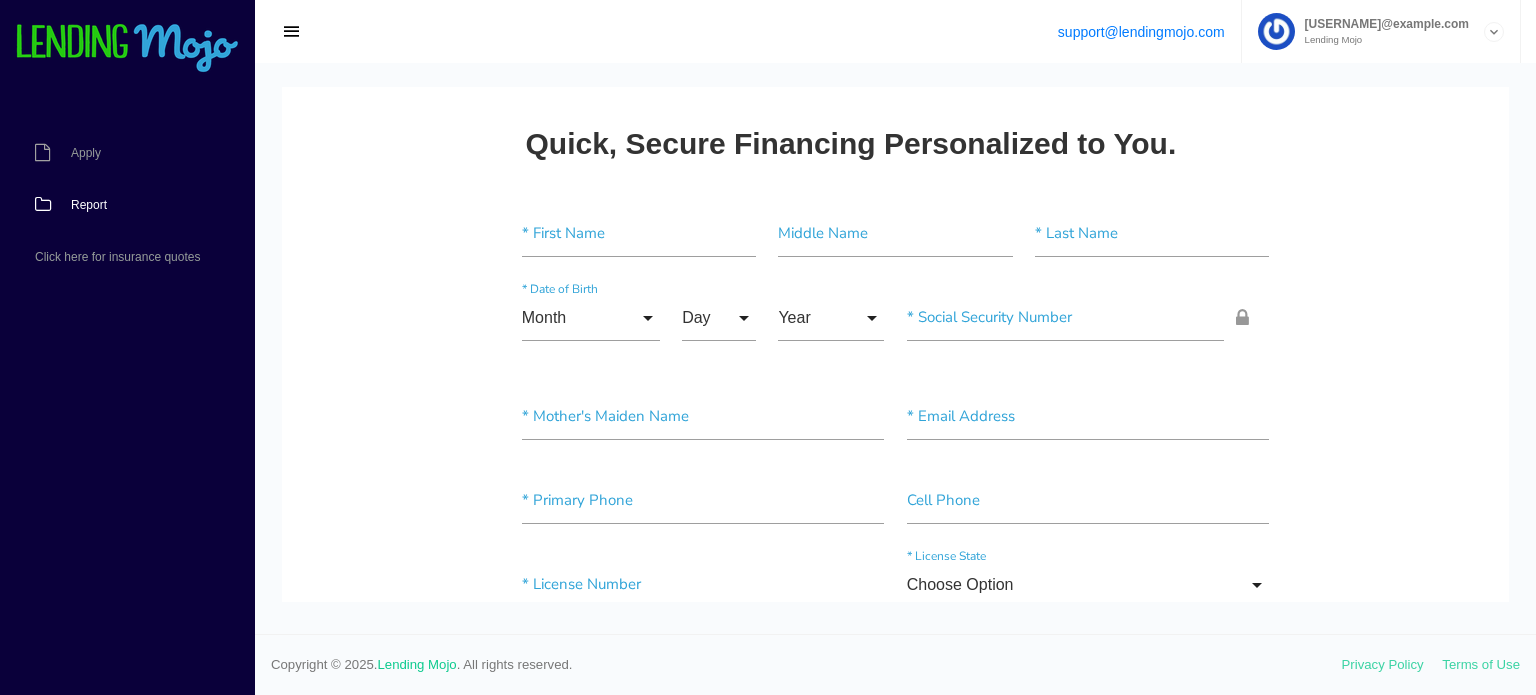 click on "Report" at bounding box center (117, 205) 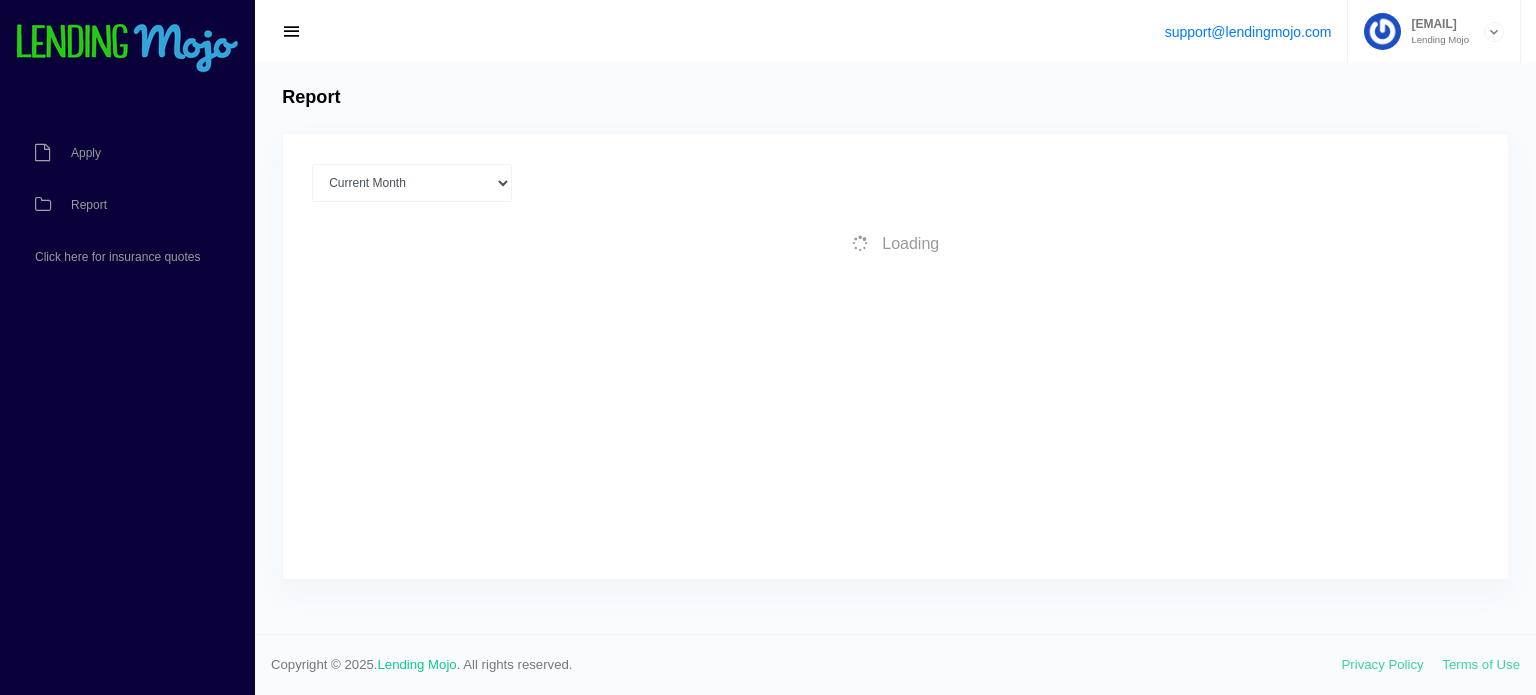 scroll, scrollTop: 0, scrollLeft: 0, axis: both 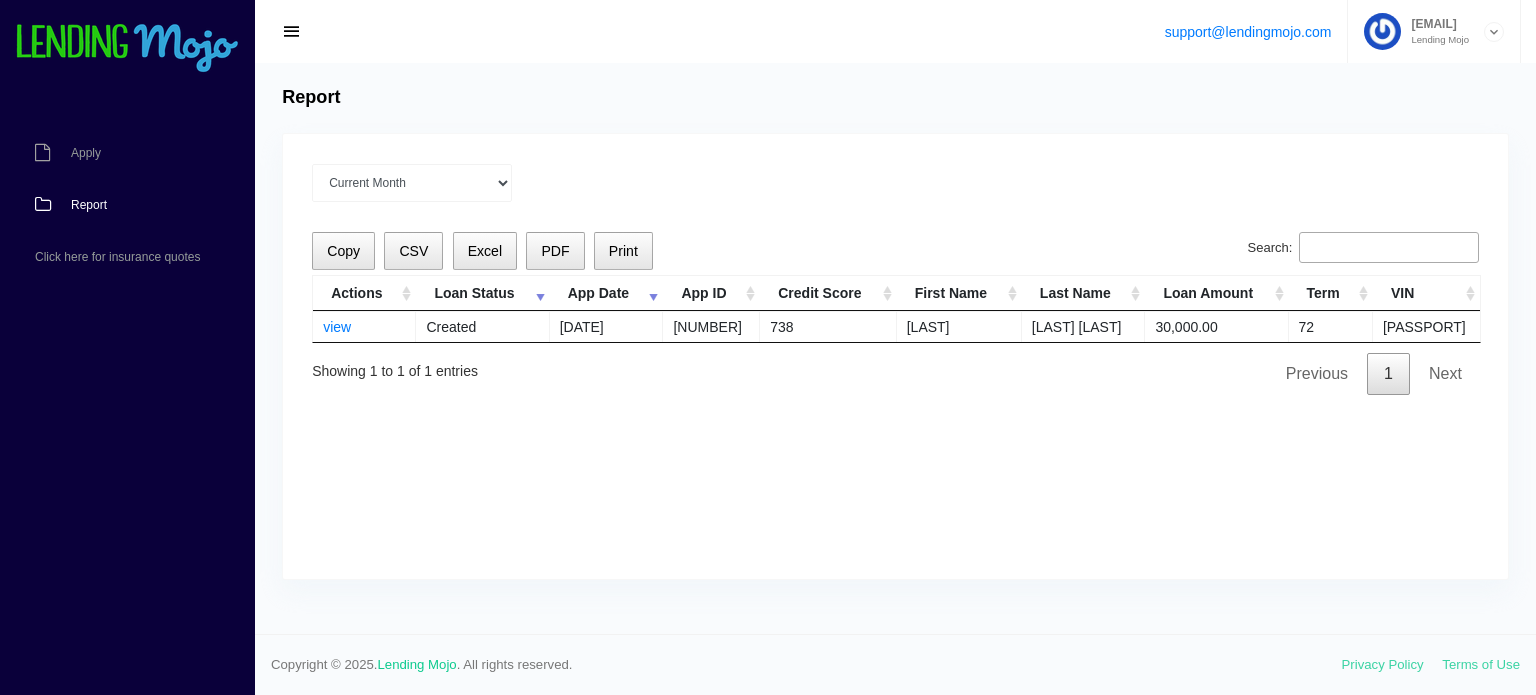 click on "Report" at bounding box center (89, 205) 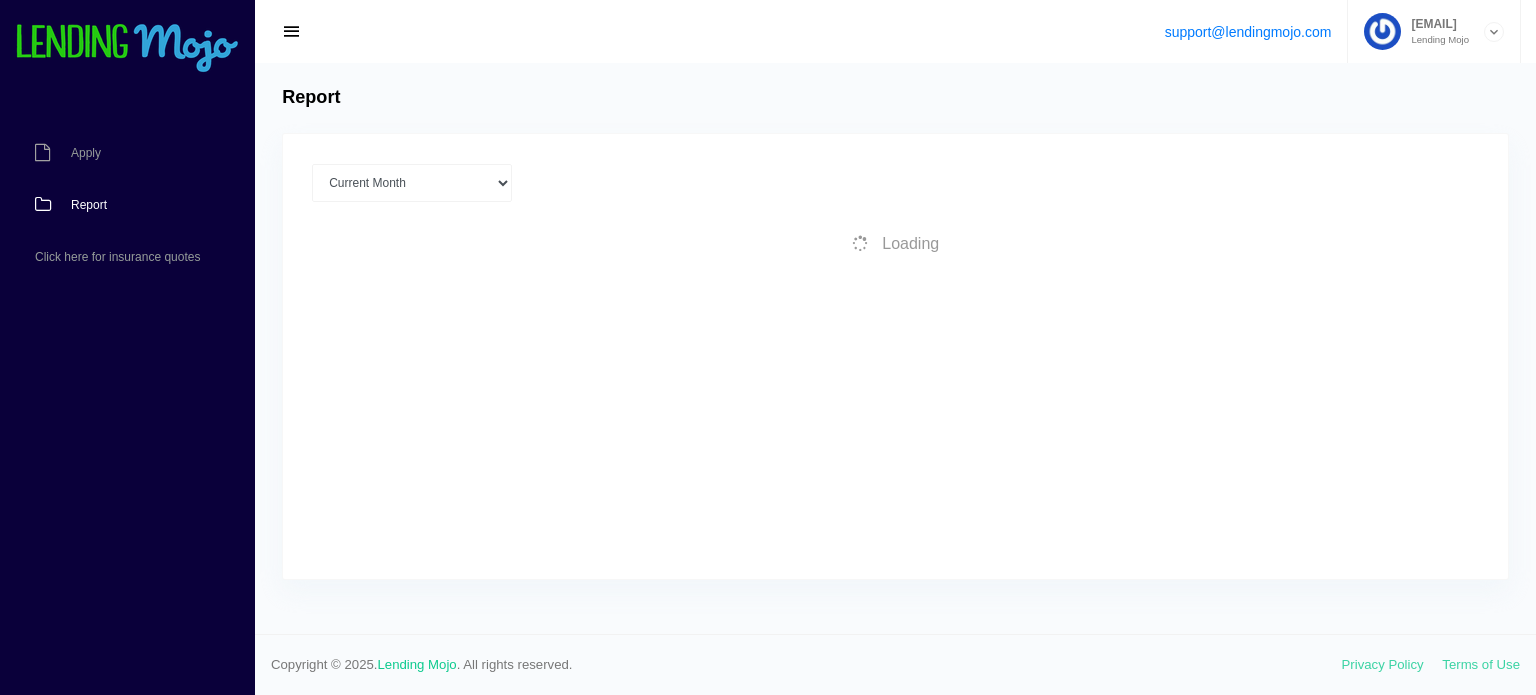 scroll, scrollTop: 0, scrollLeft: 0, axis: both 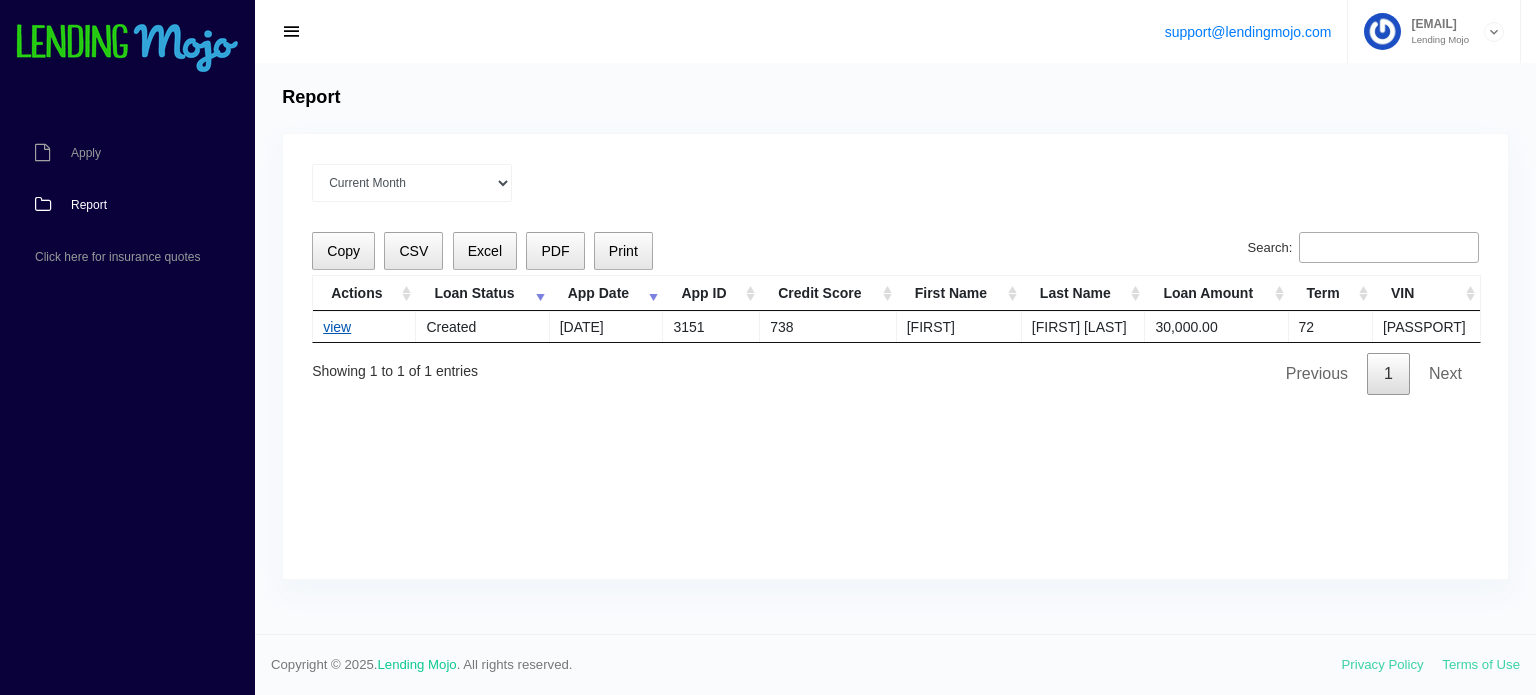 click on "view" at bounding box center [337, 327] 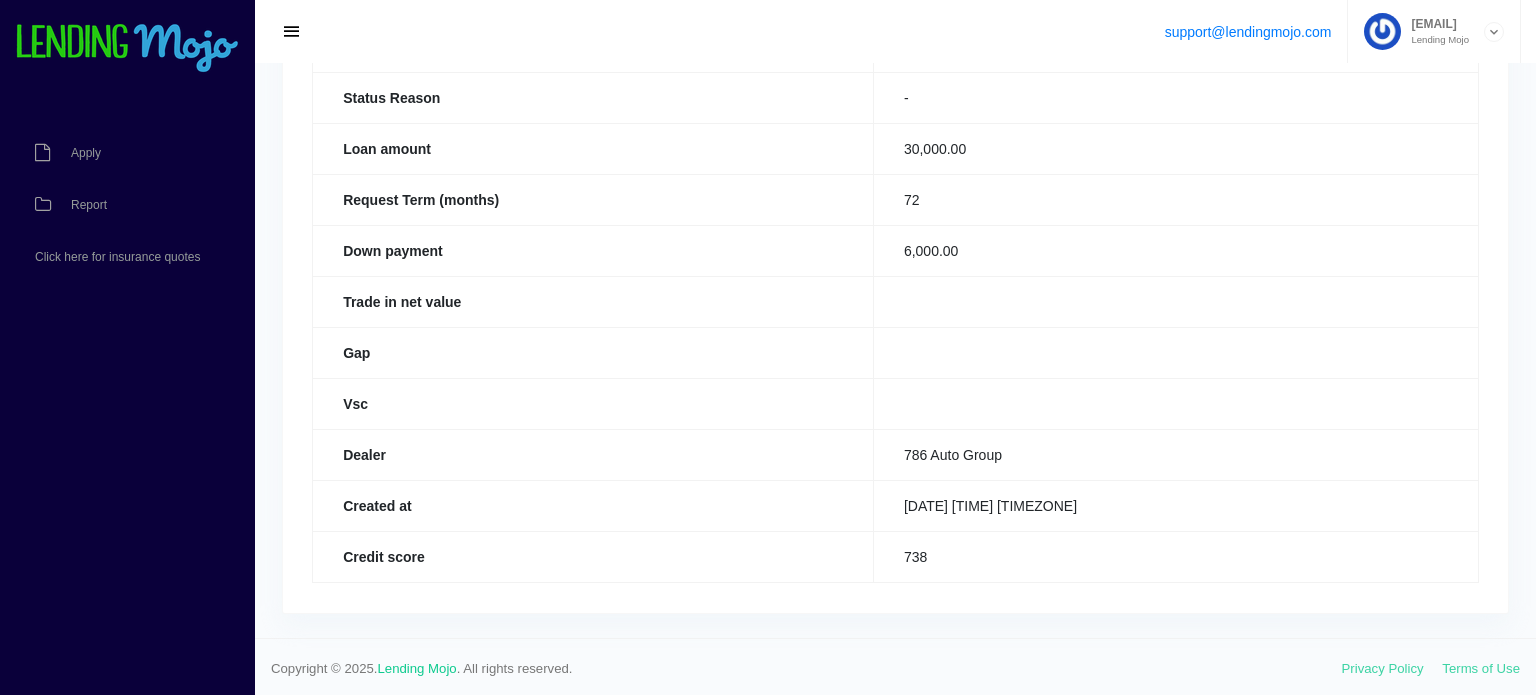 scroll, scrollTop: 0, scrollLeft: 0, axis: both 